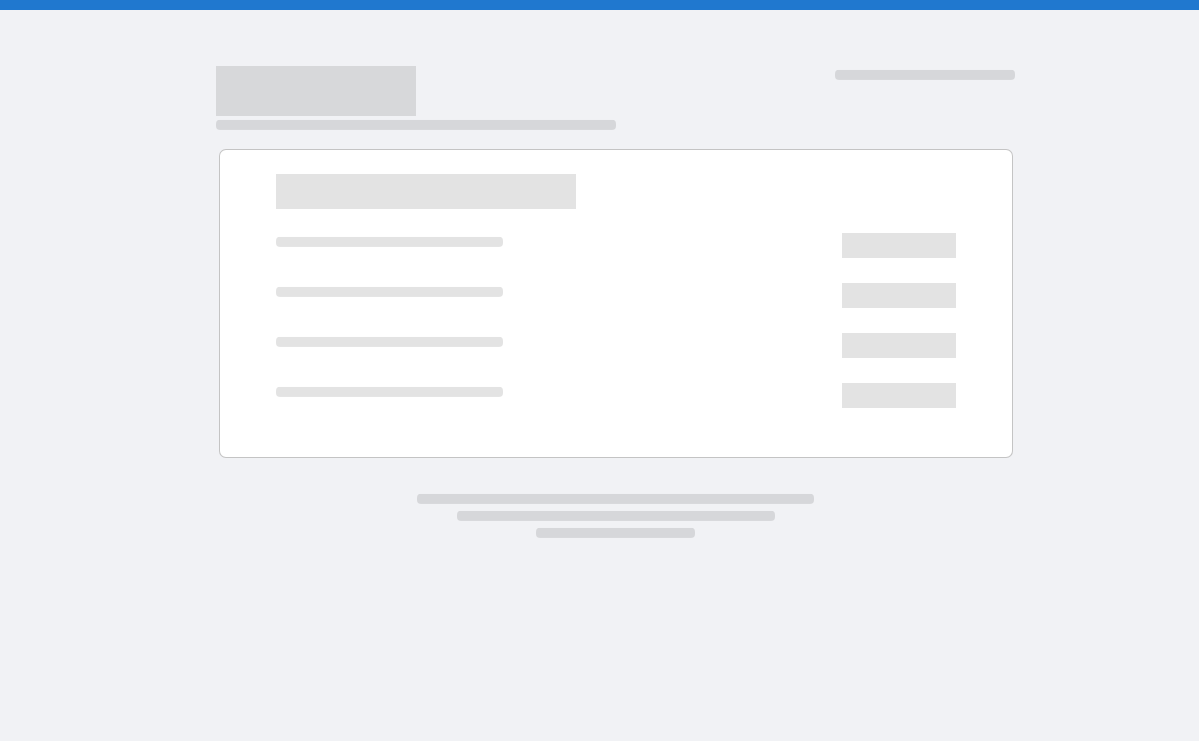 scroll, scrollTop: 0, scrollLeft: 0, axis: both 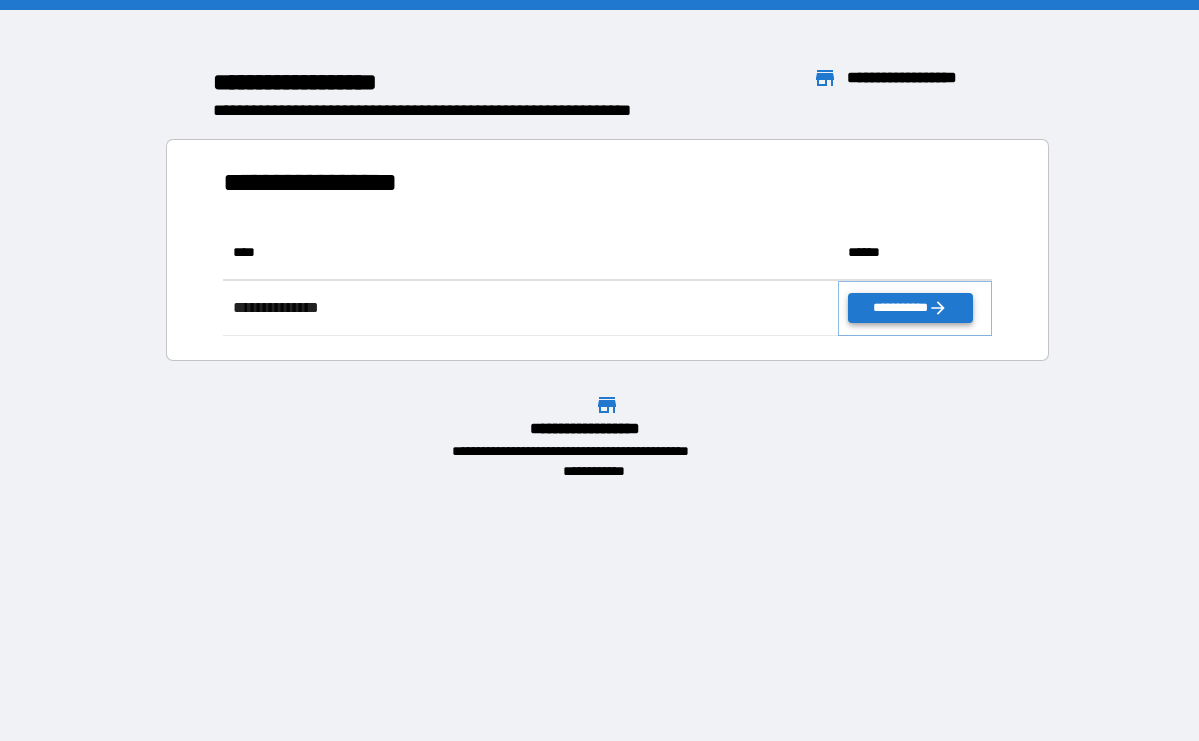 click on "**********" at bounding box center (910, 308) 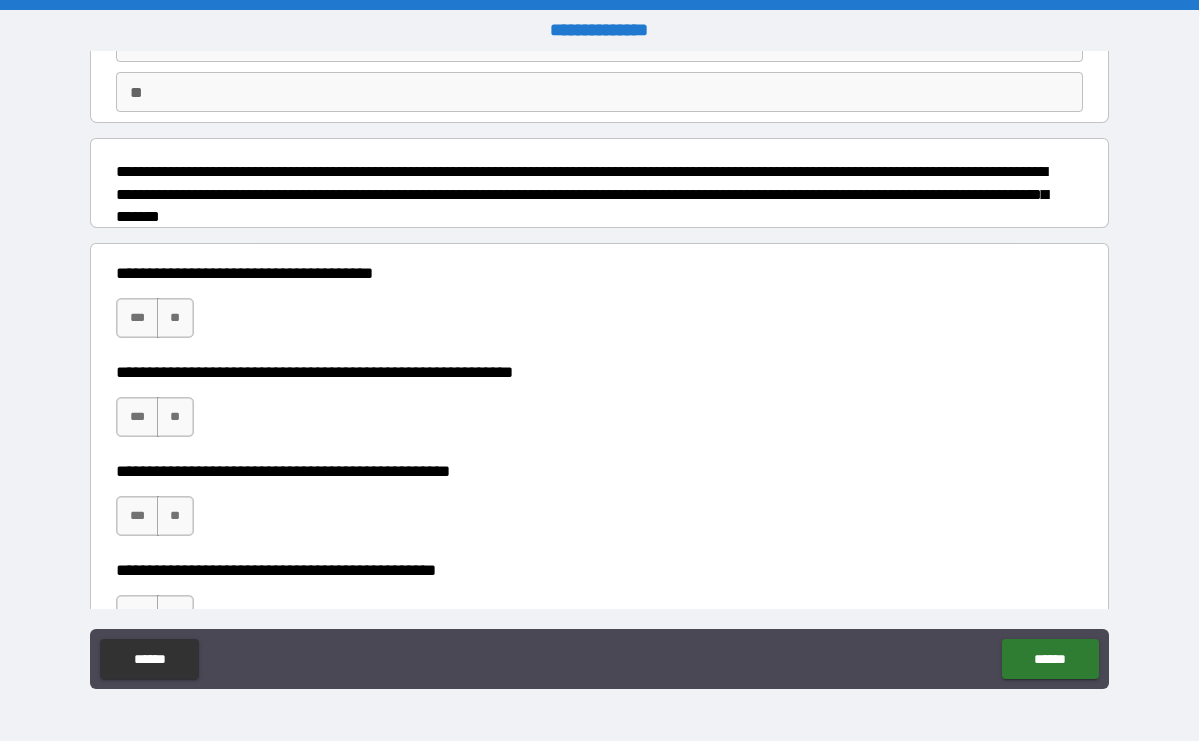 scroll, scrollTop: 176, scrollLeft: 0, axis: vertical 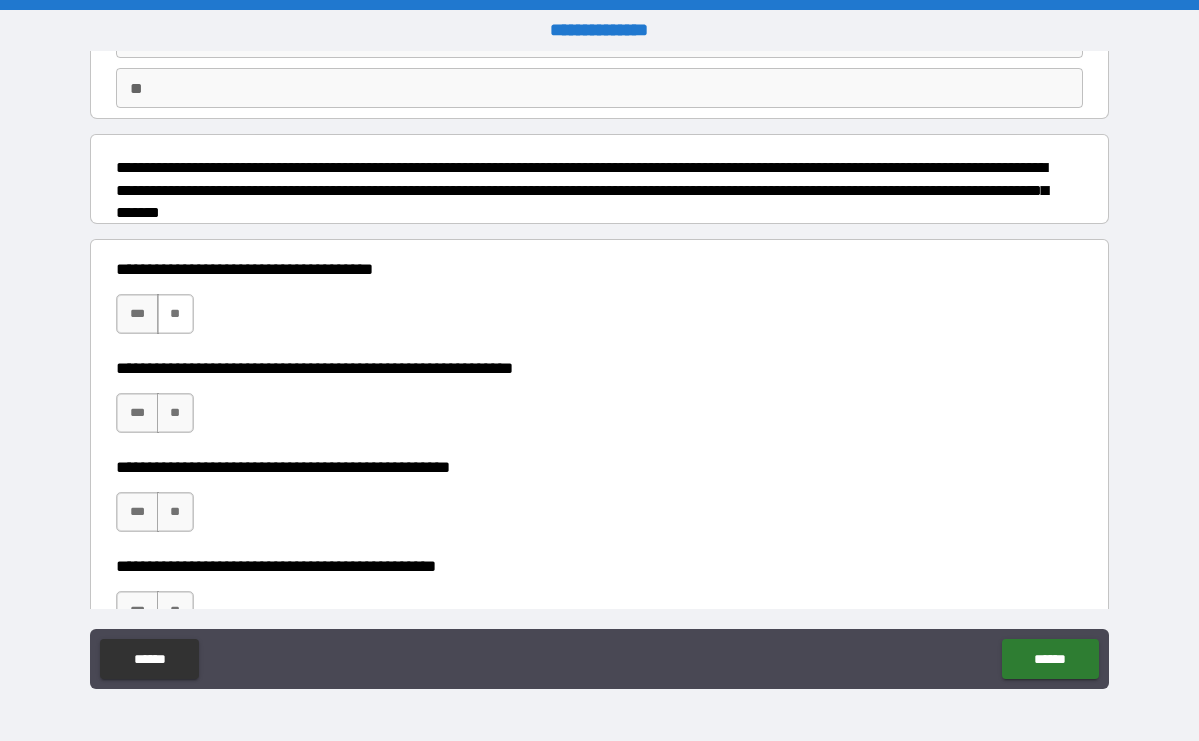 click on "**" at bounding box center [175, 314] 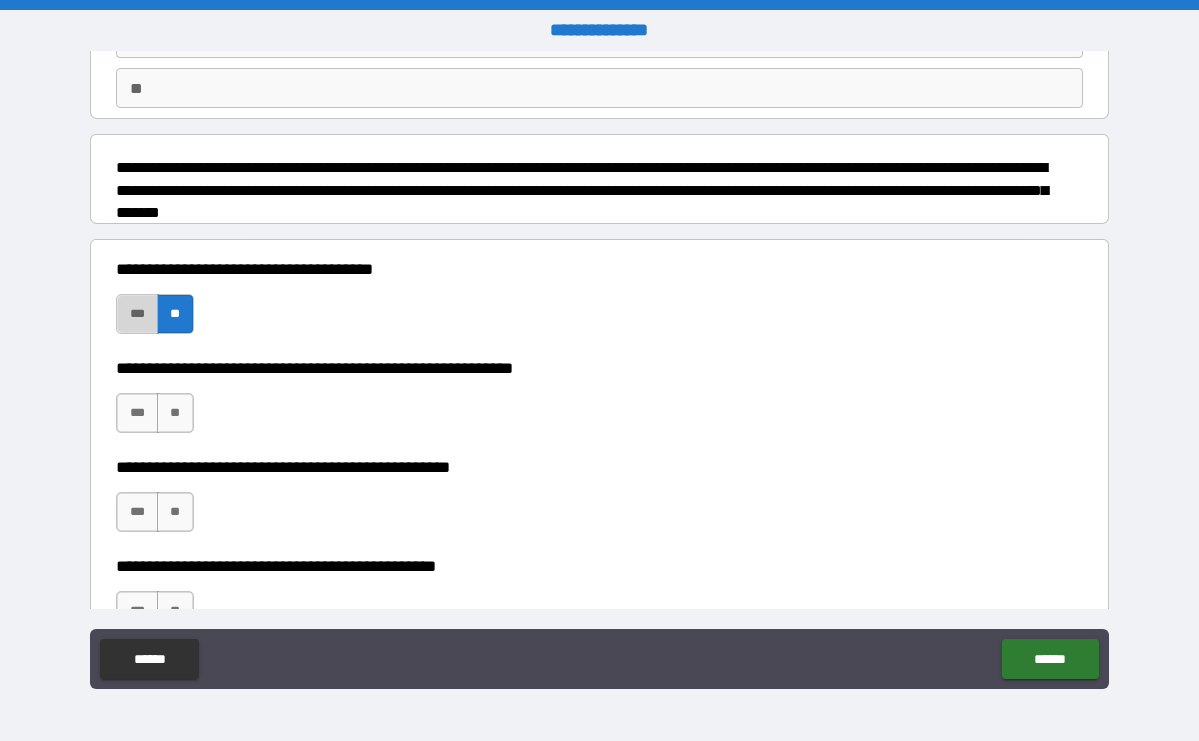 click on "***" at bounding box center [137, 314] 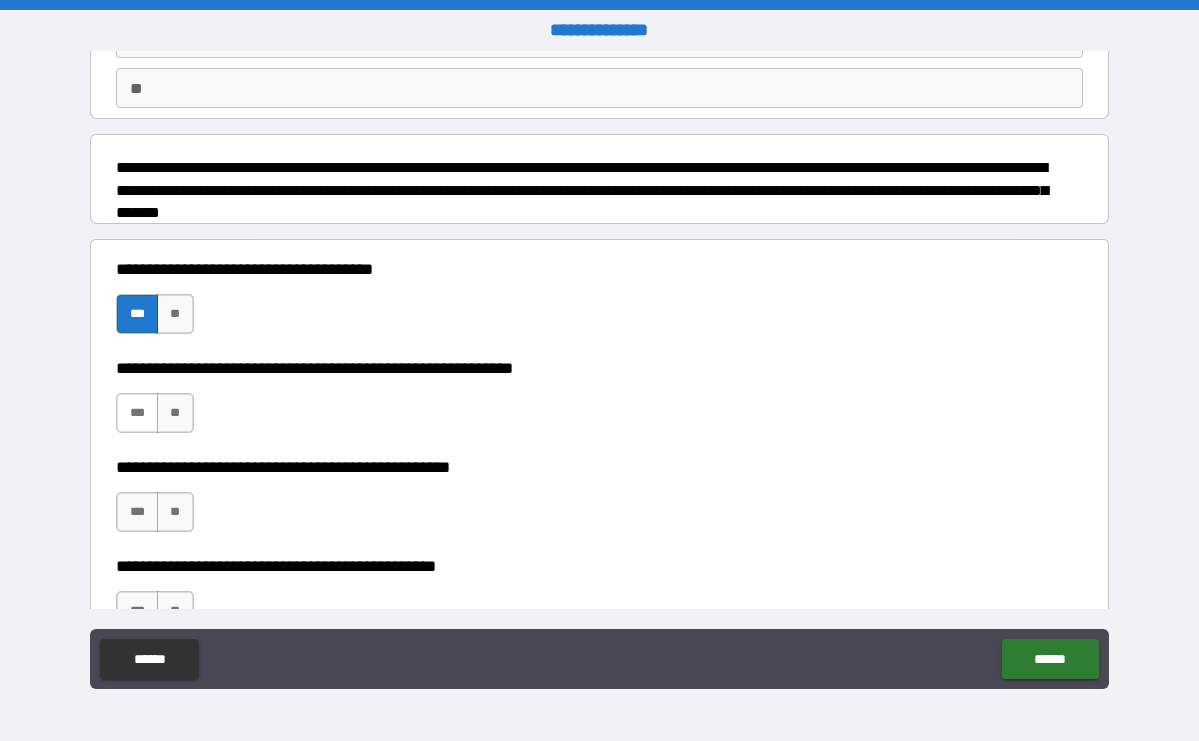 click on "***" at bounding box center (137, 413) 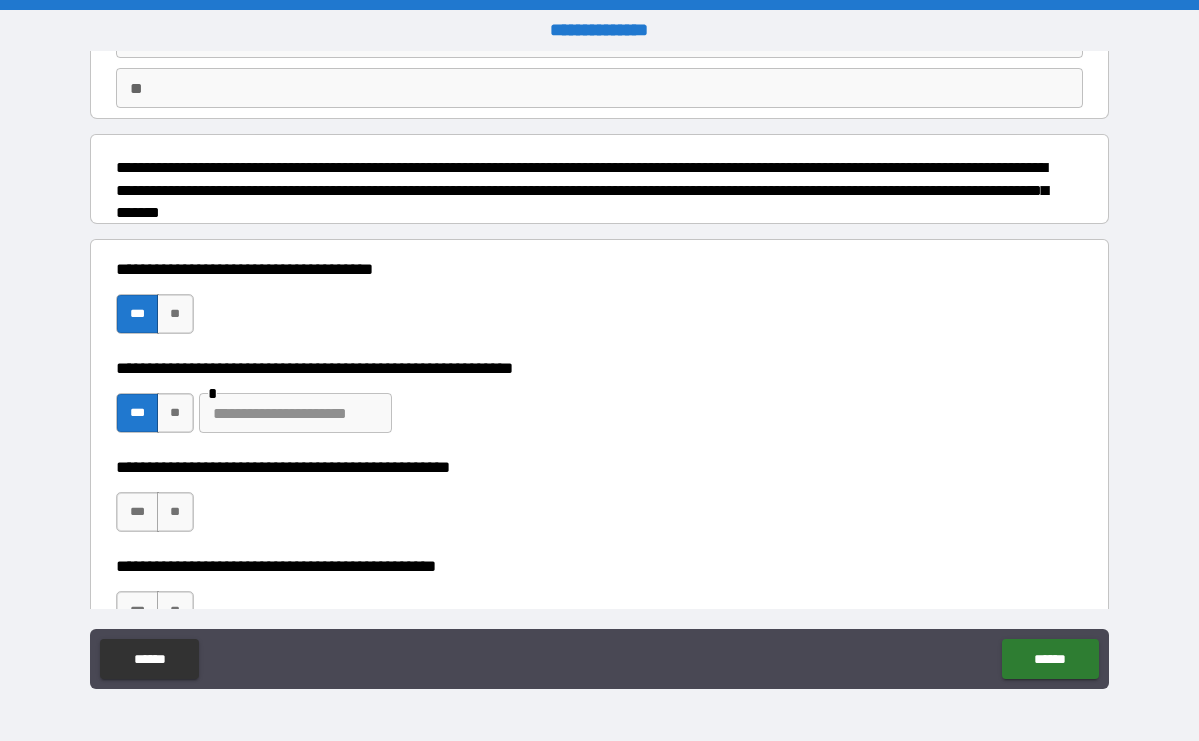 type on "*" 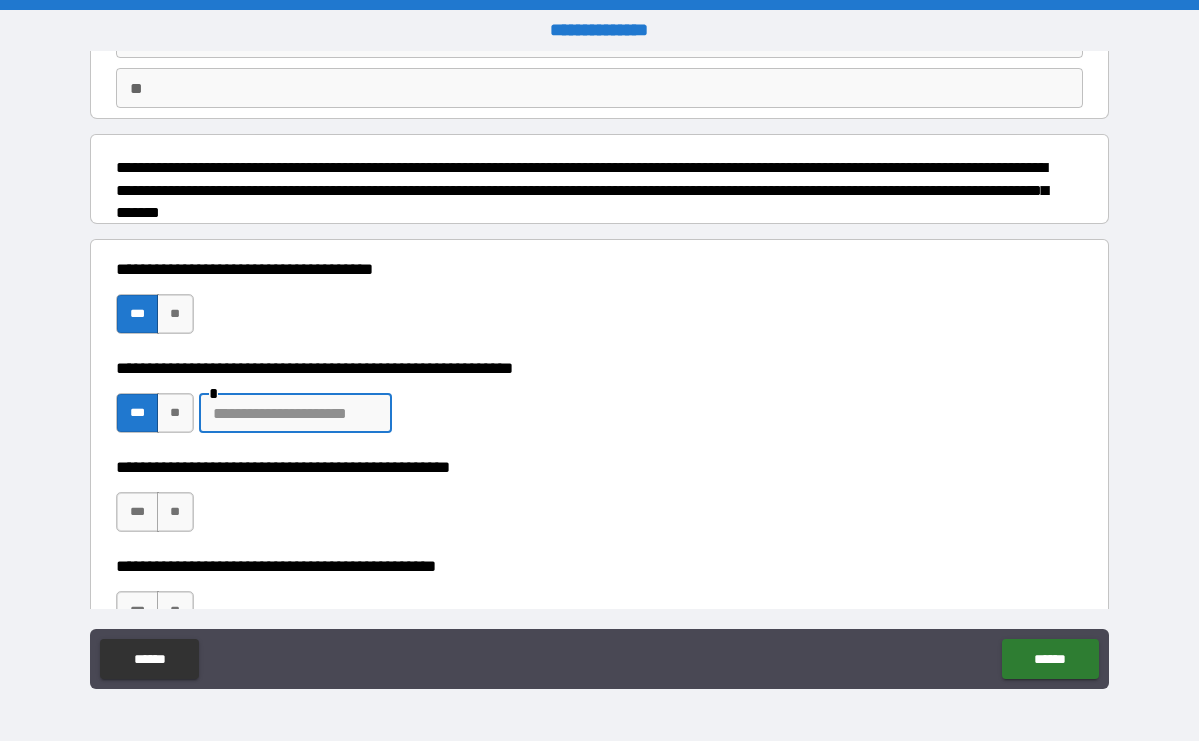 click at bounding box center [295, 413] 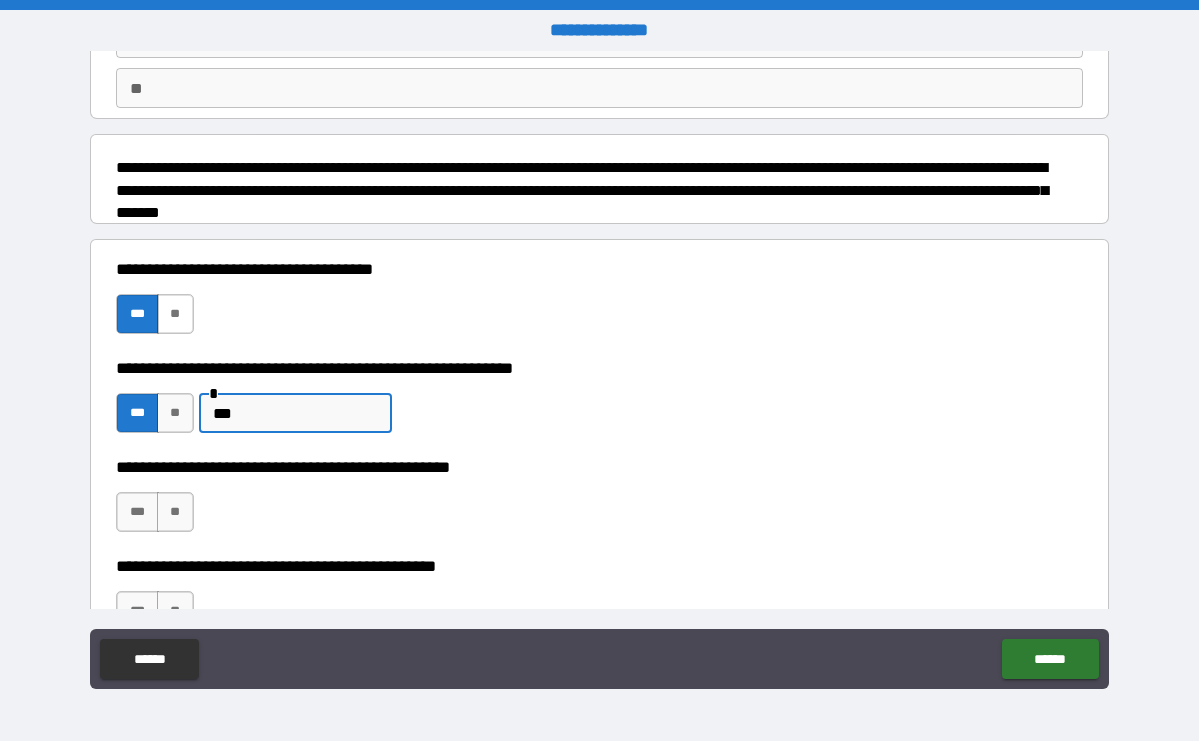 type on "***" 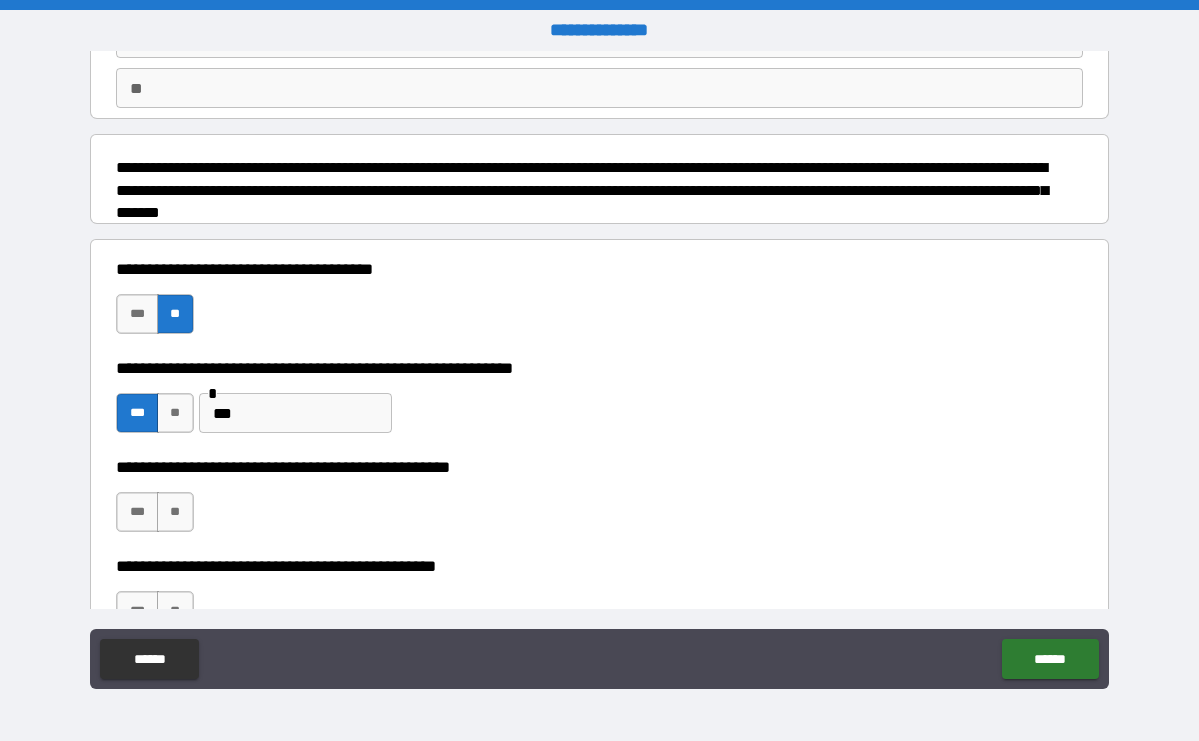 type on "*" 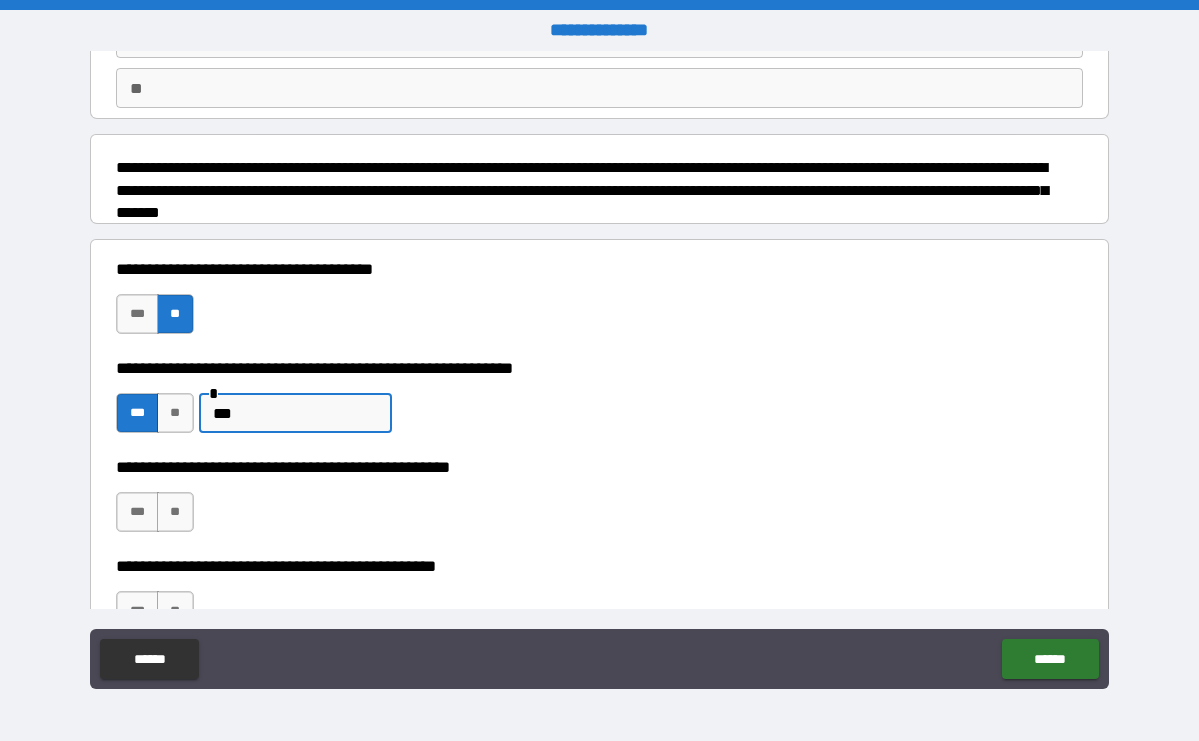 click on "***" at bounding box center [295, 413] 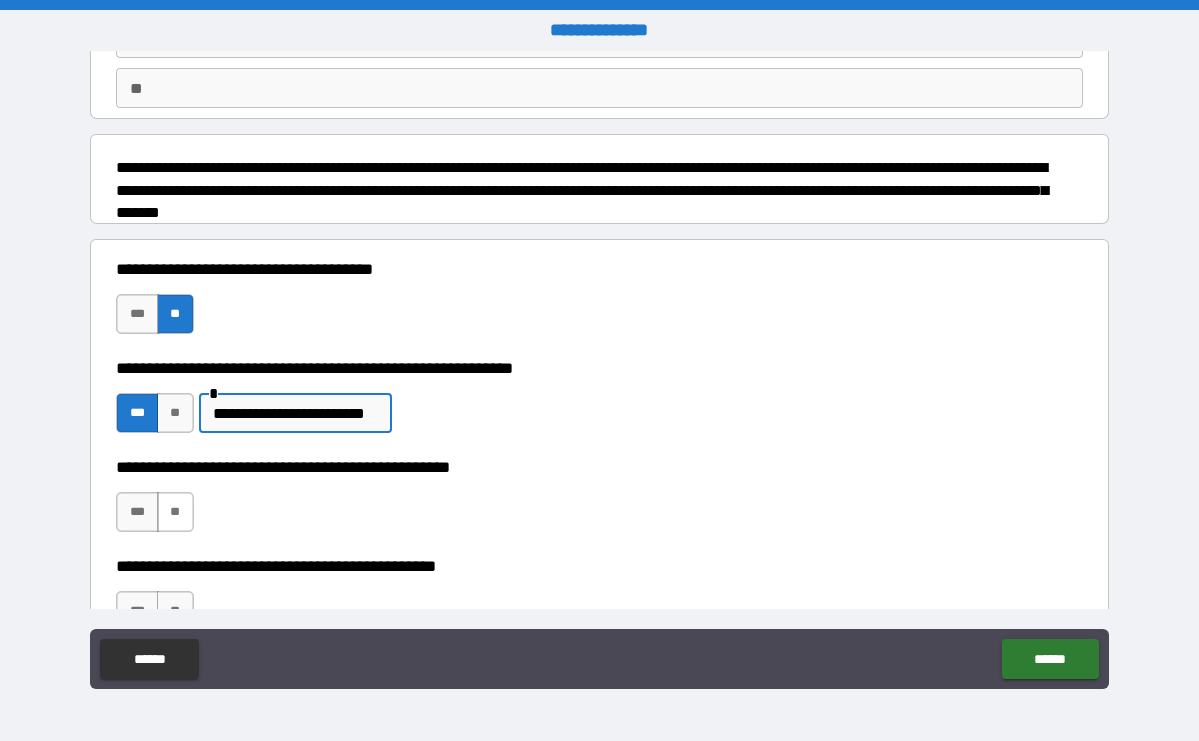 type on "**********" 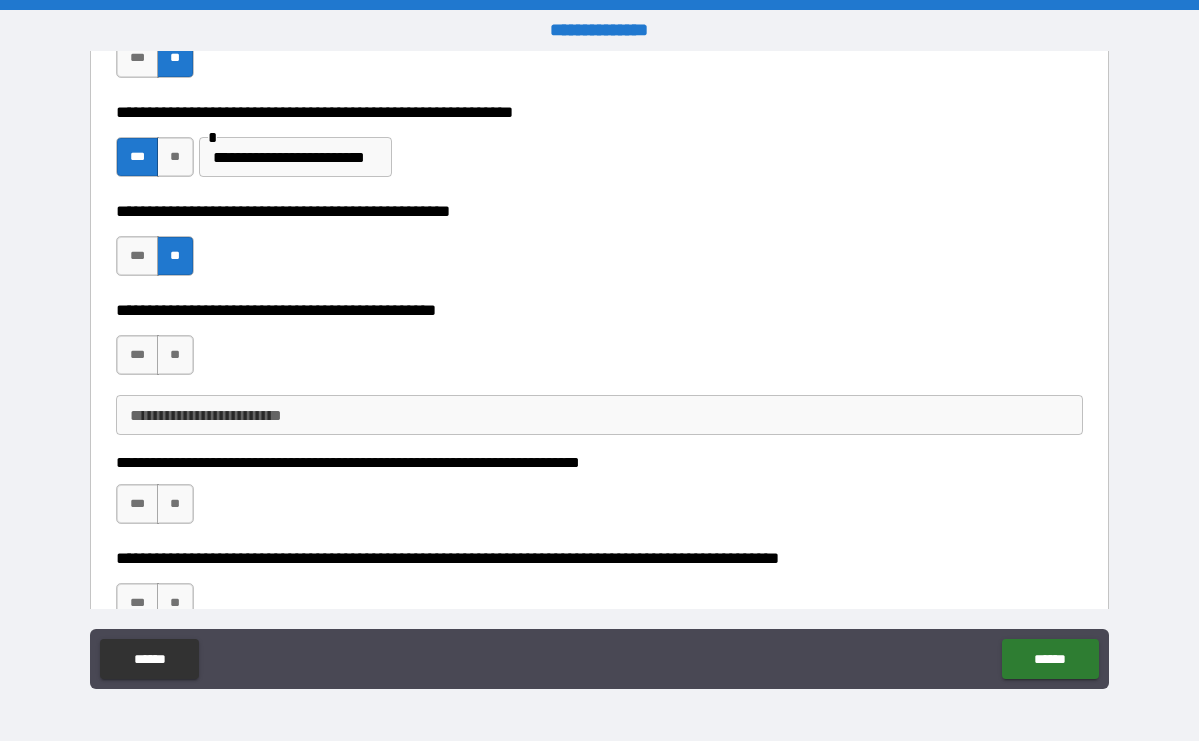 scroll, scrollTop: 455, scrollLeft: 0, axis: vertical 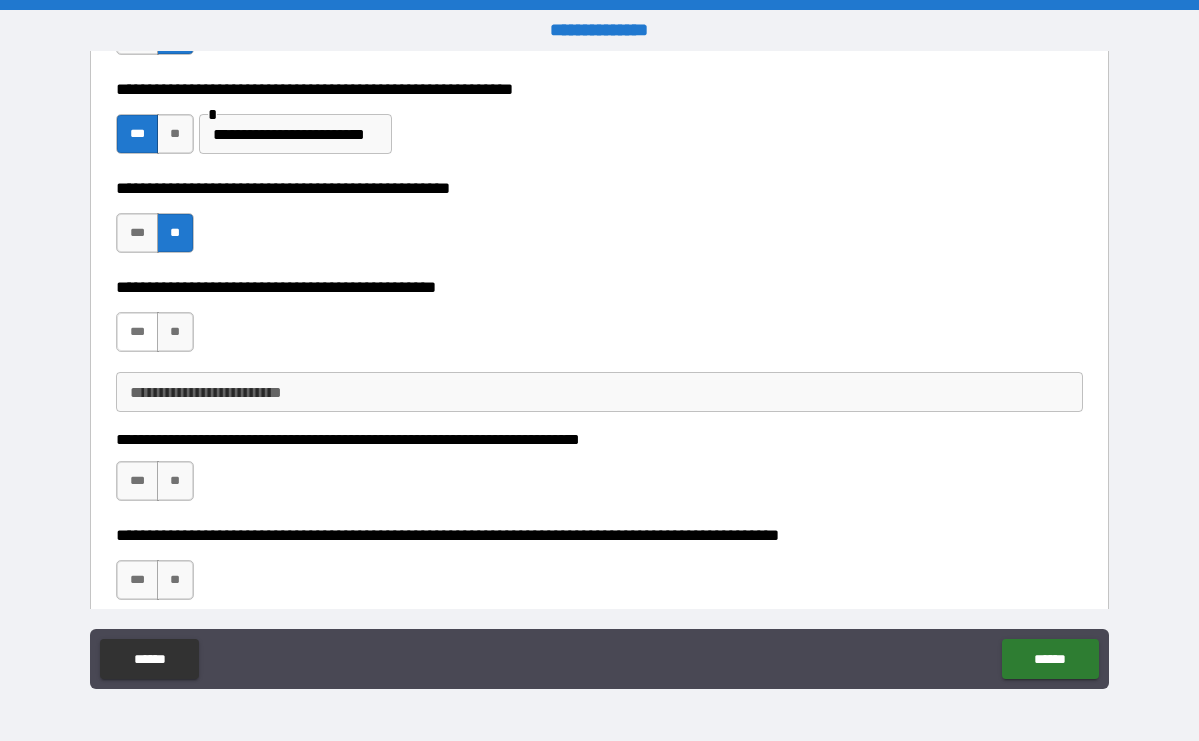 click on "***" at bounding box center (137, 332) 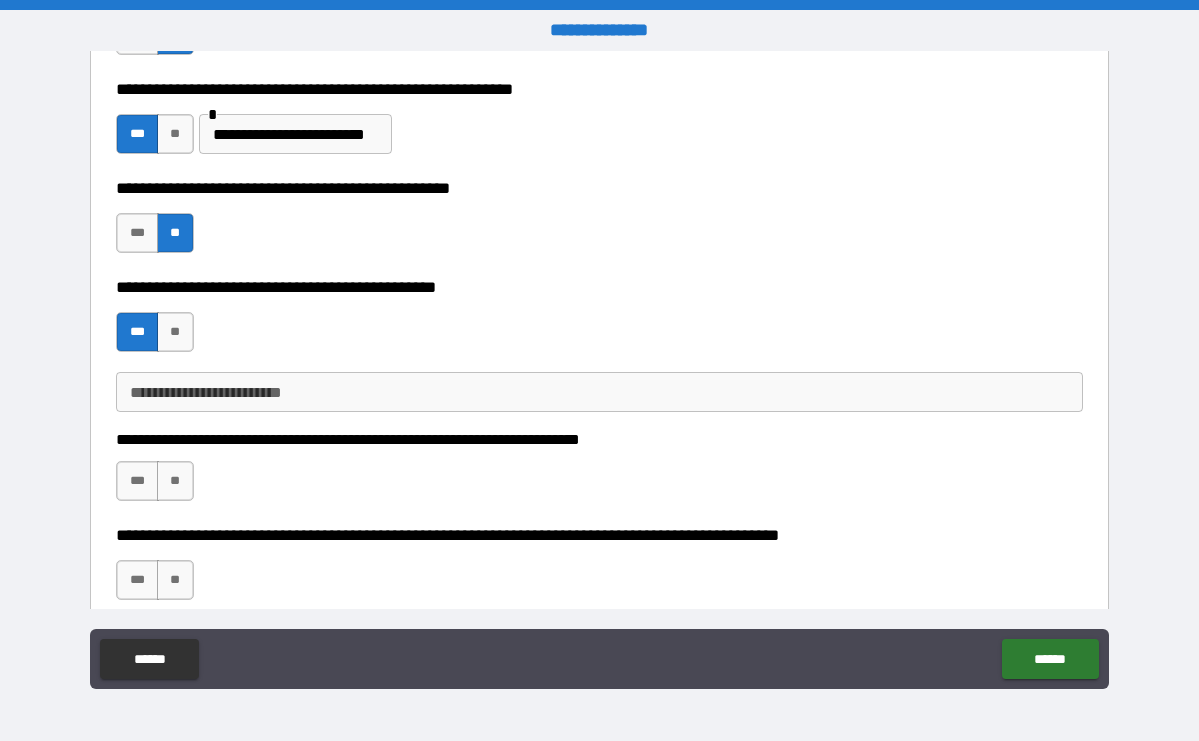 type on "*" 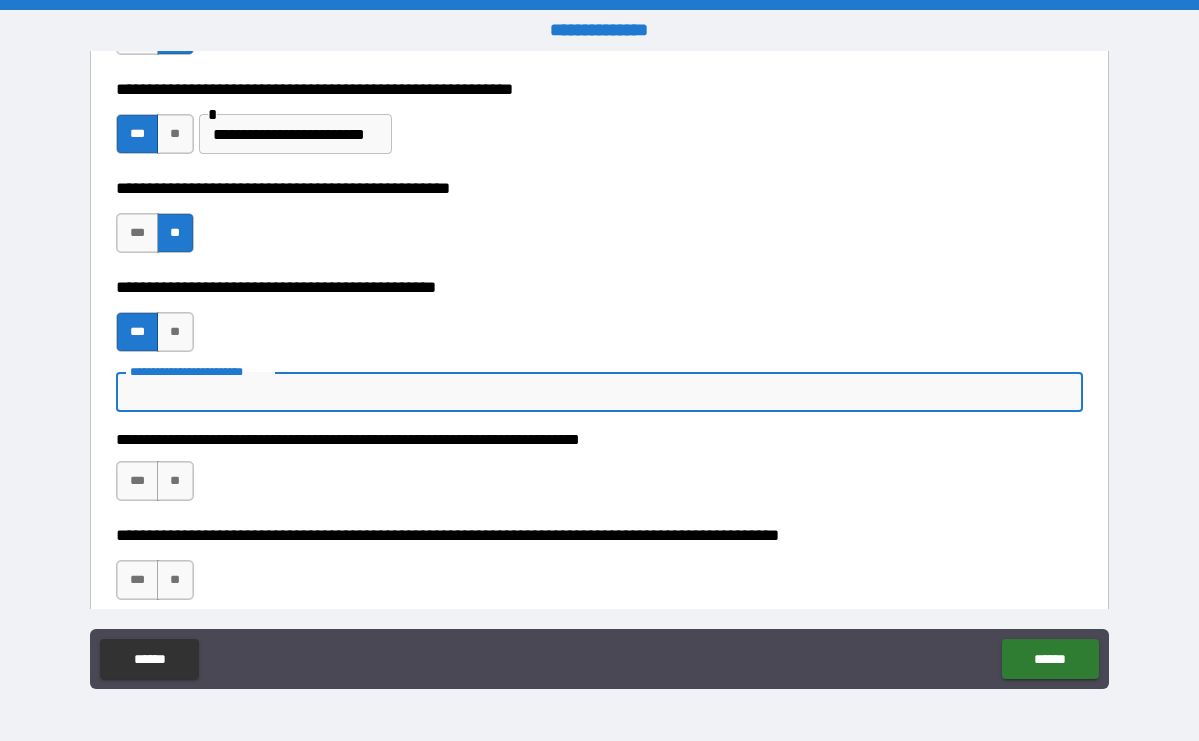type on "*" 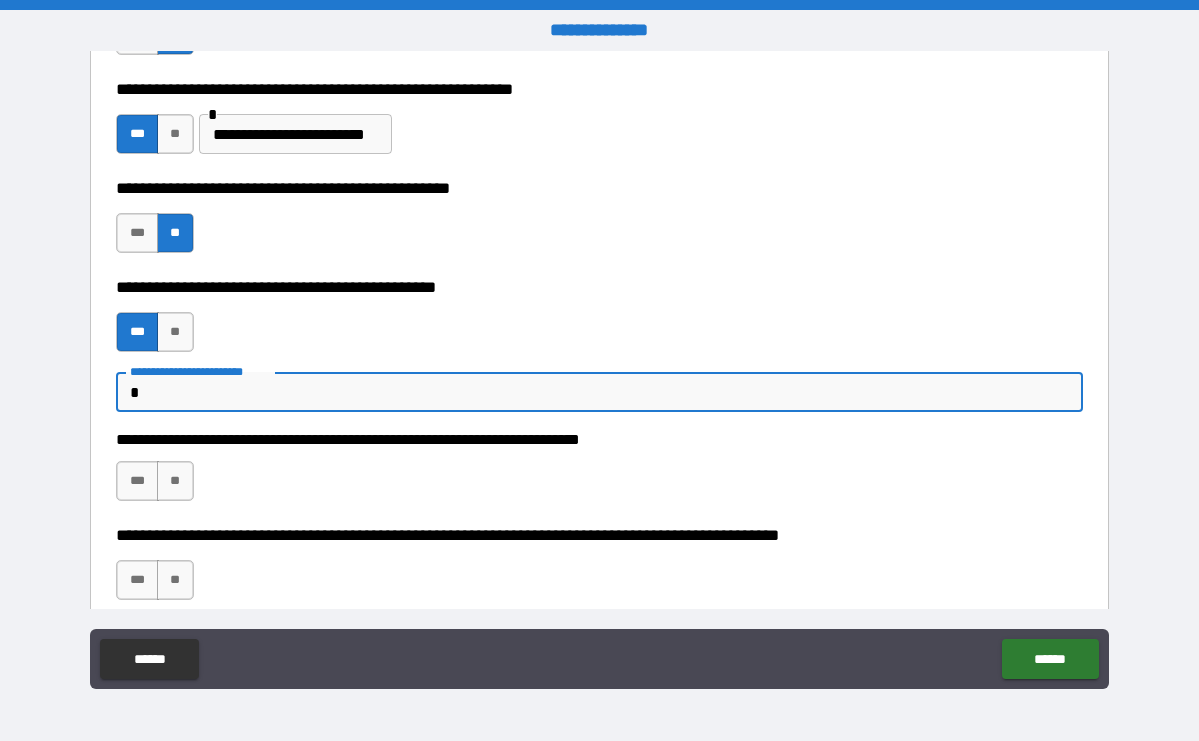 type on "**" 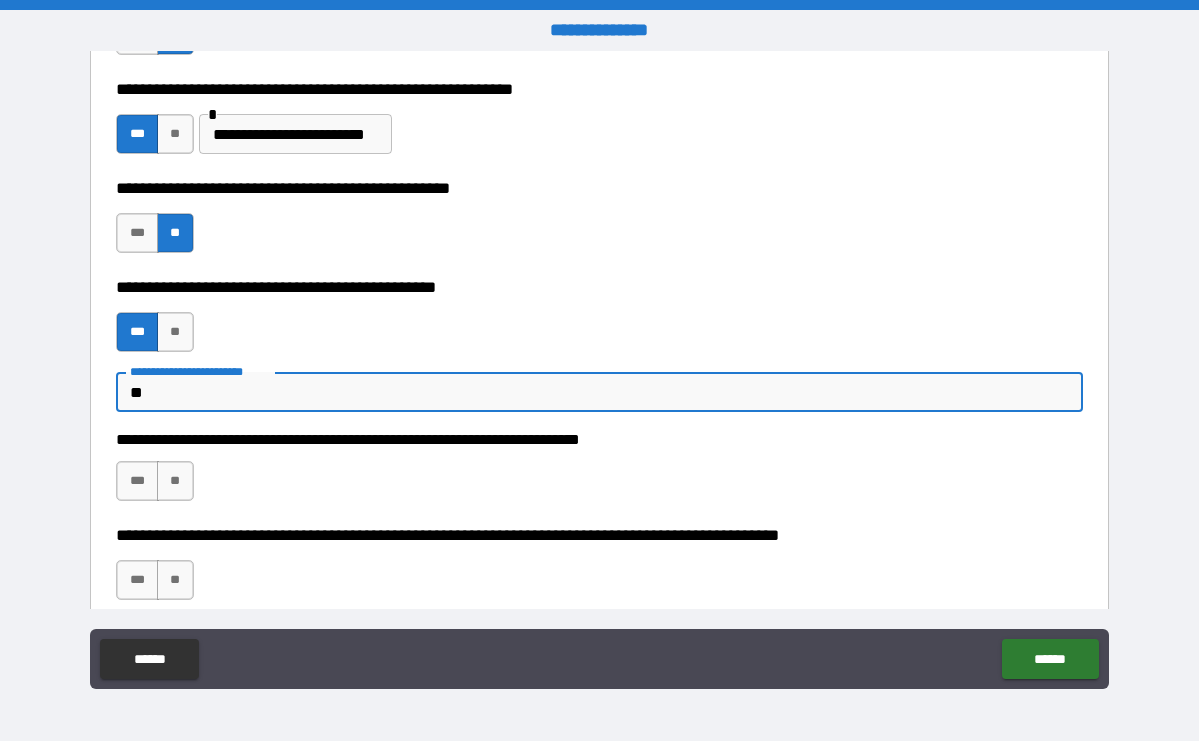 type on "*" 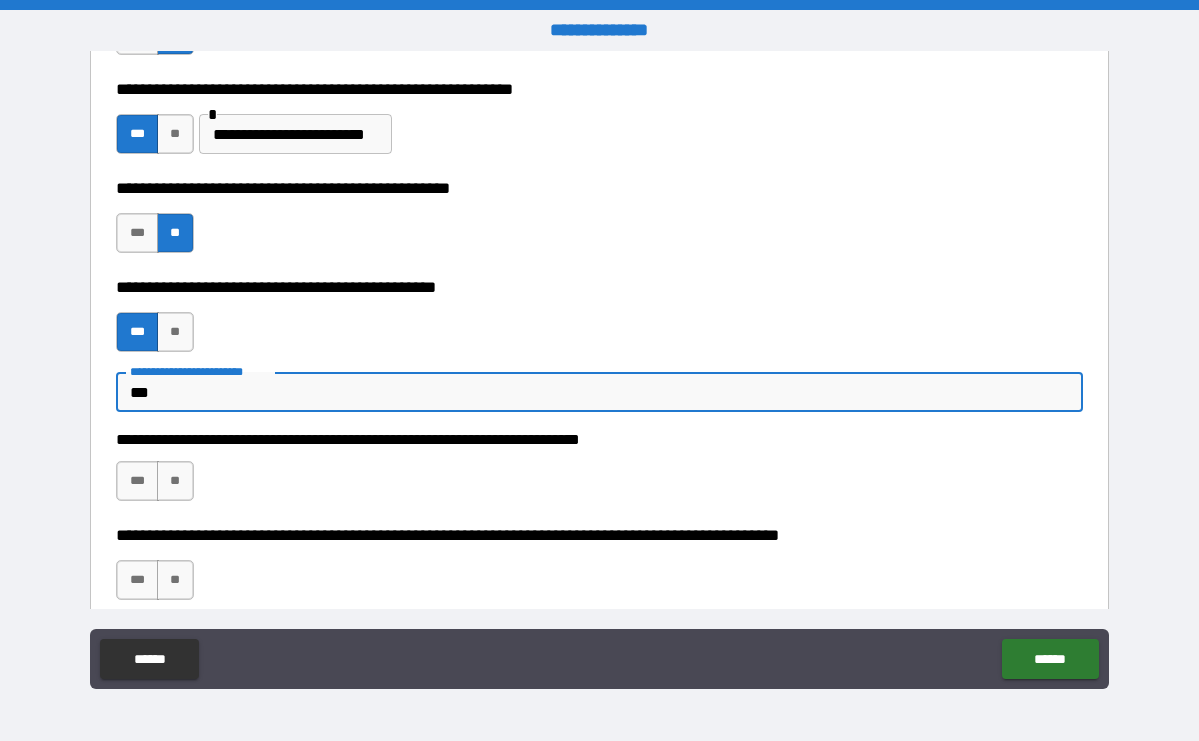 type on "****" 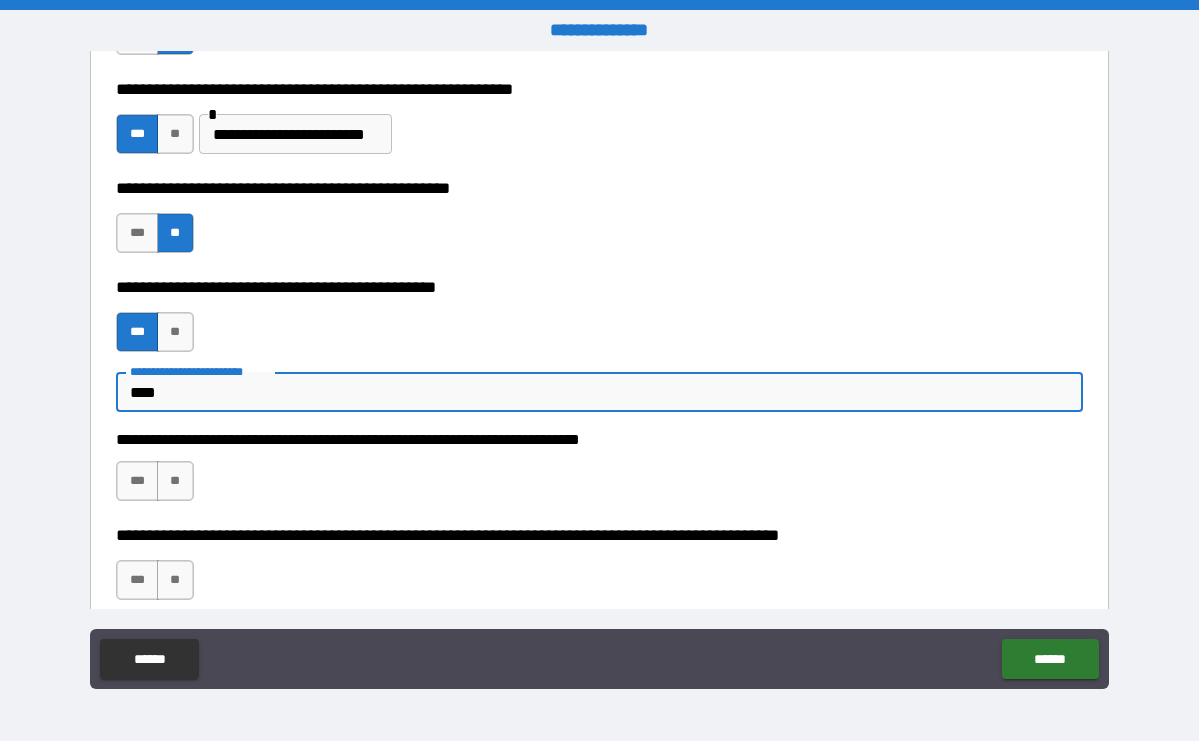 type on "*****" 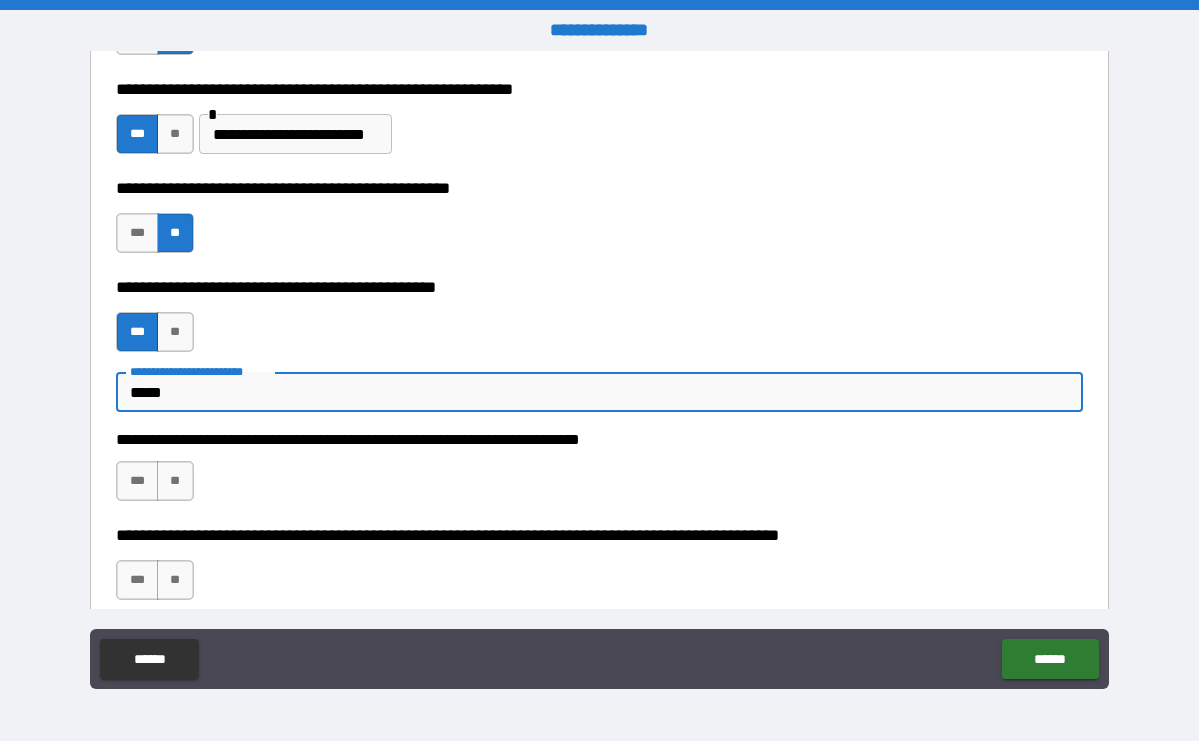 type on "******" 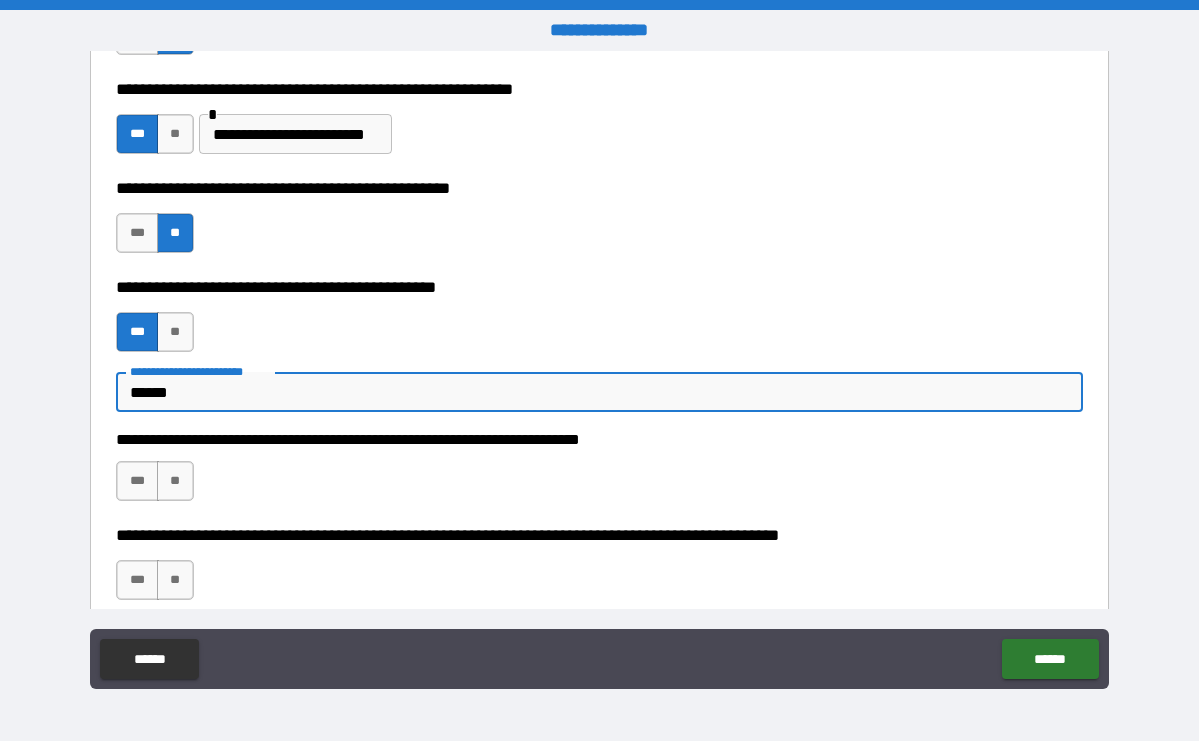 type on "*" 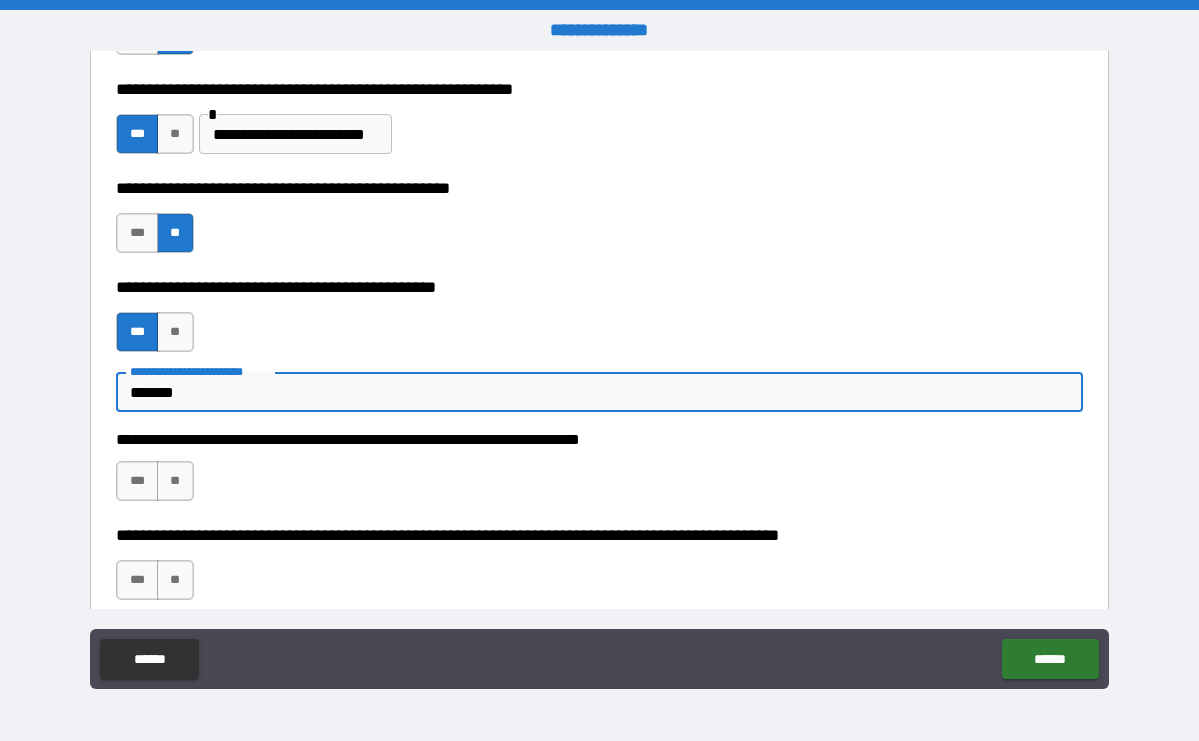 type on "*" 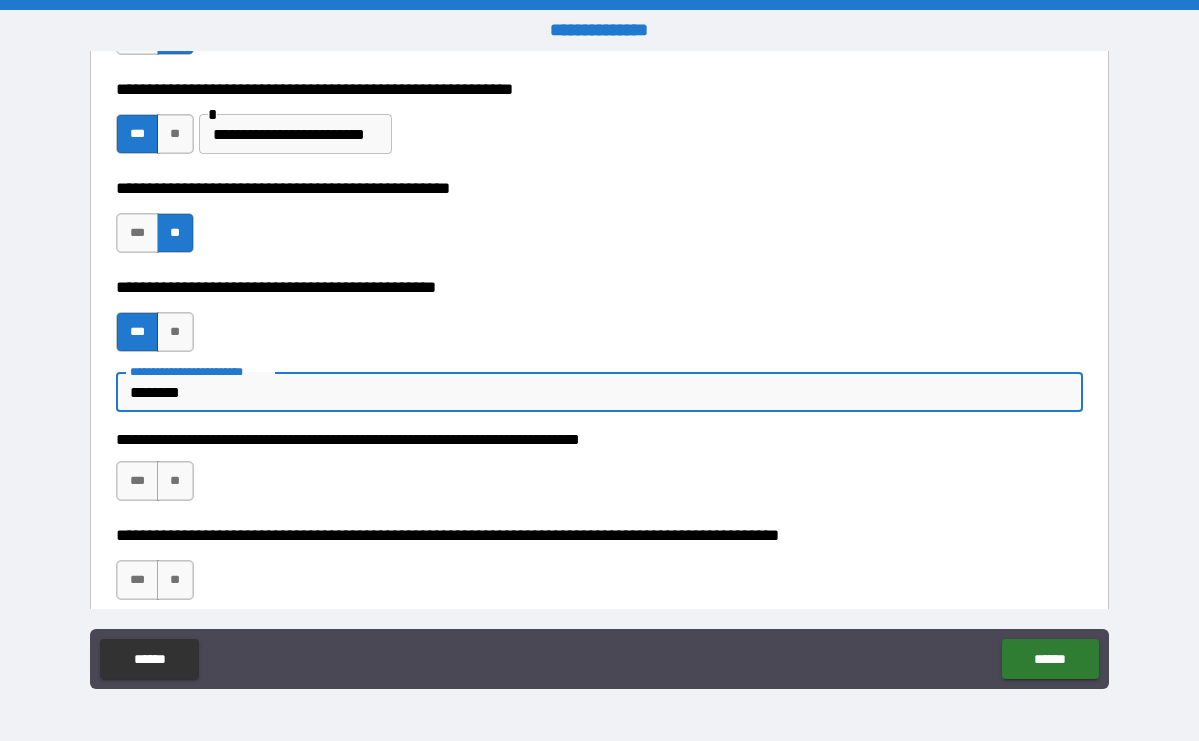 type on "*********" 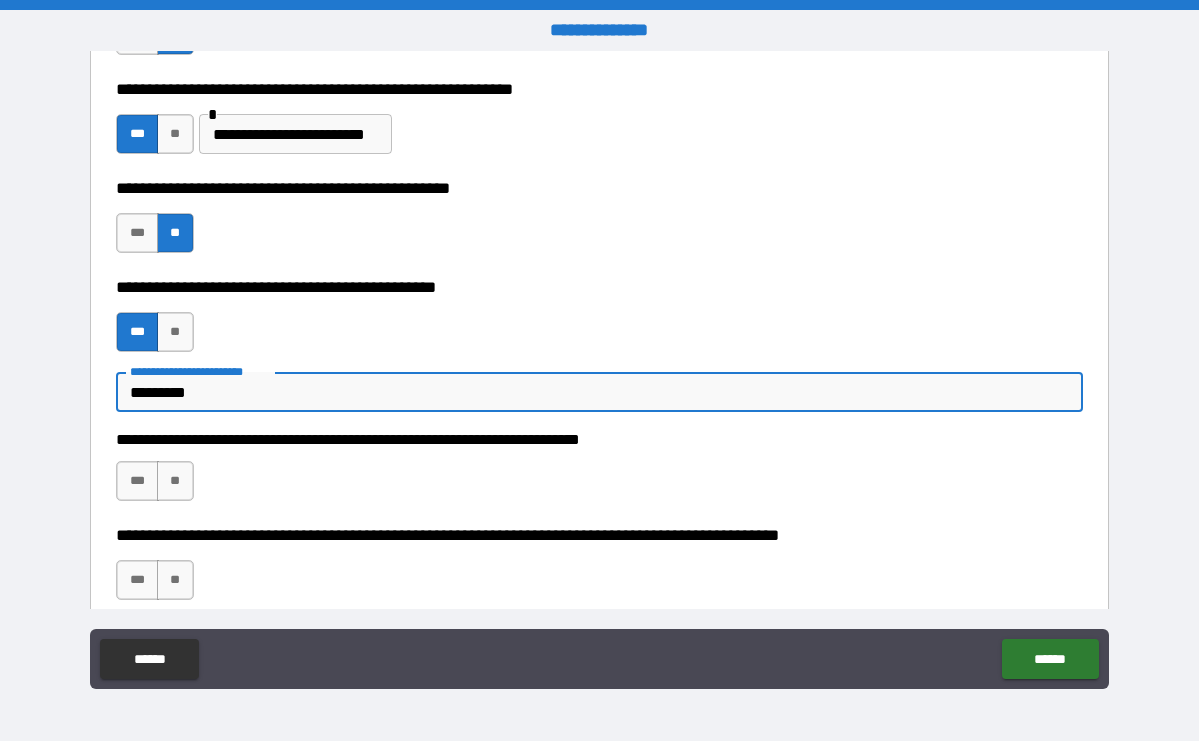 type on "*" 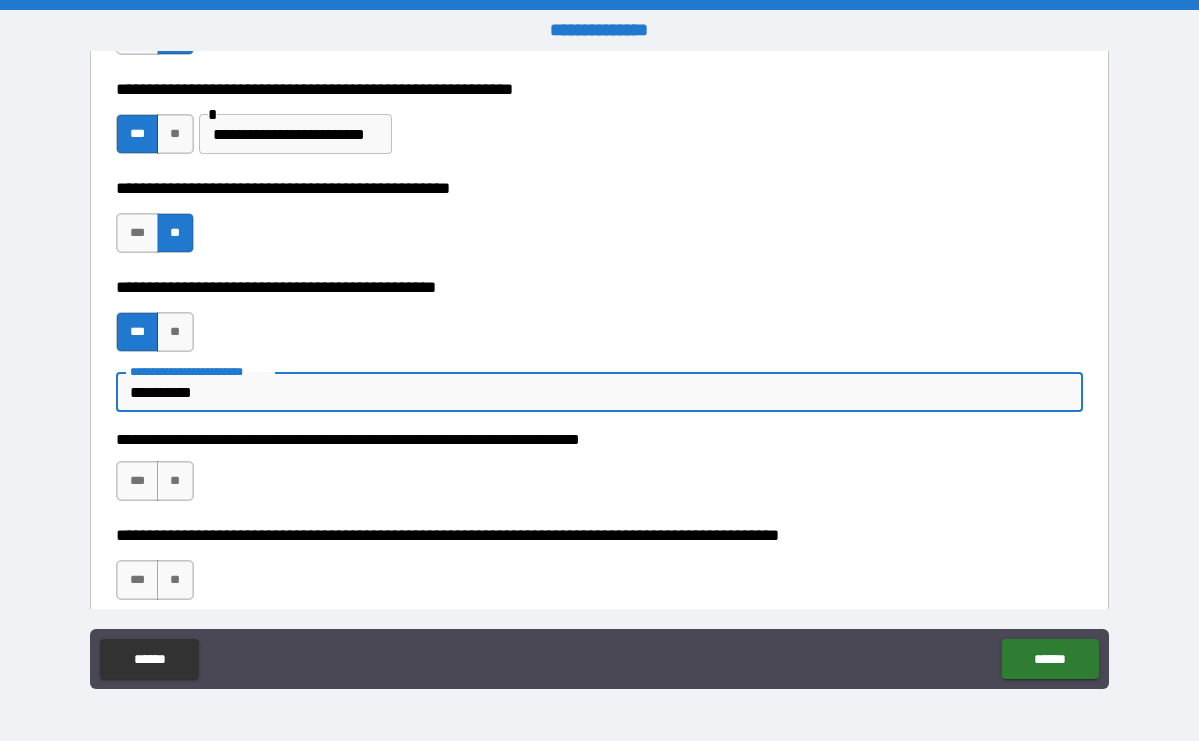 type on "**********" 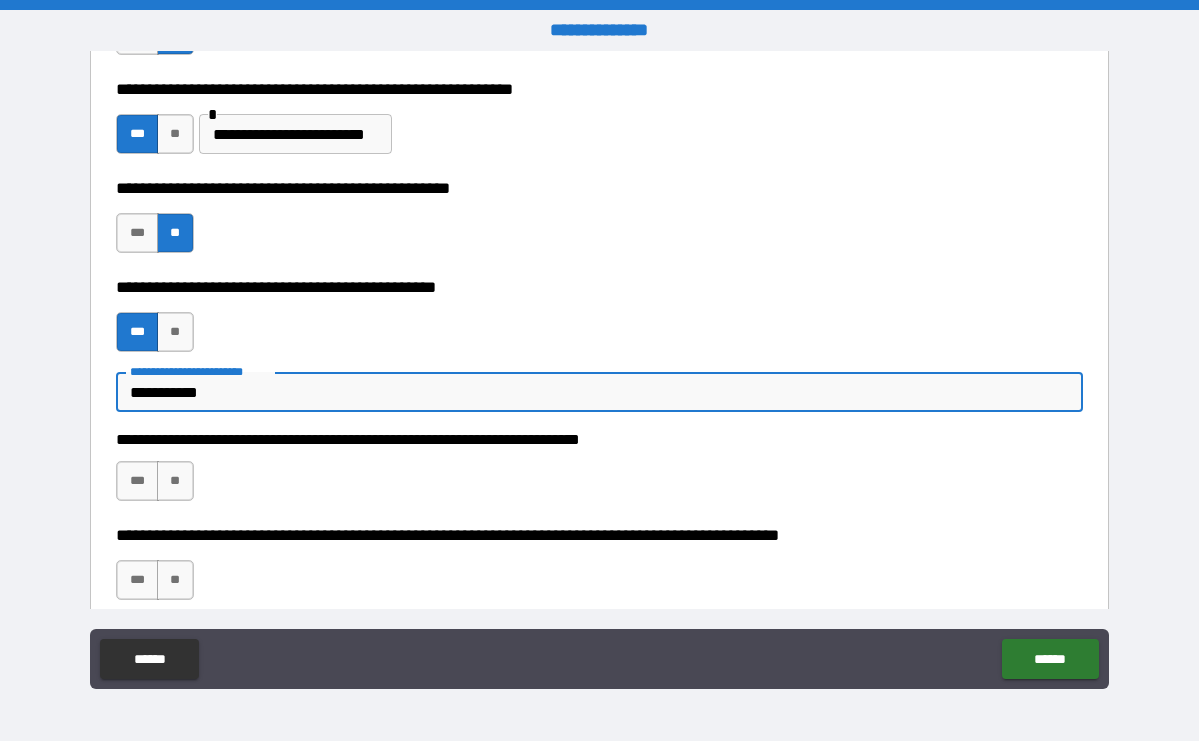 type on "**********" 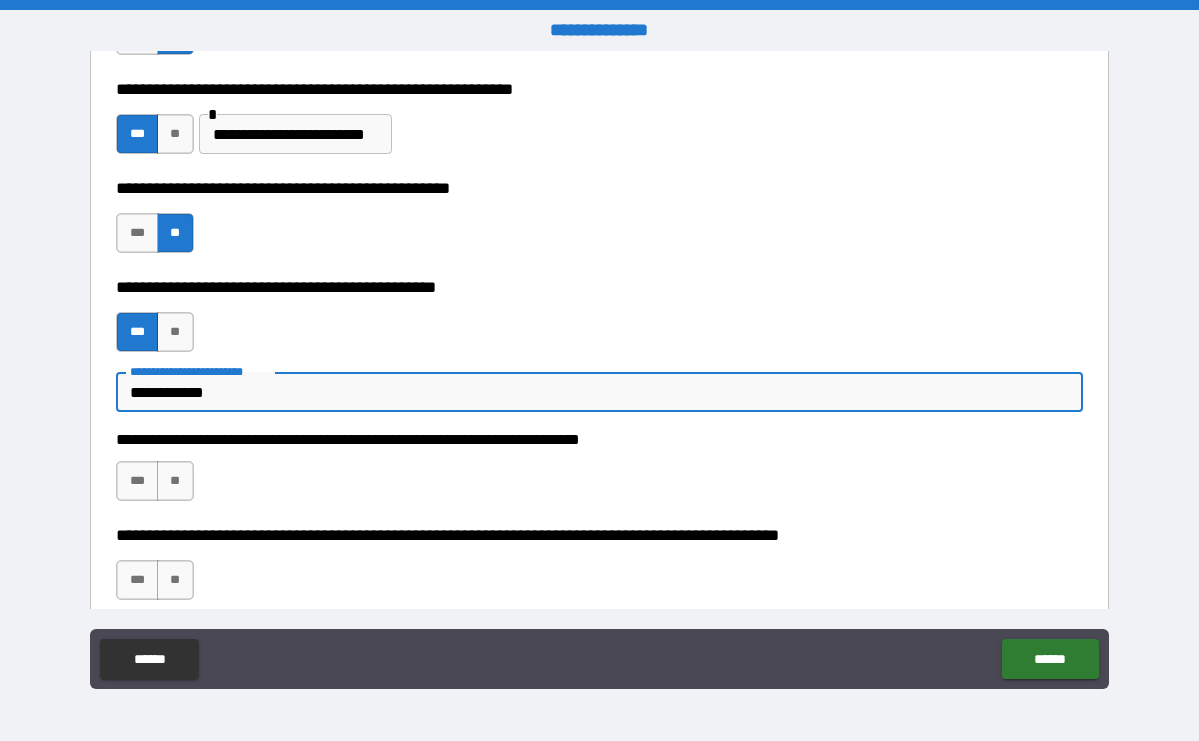 type on "**********" 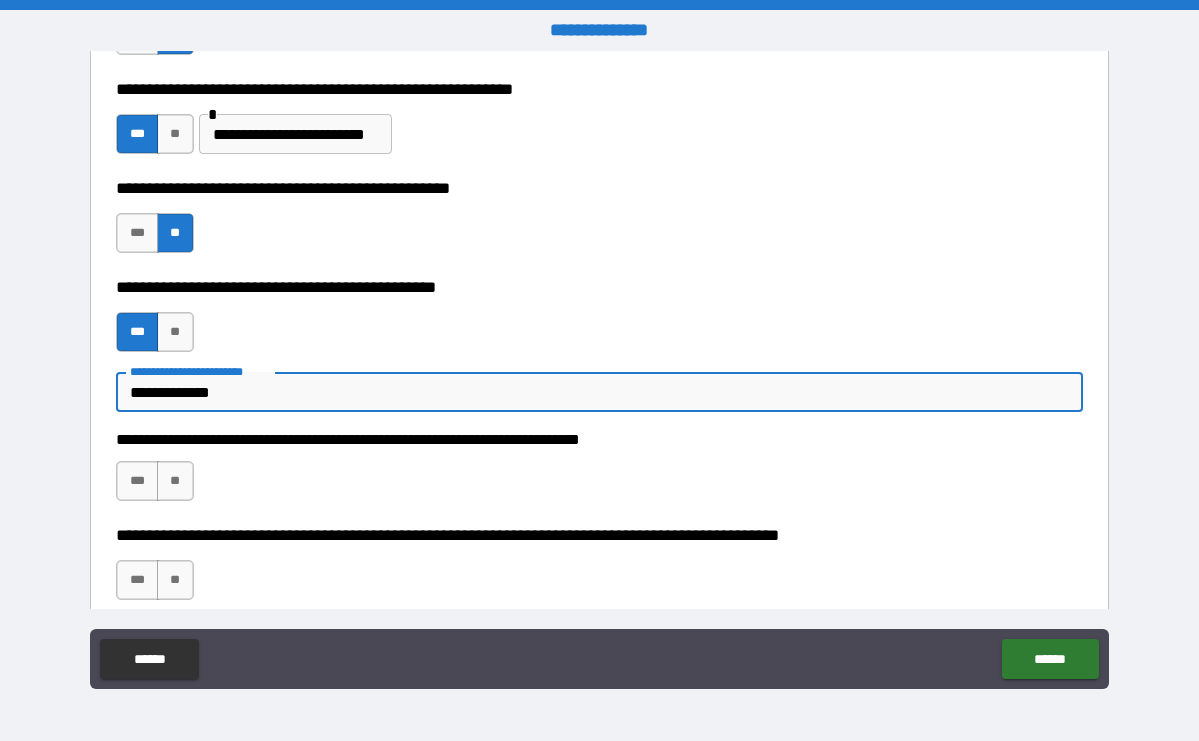 type on "*" 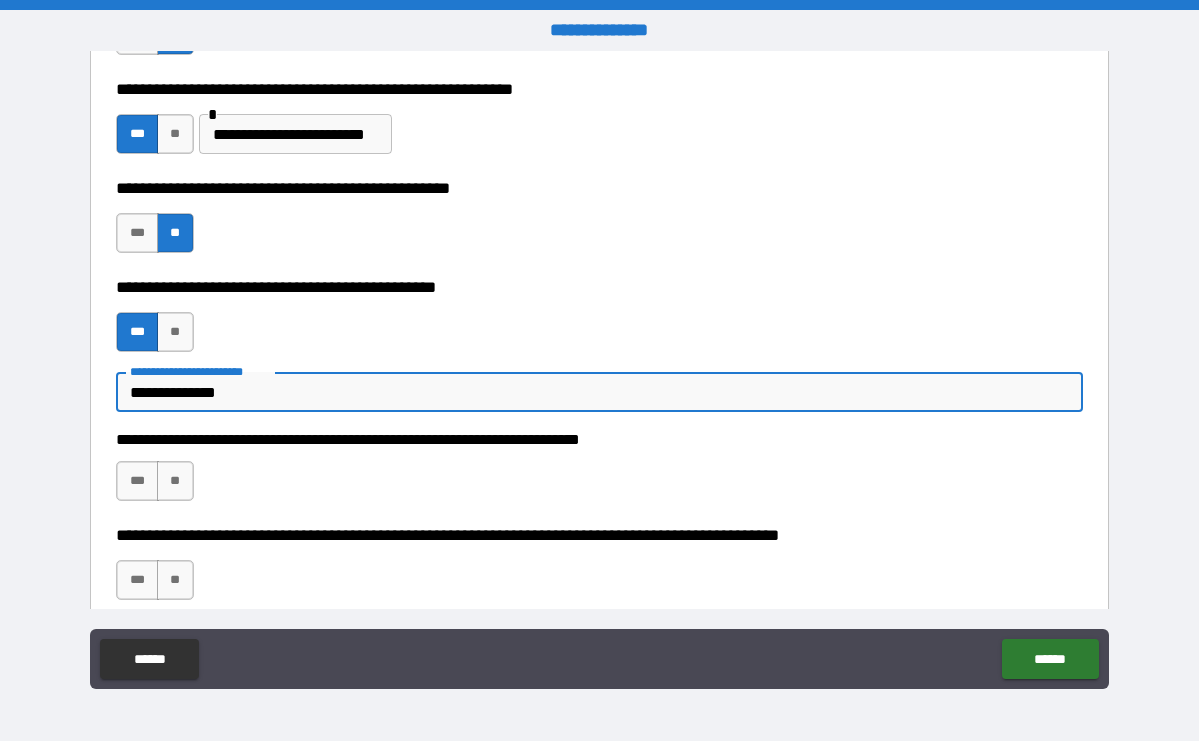 type on "*" 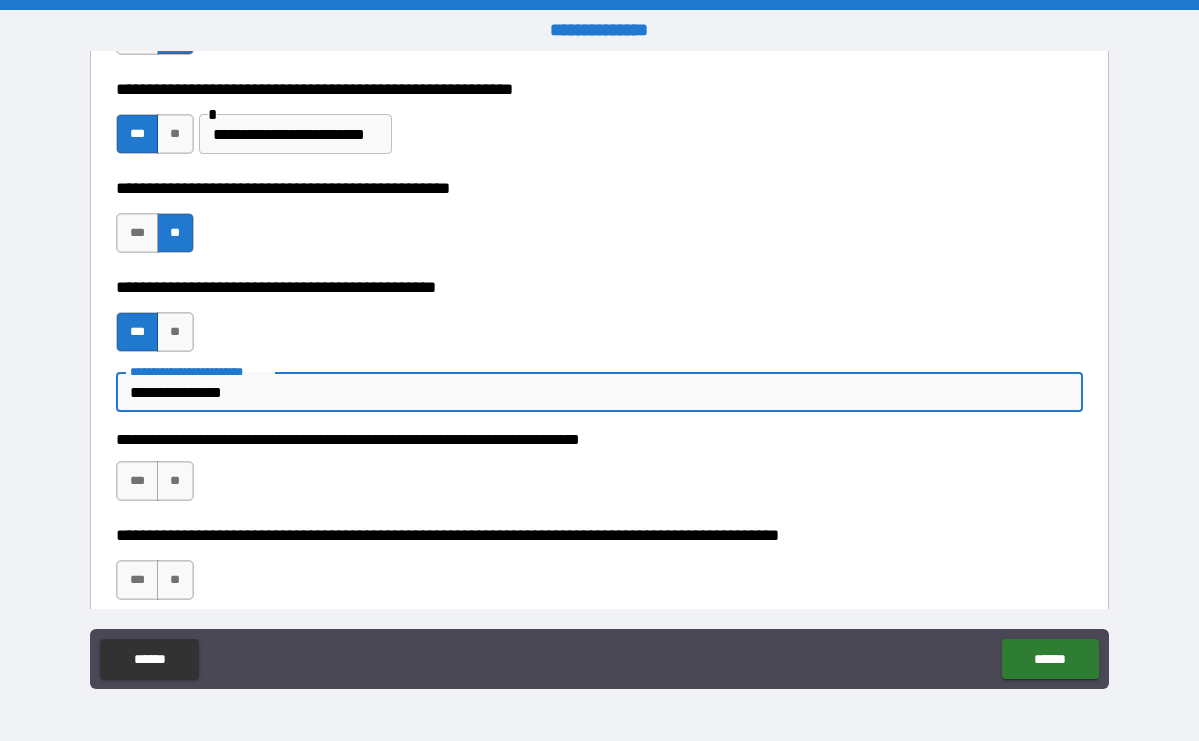 type on "*" 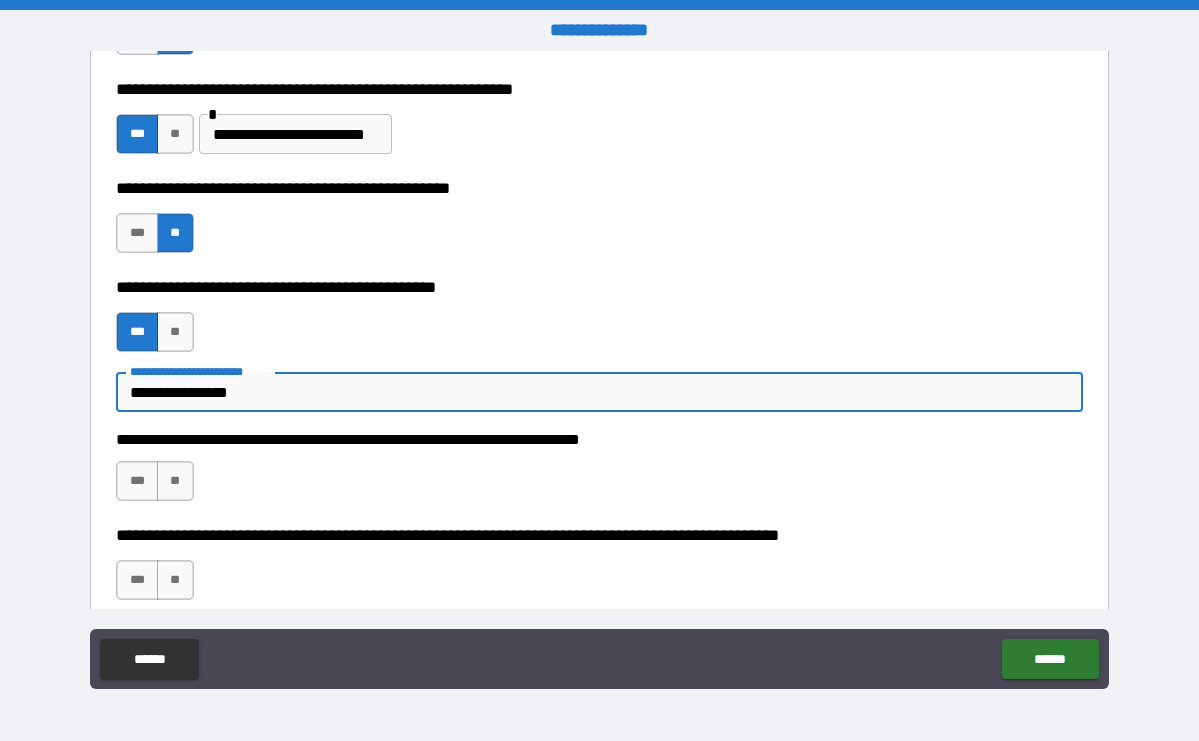 type on "*" 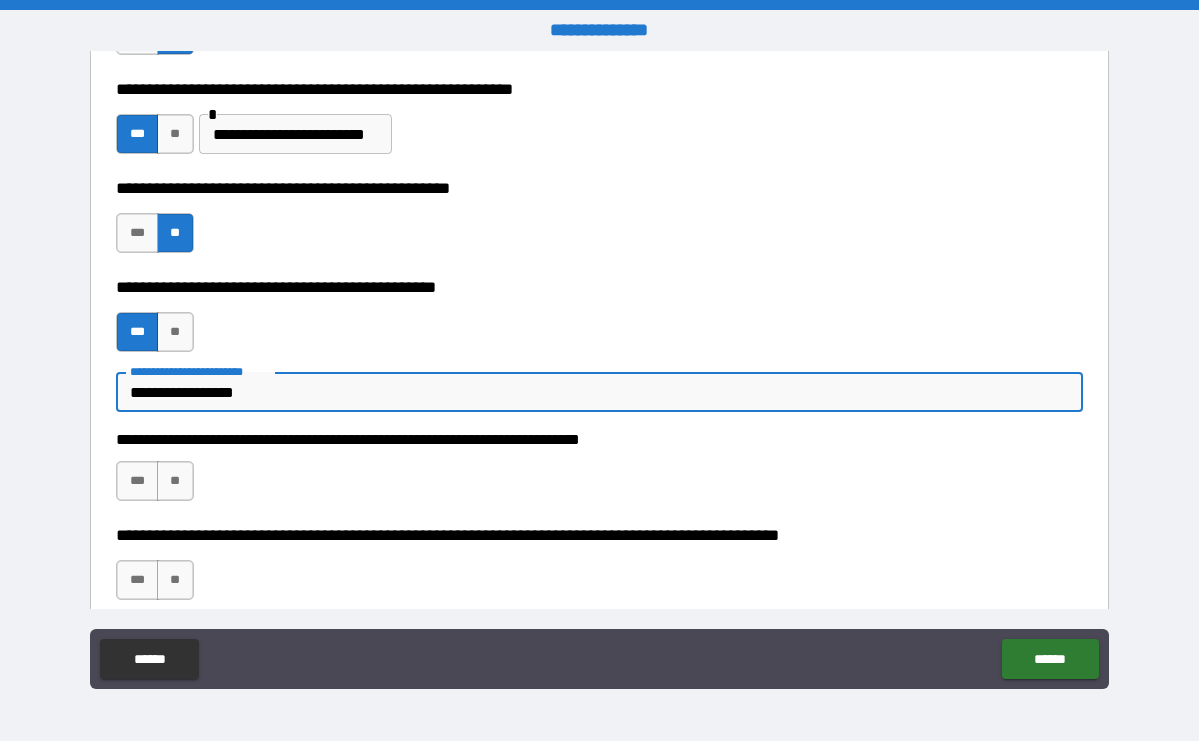 type on "*" 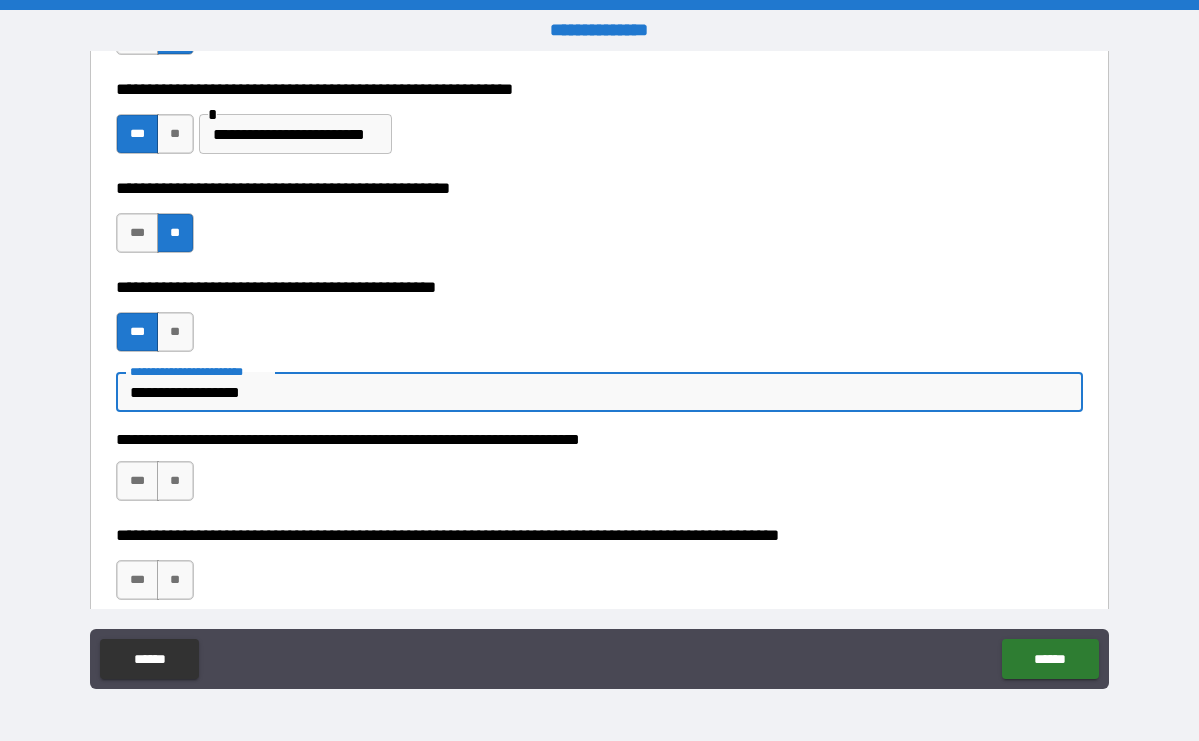 type on "*" 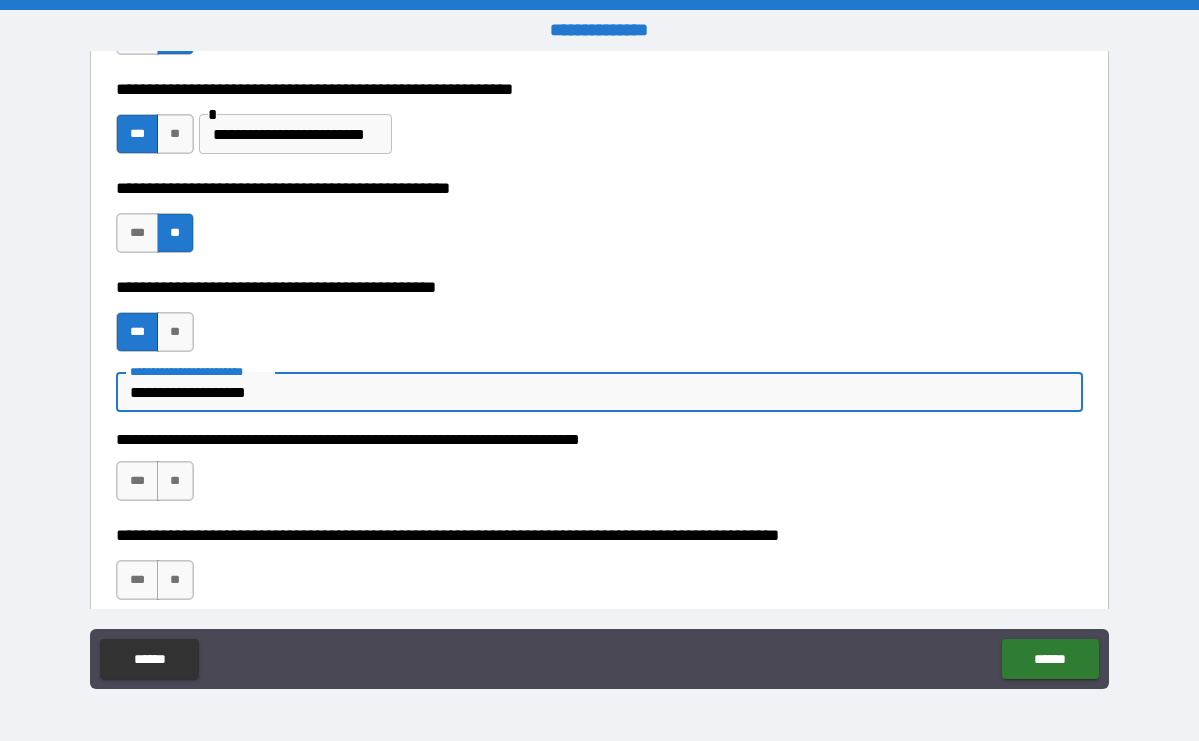 type on "*" 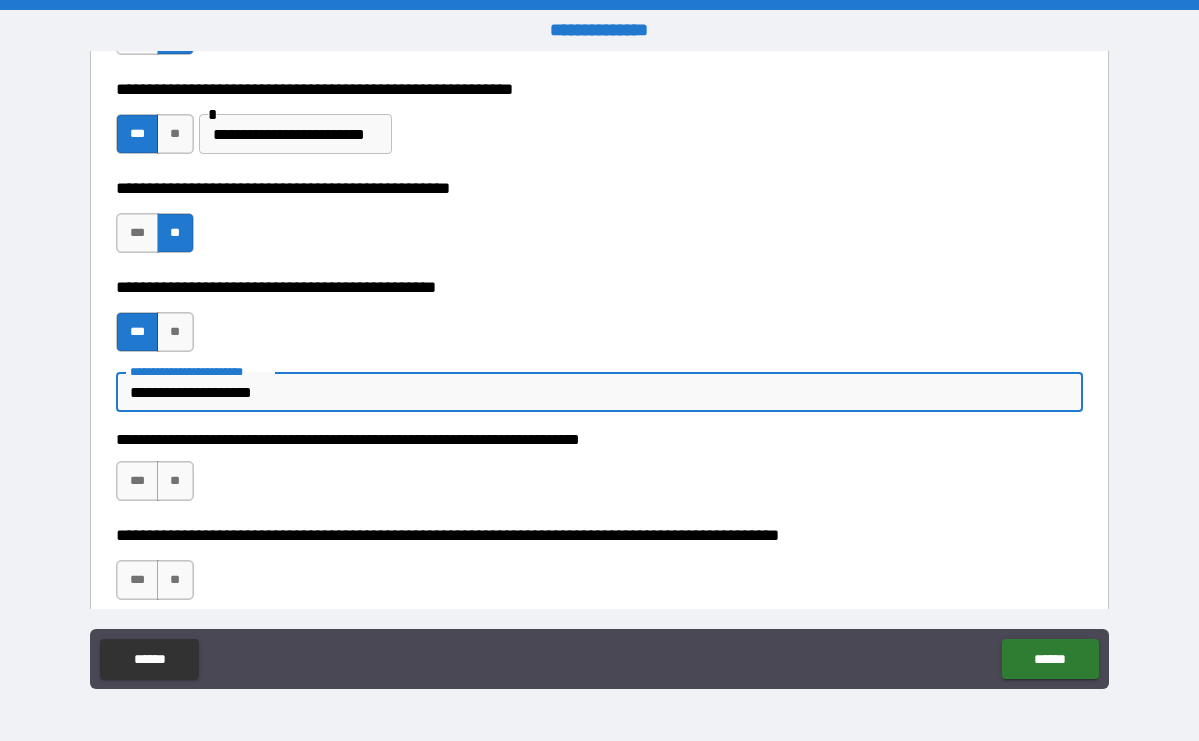 type on "*" 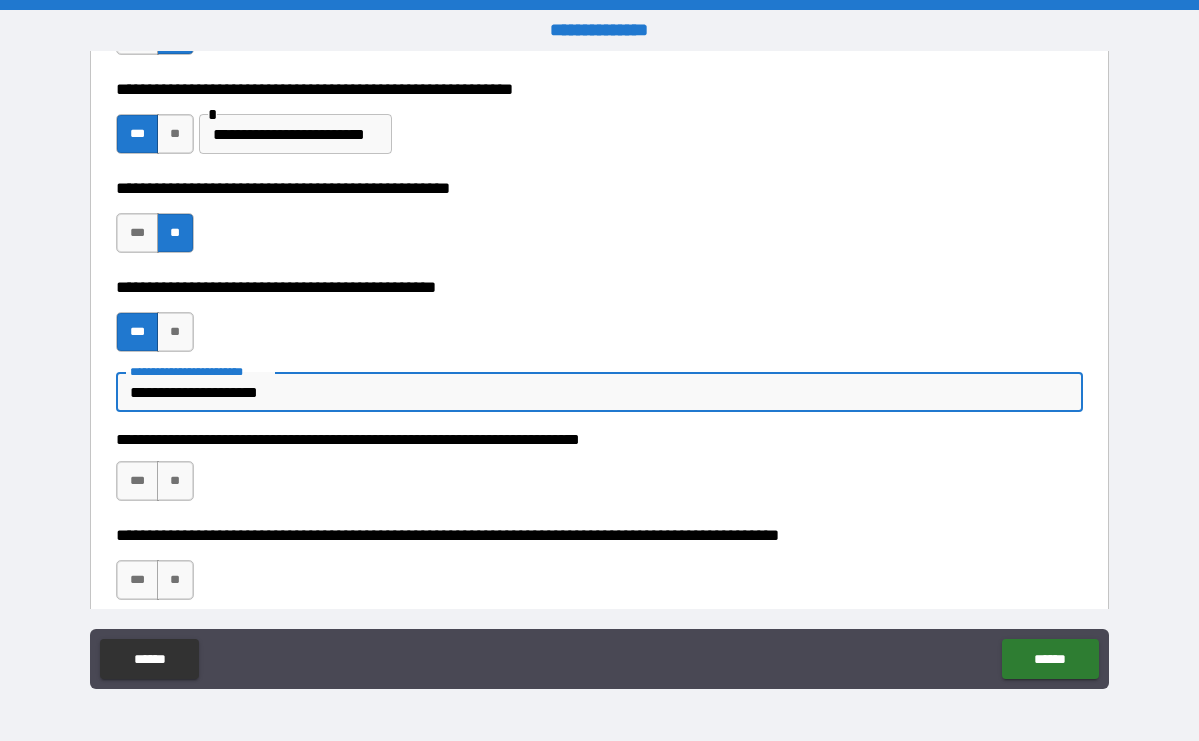 type on "**********" 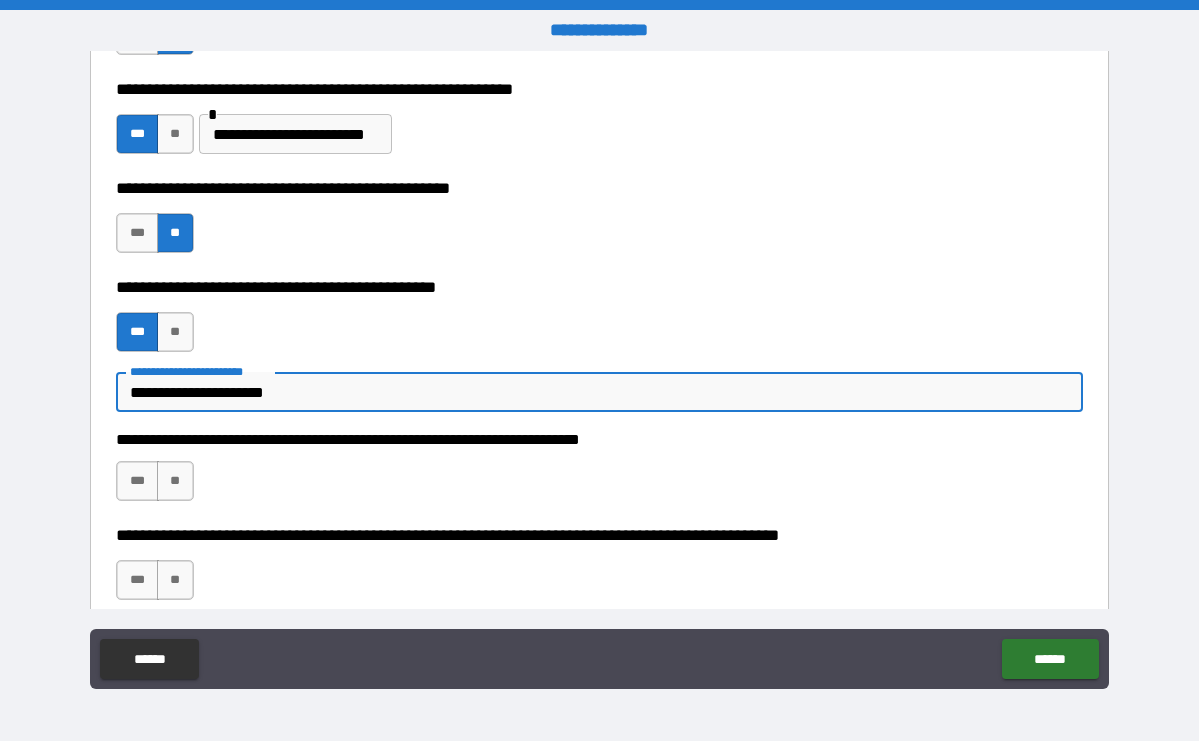 type on "*" 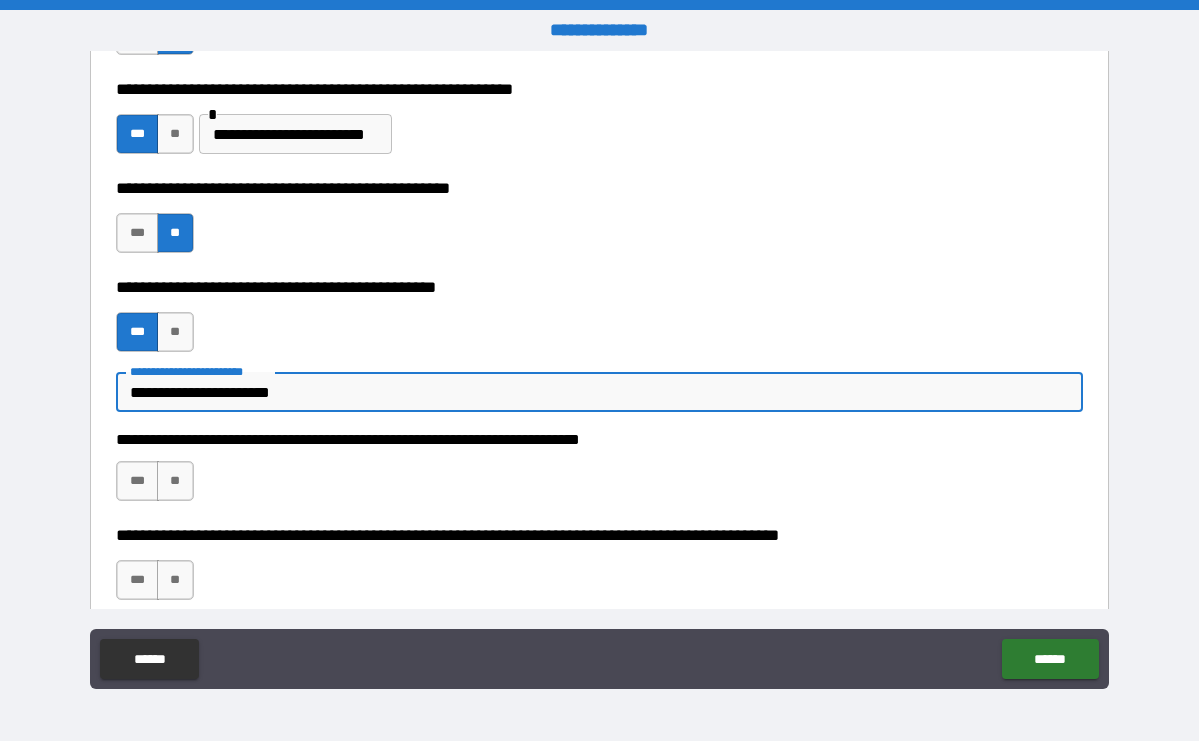 type on "**********" 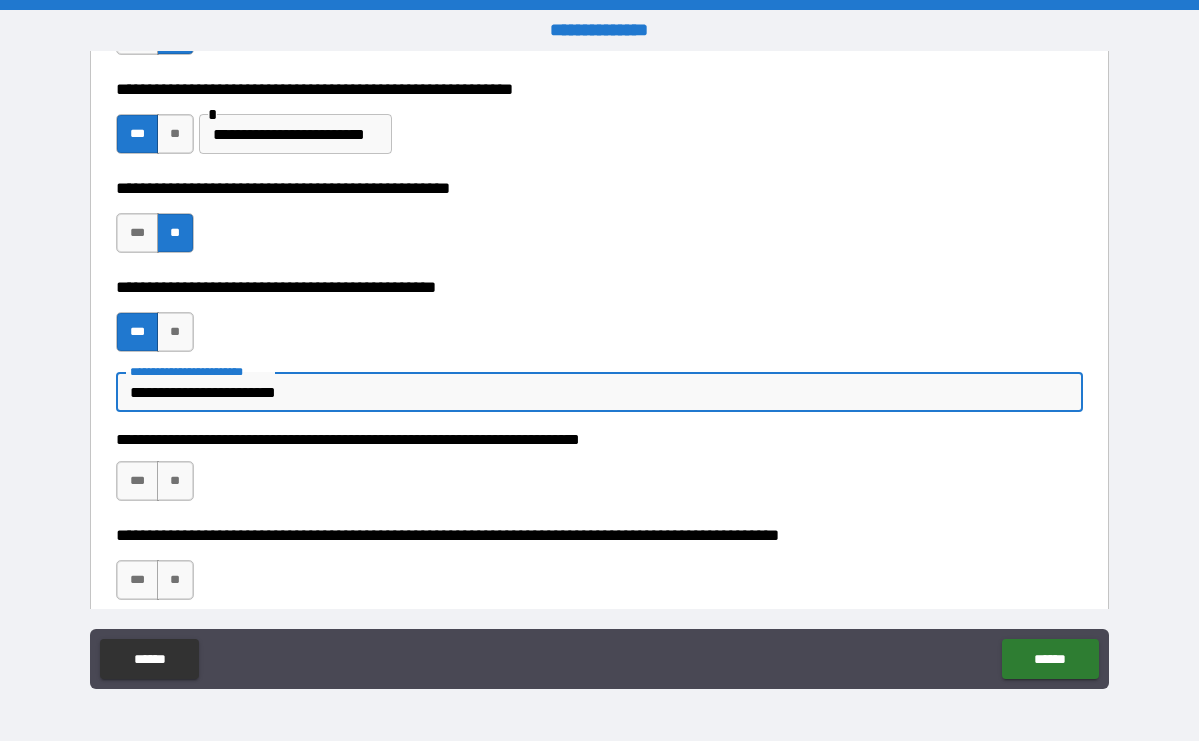 type on "**********" 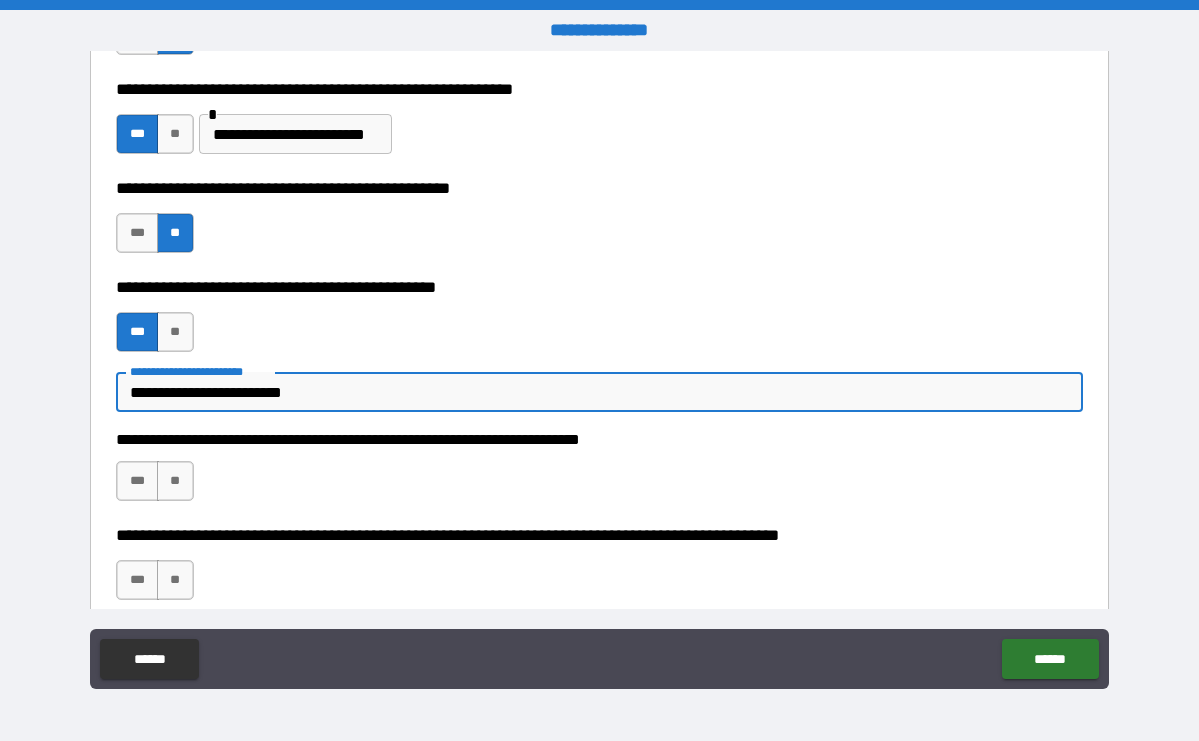 type on "**********" 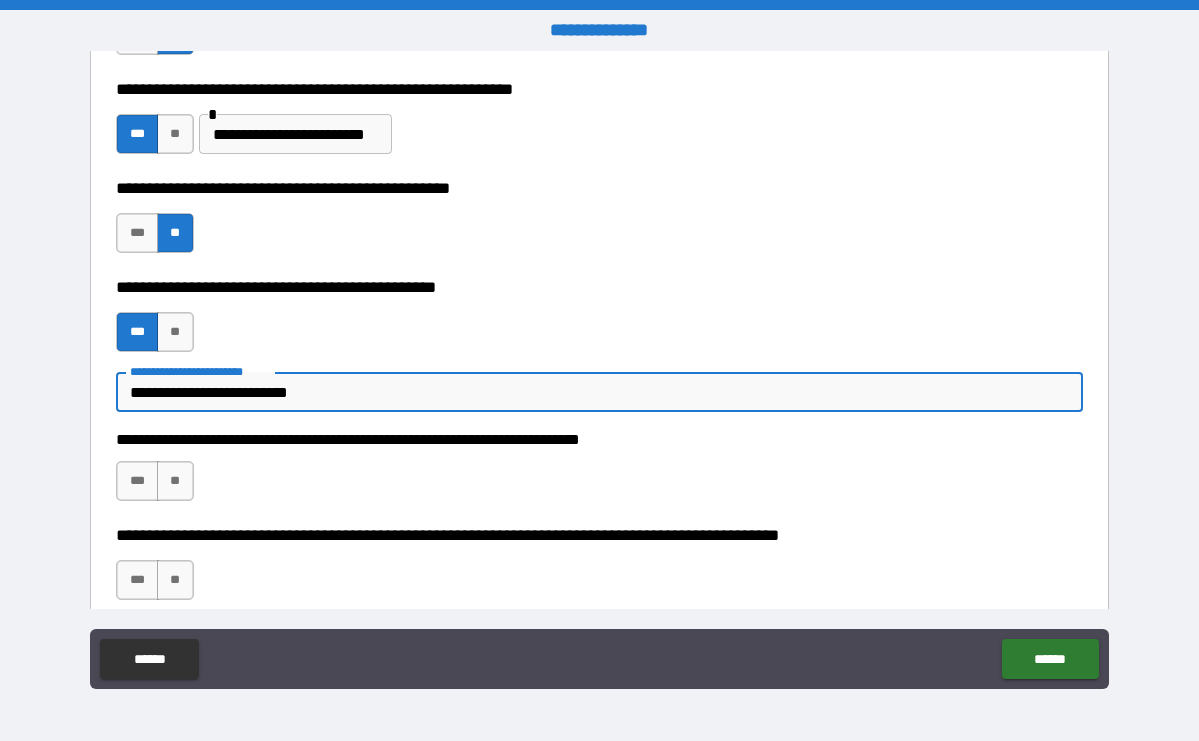 type on "**********" 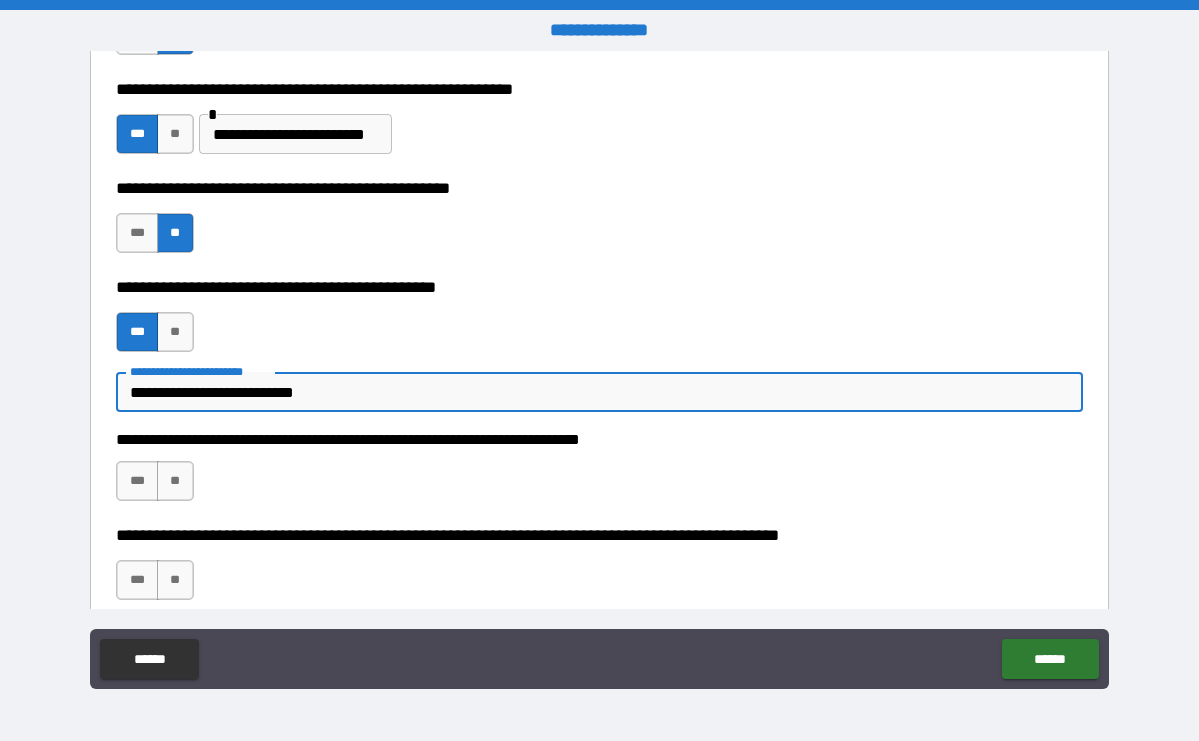 type on "**********" 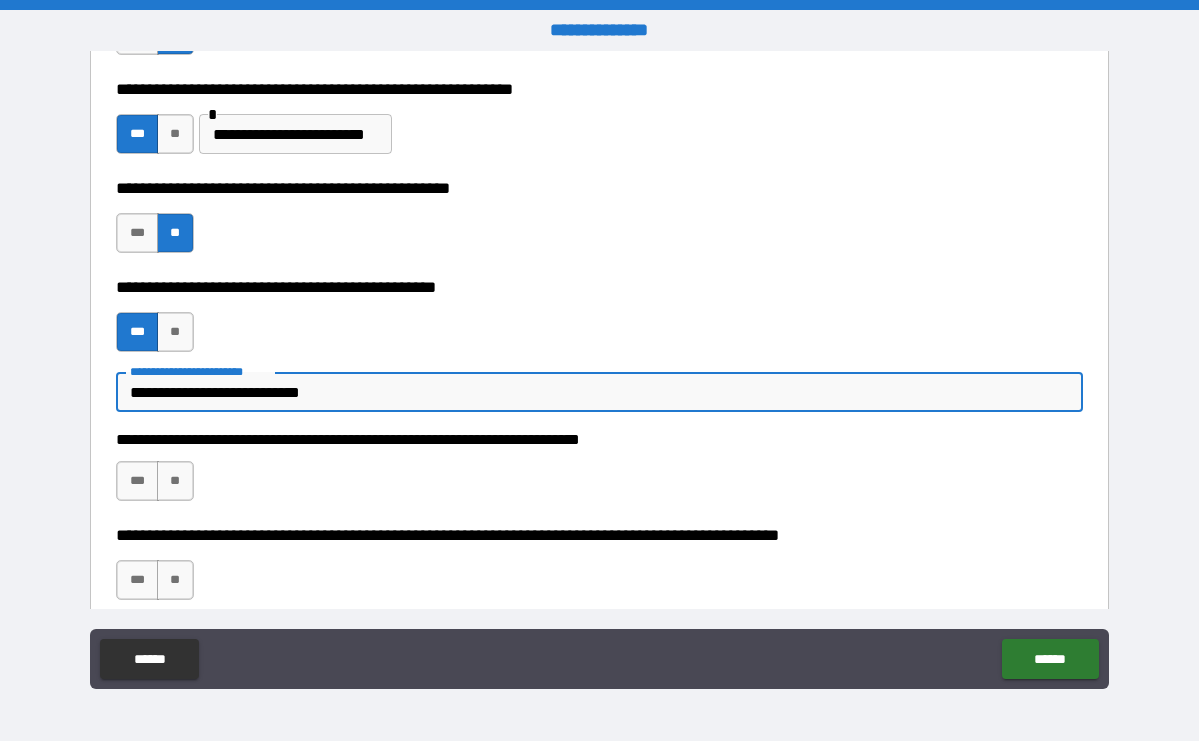 type on "*" 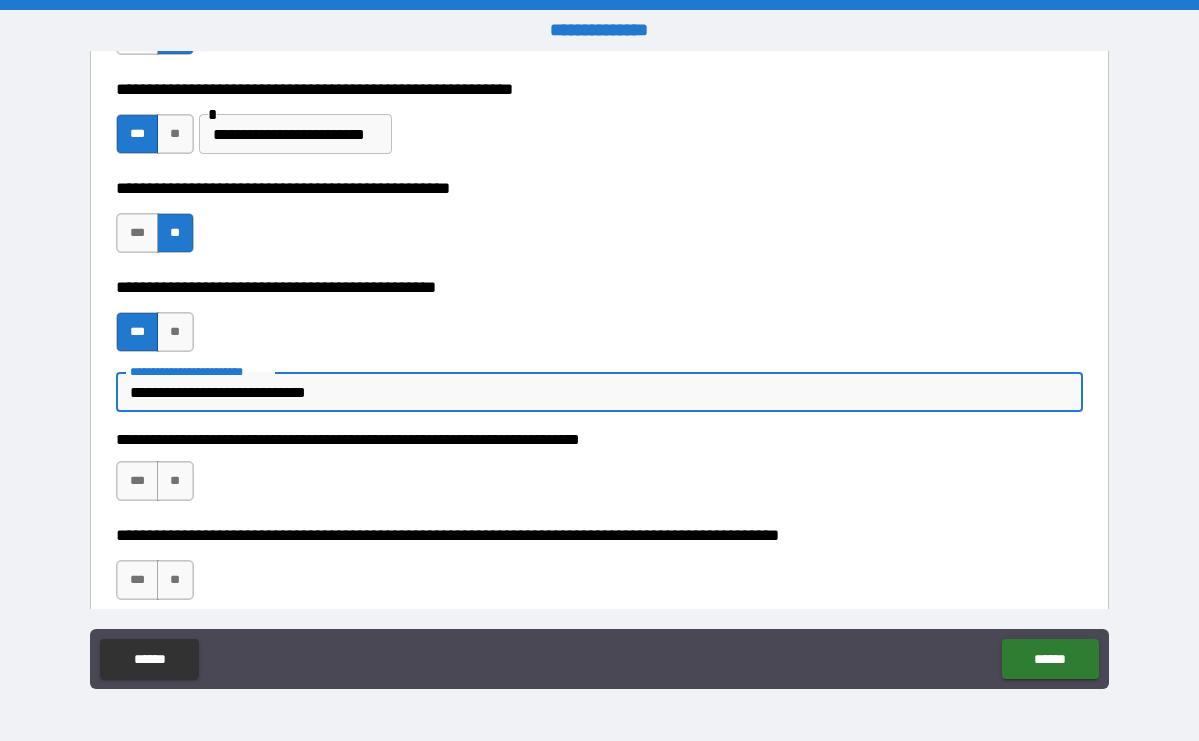 type on "**********" 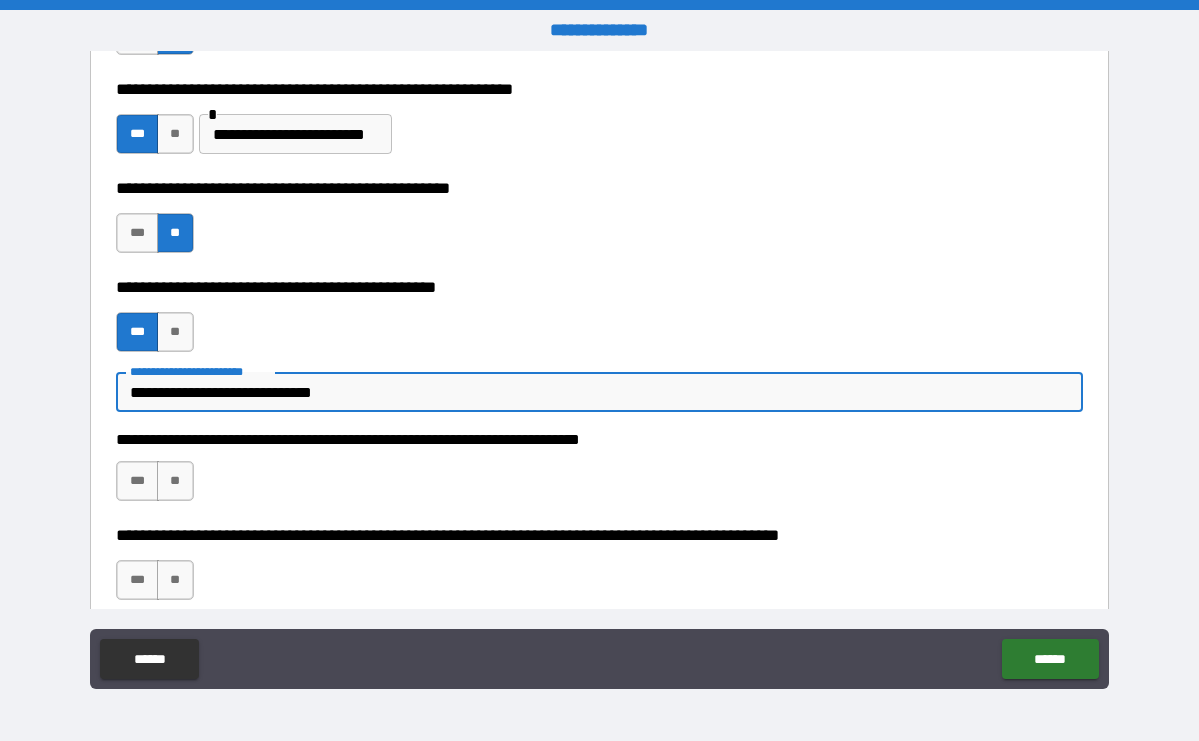 type on "*" 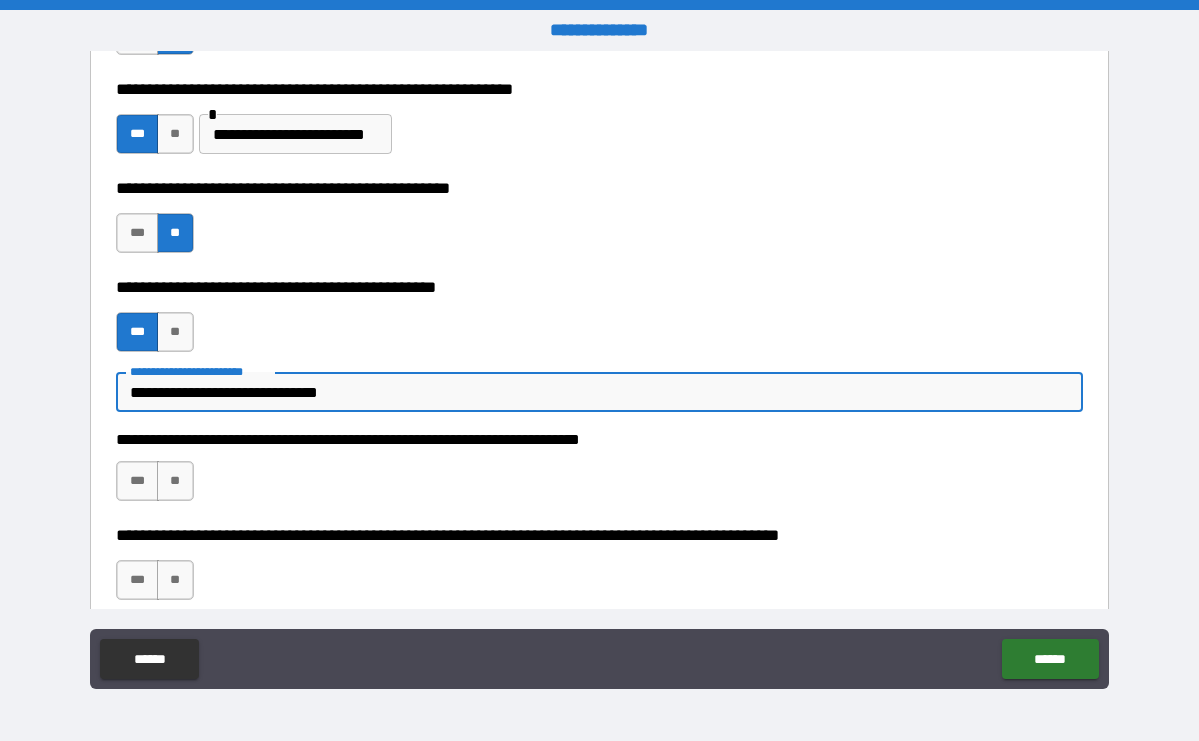 type on "**********" 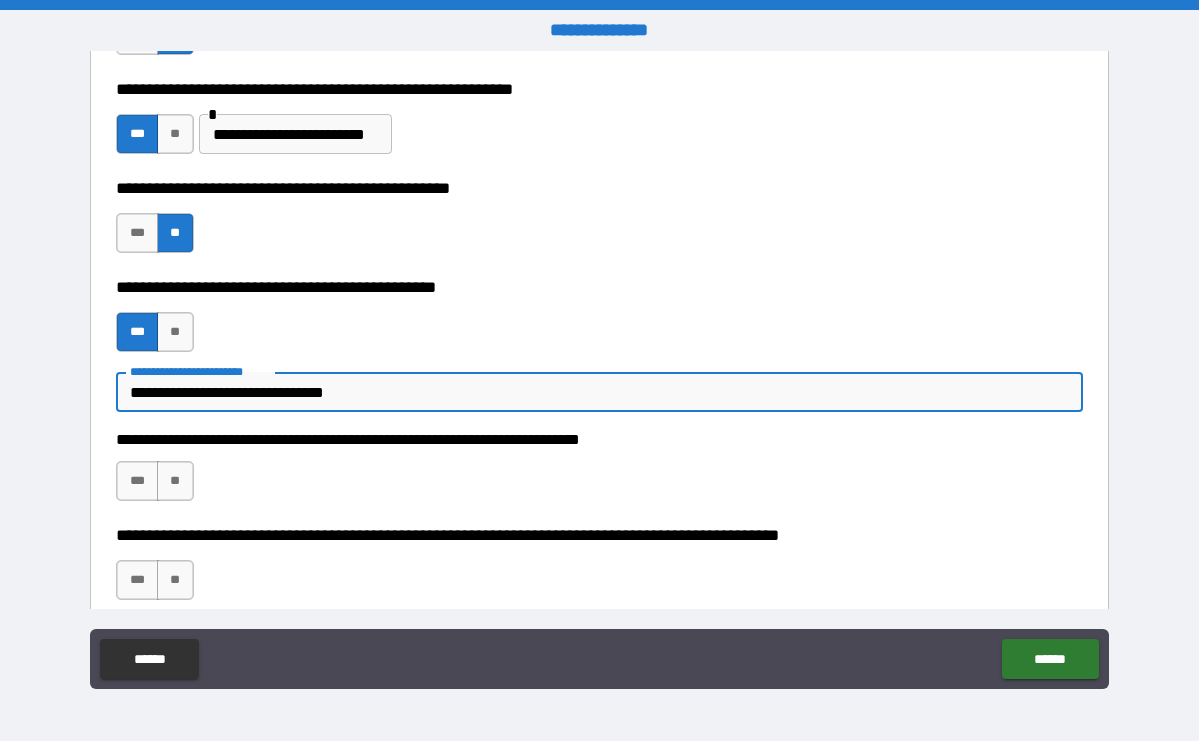 type on "**********" 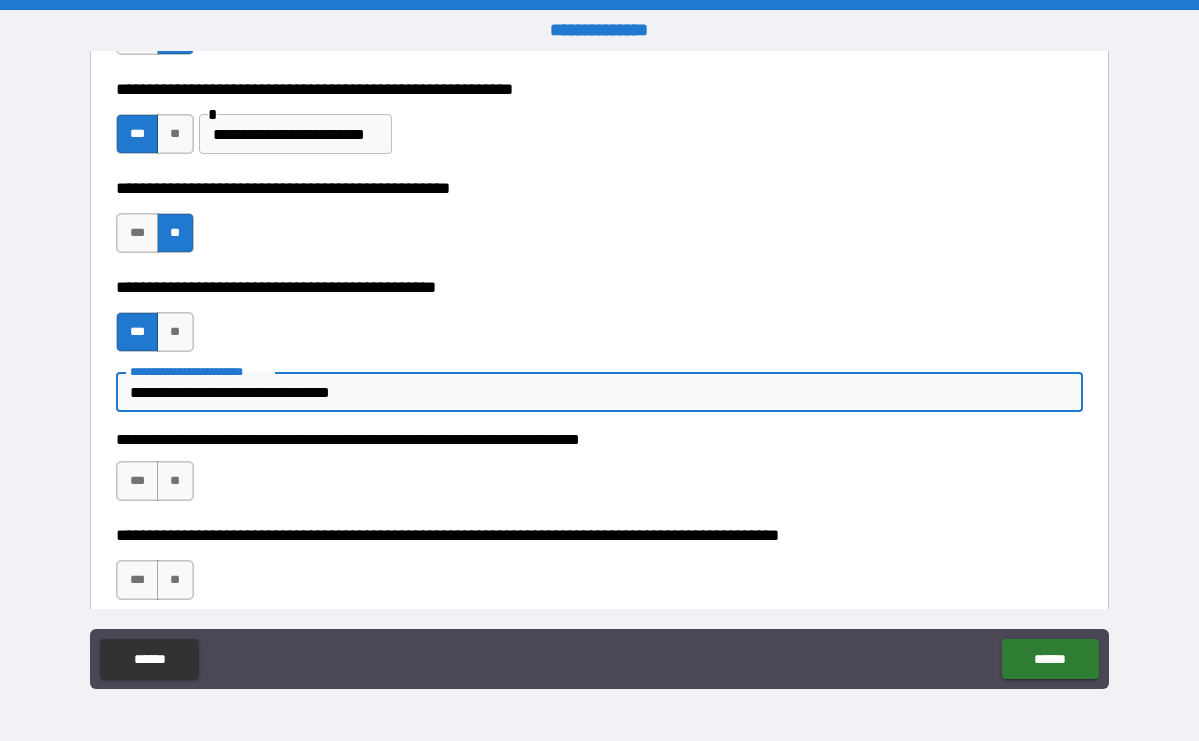 type on "*" 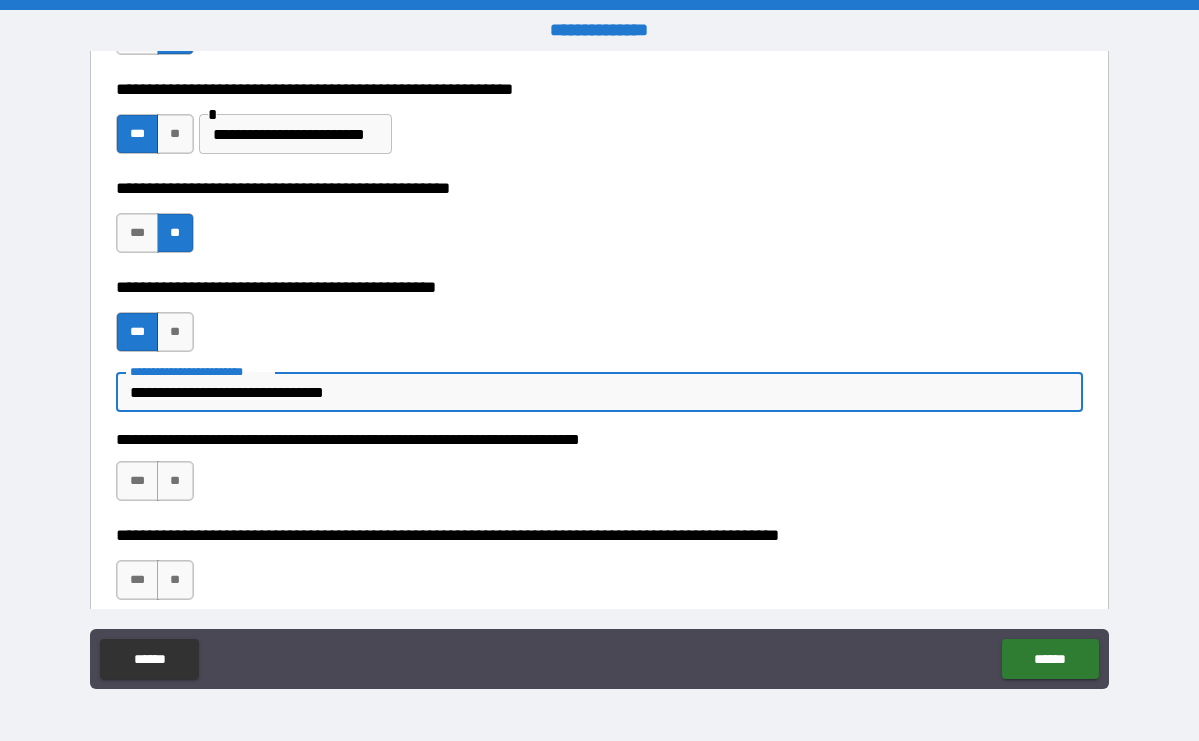 type on "*" 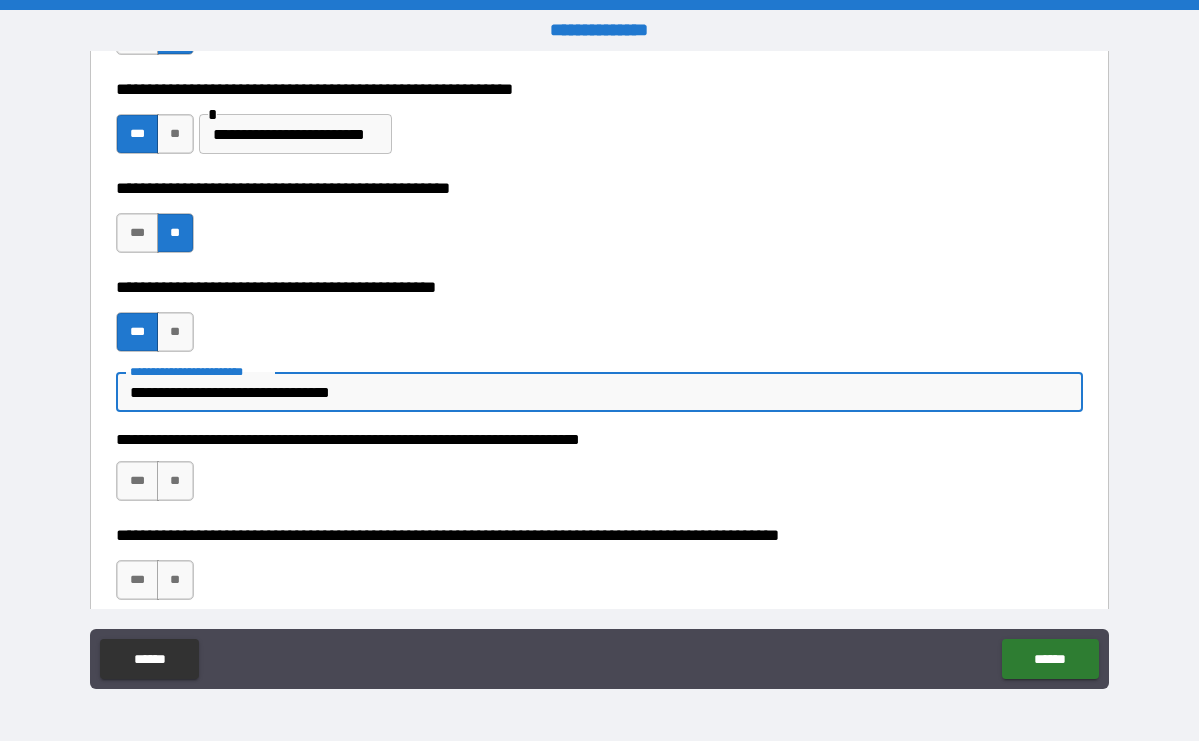 type on "*" 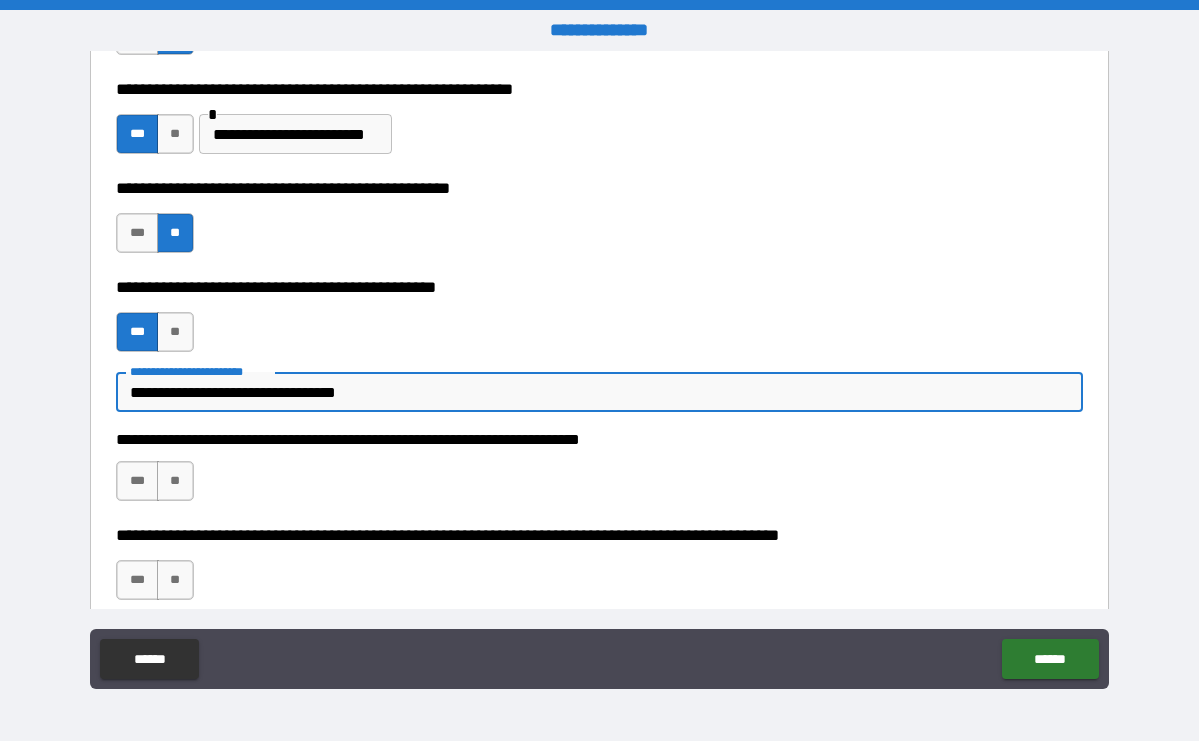 type on "*" 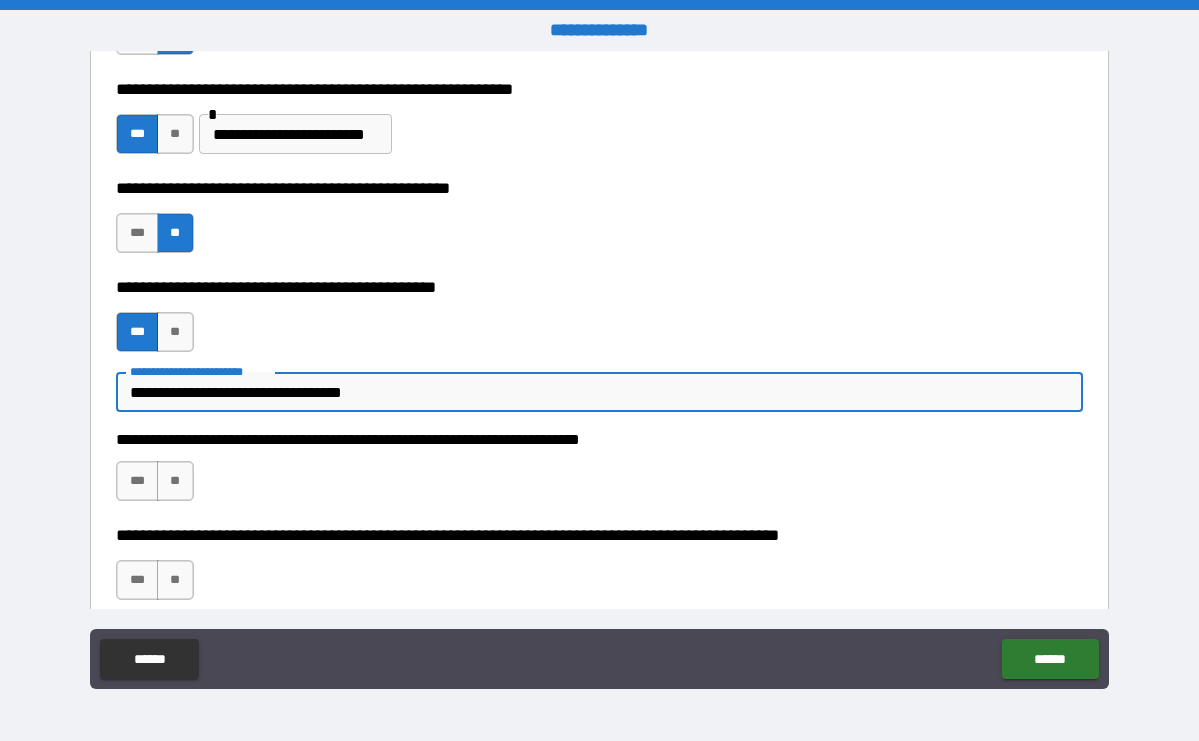 type on "*" 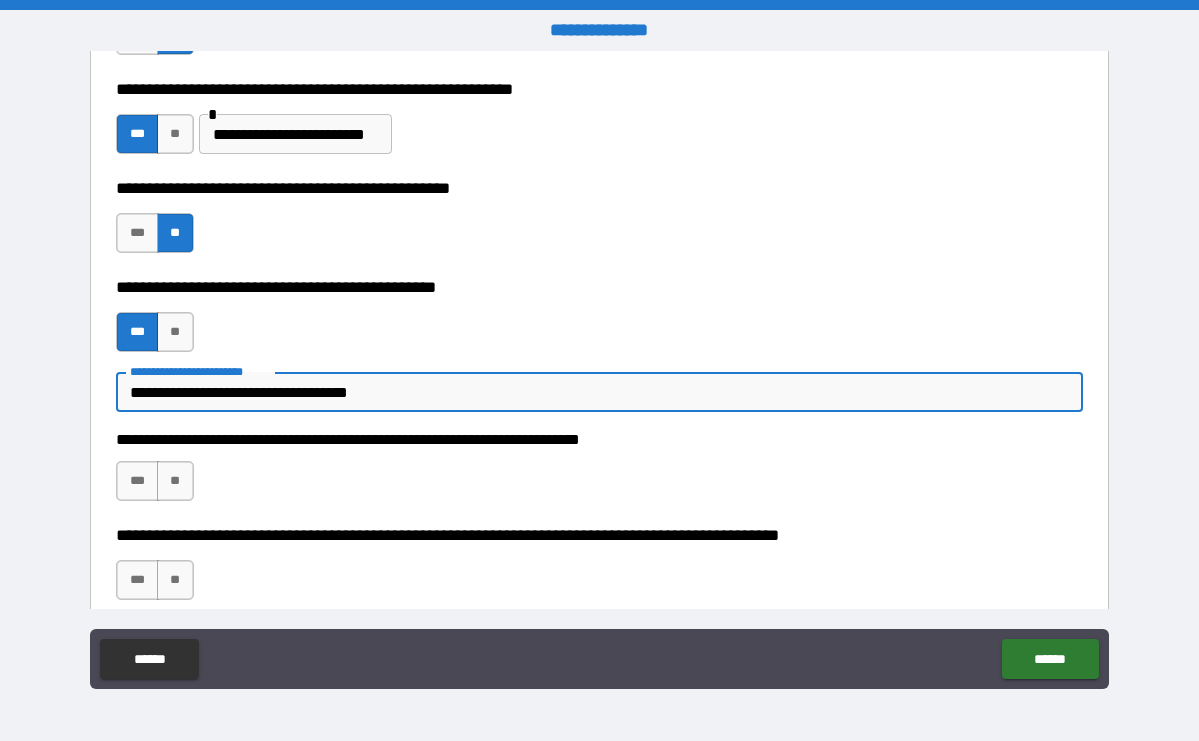 type on "**********" 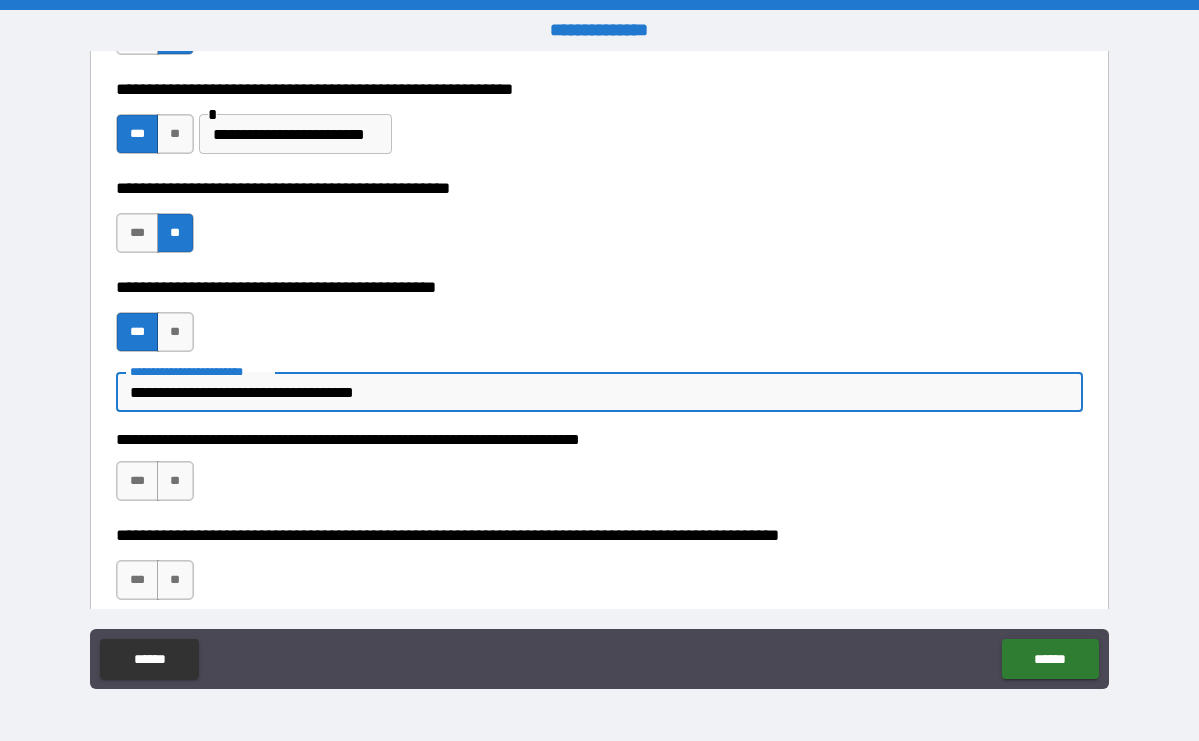 type on "**********" 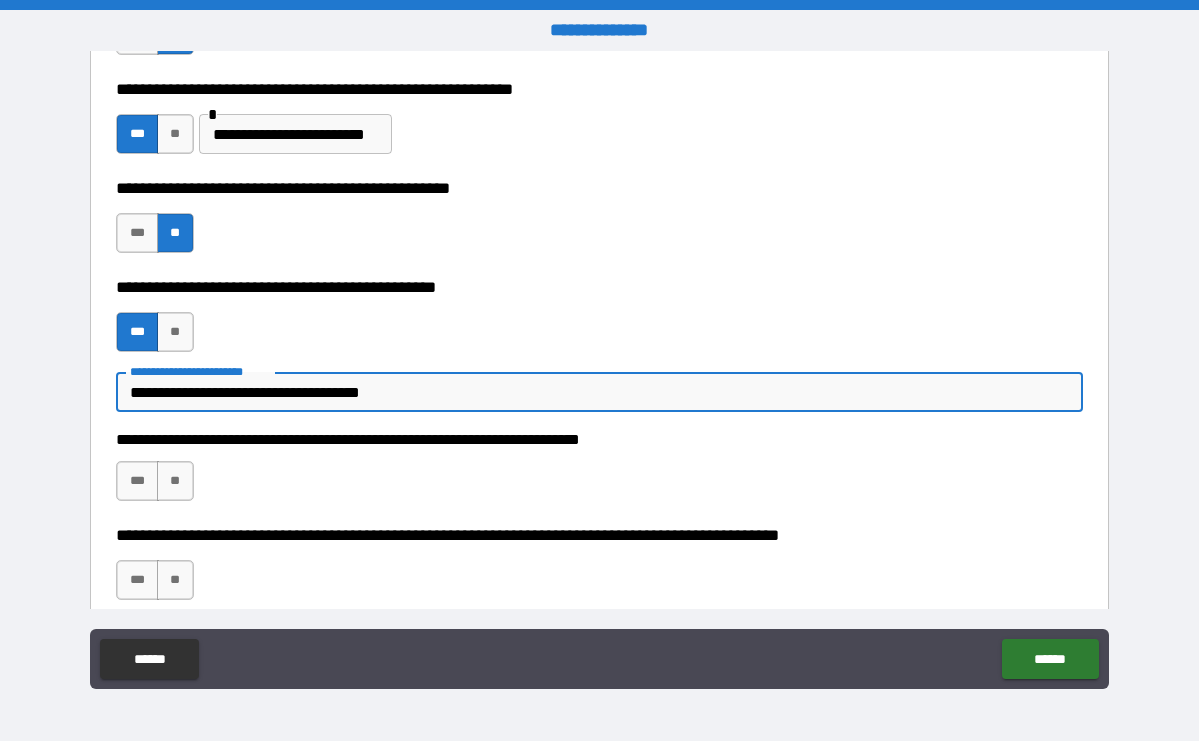 type on "*" 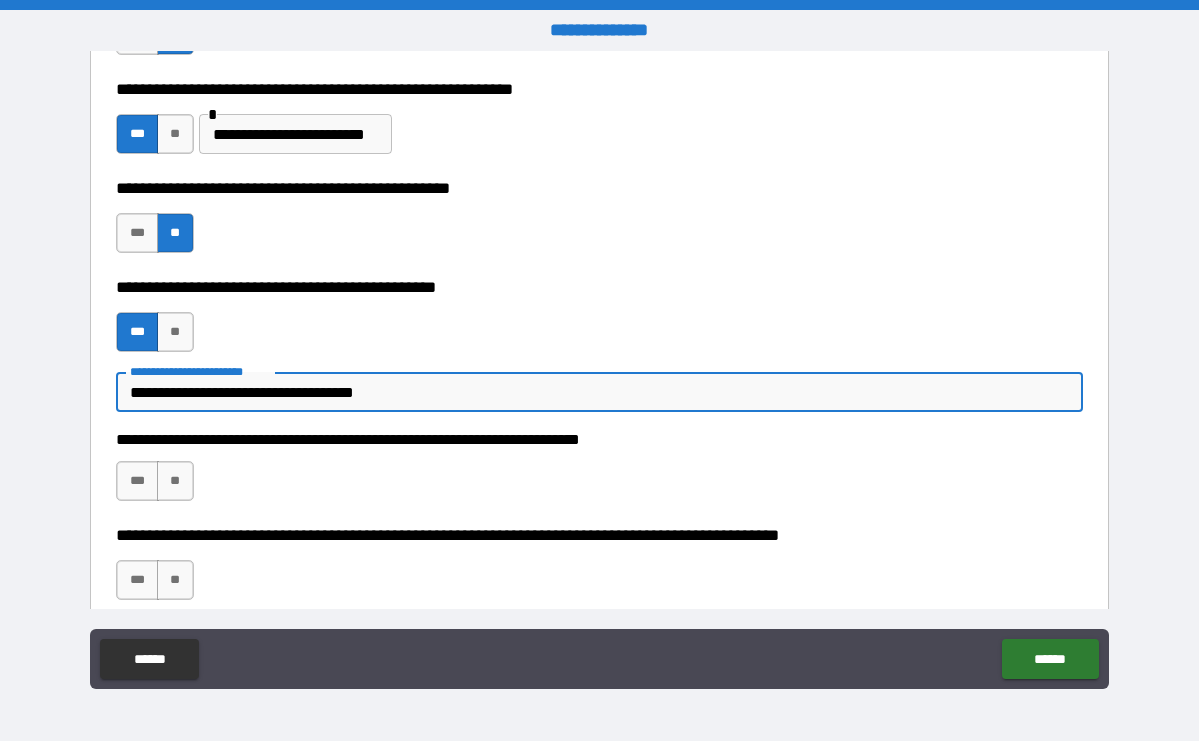 type on "**********" 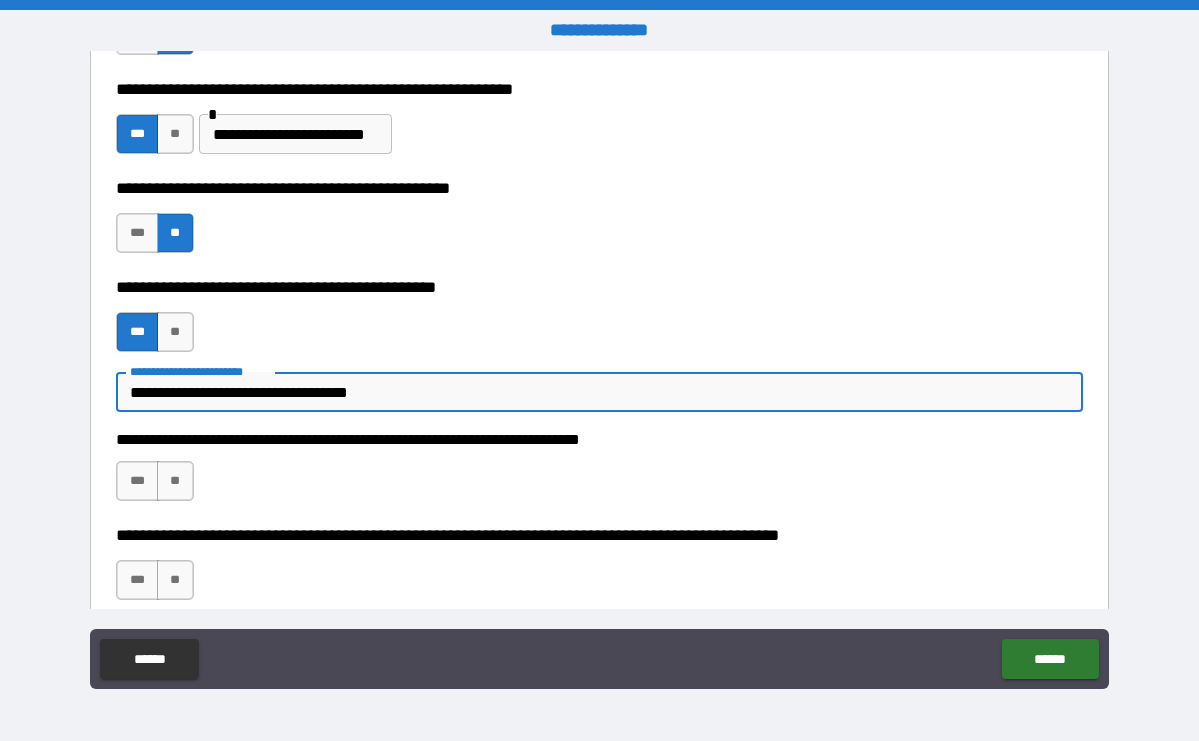type on "**********" 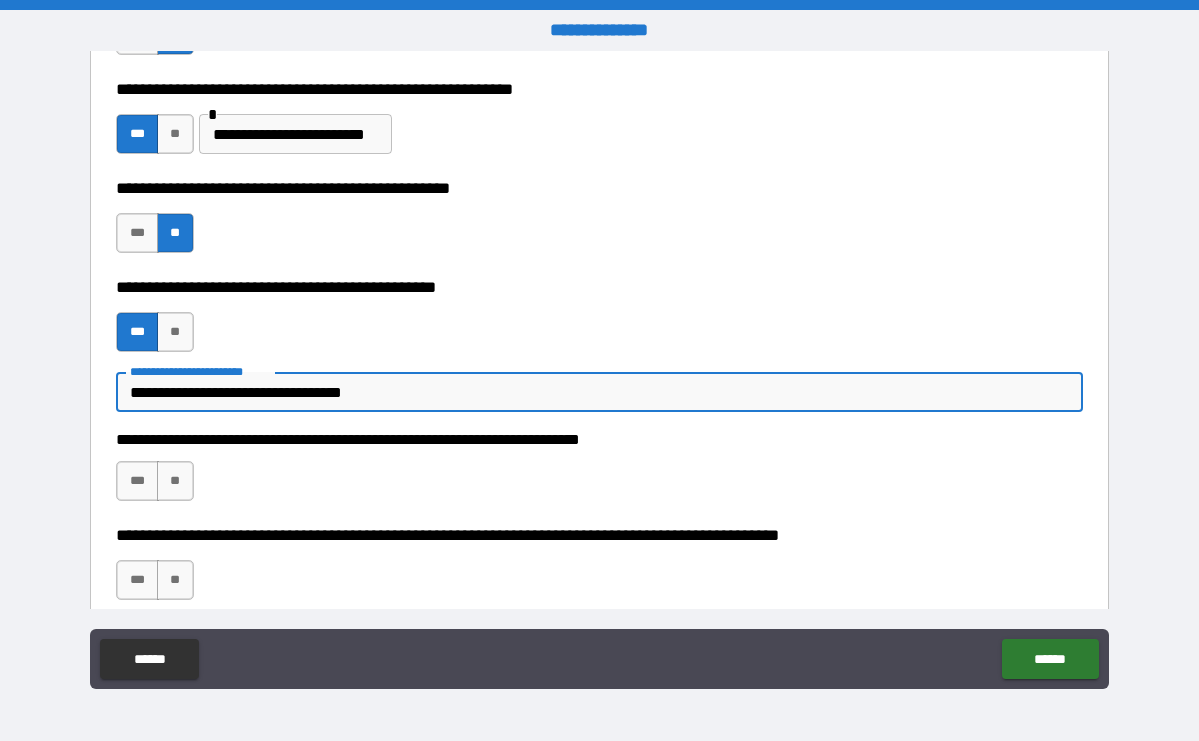 type on "*" 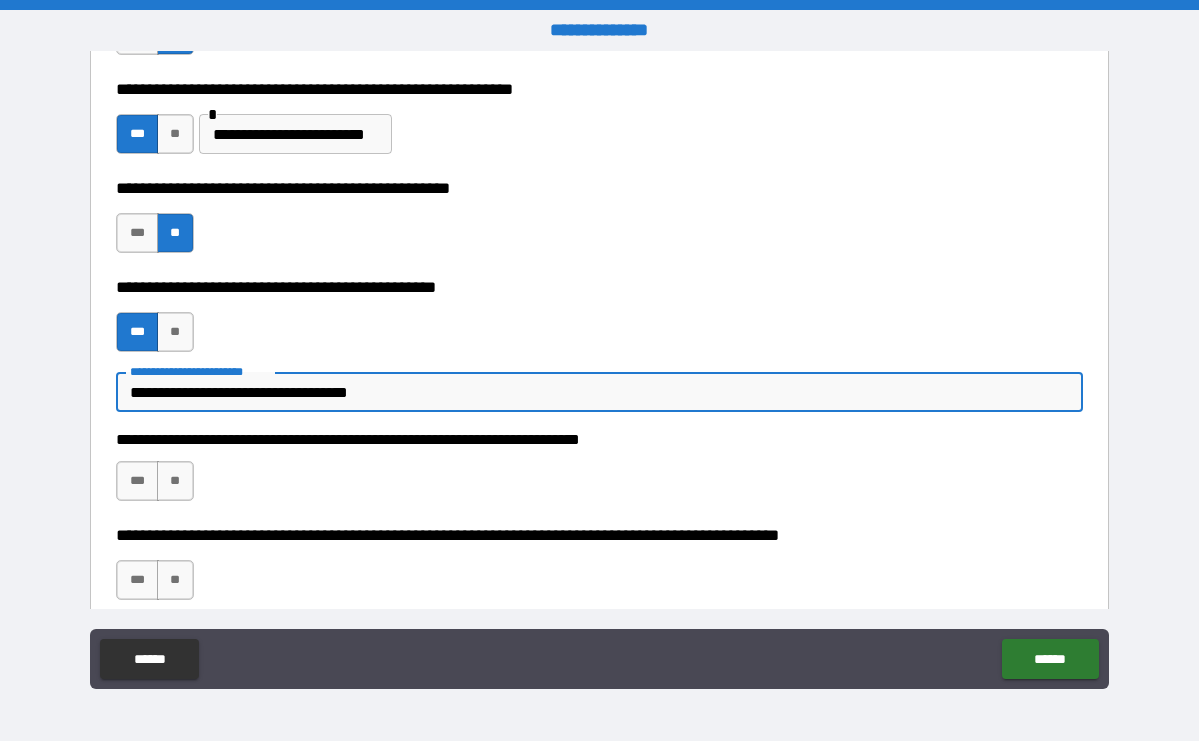 type on "**********" 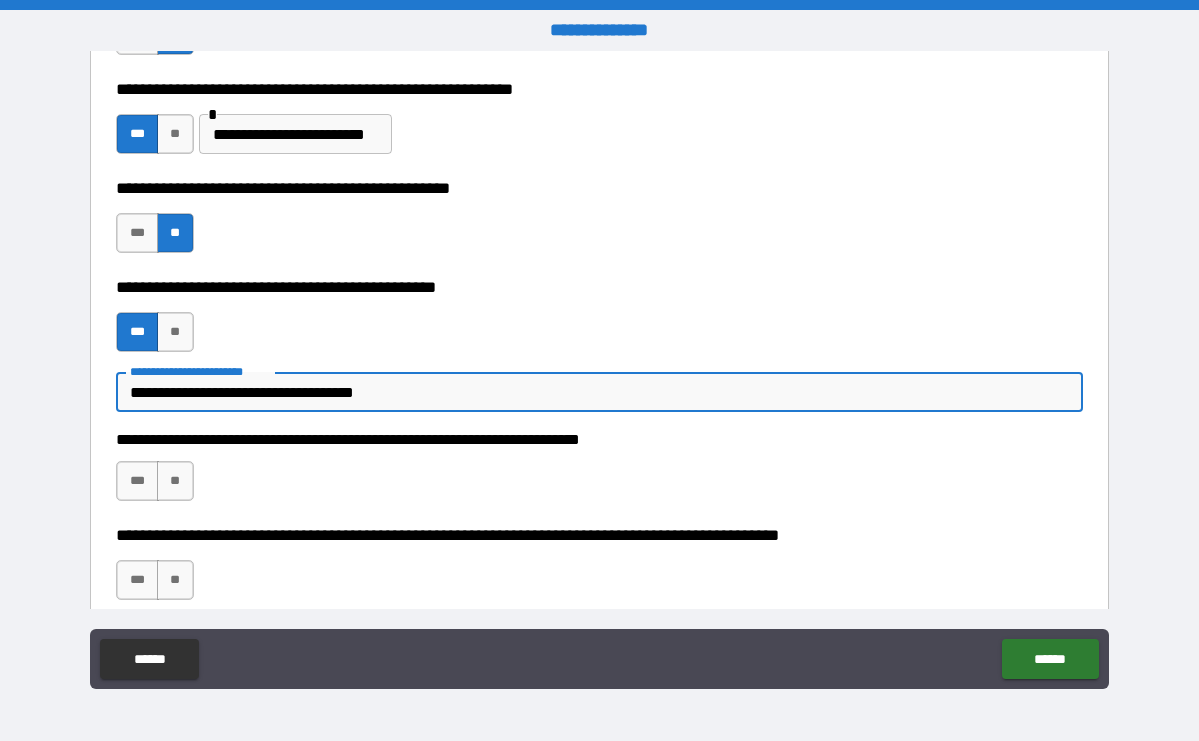 type on "**********" 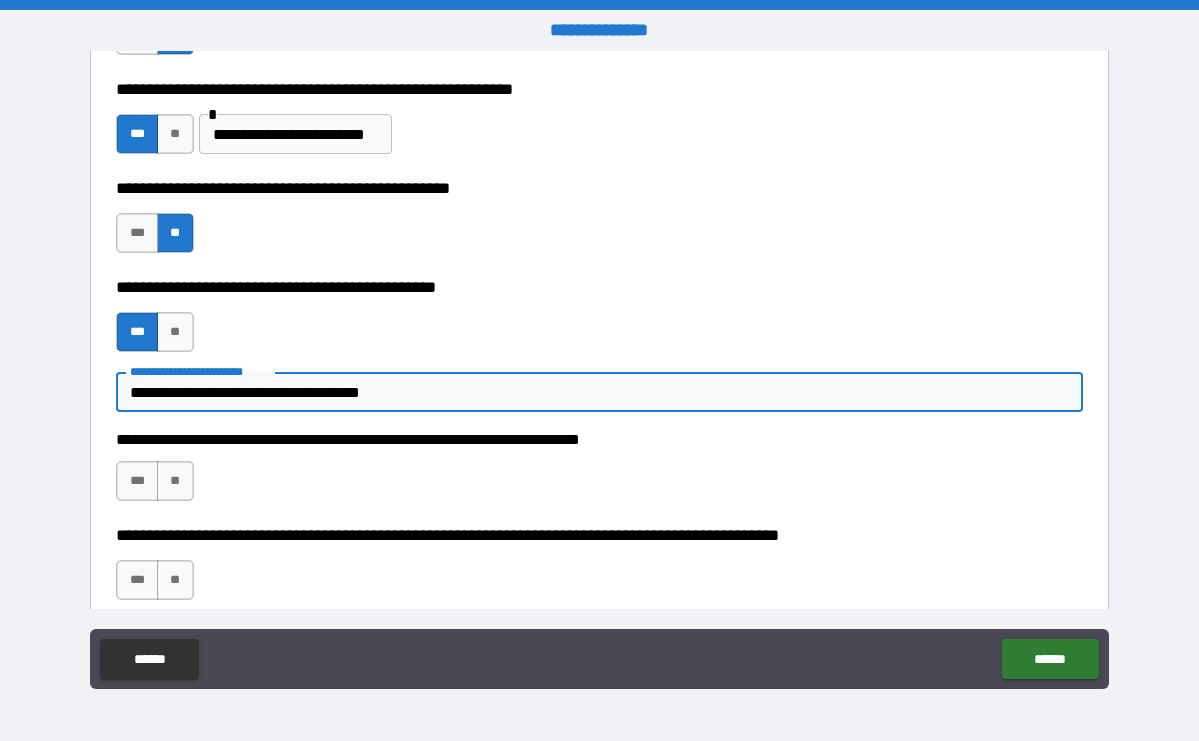 type on "*" 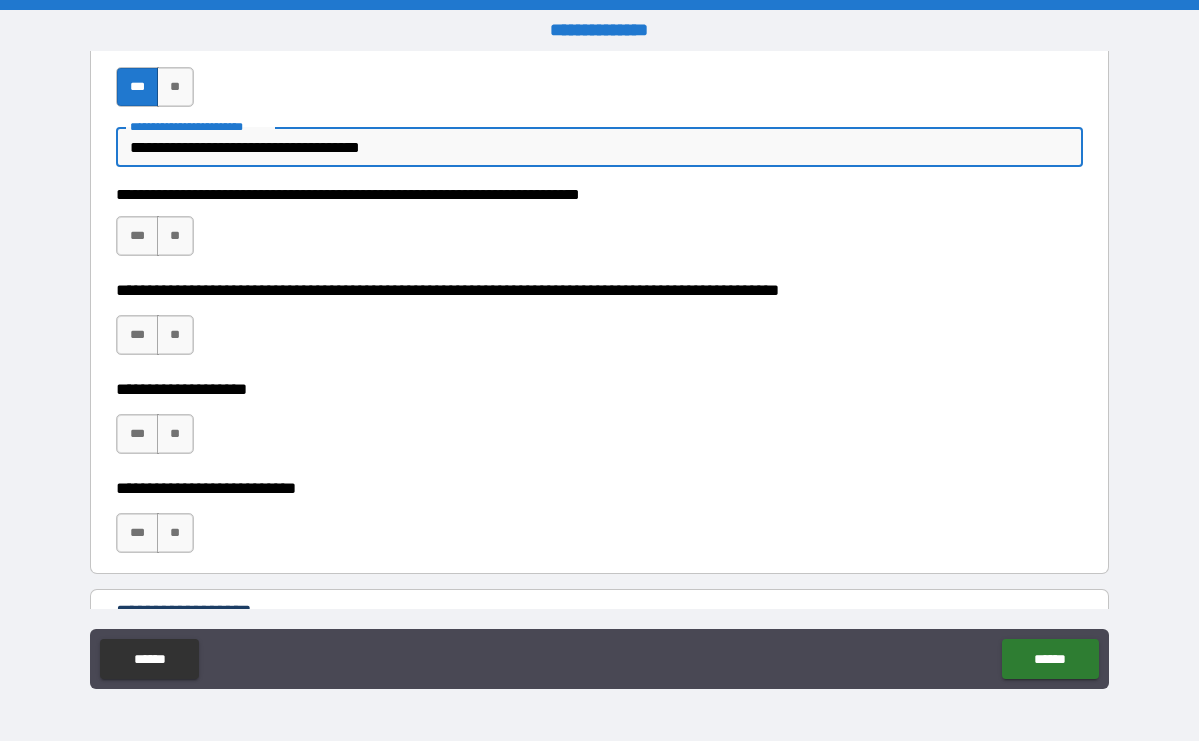 scroll, scrollTop: 716, scrollLeft: 0, axis: vertical 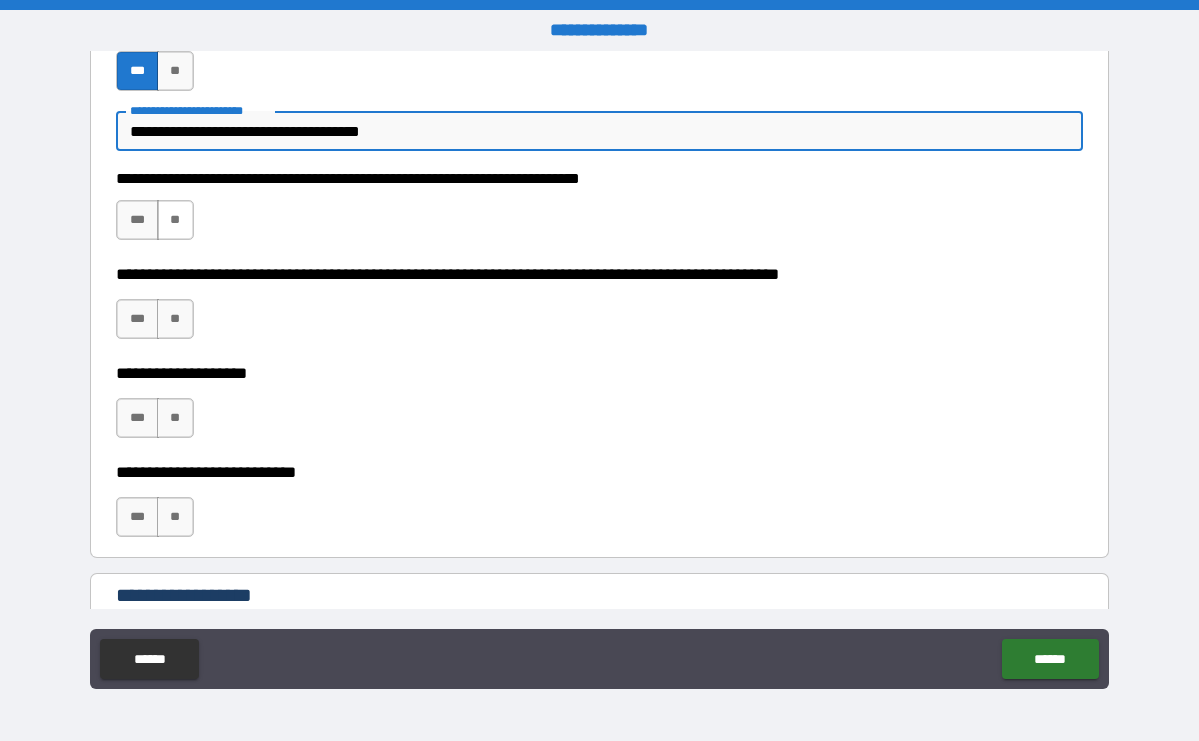 type on "**********" 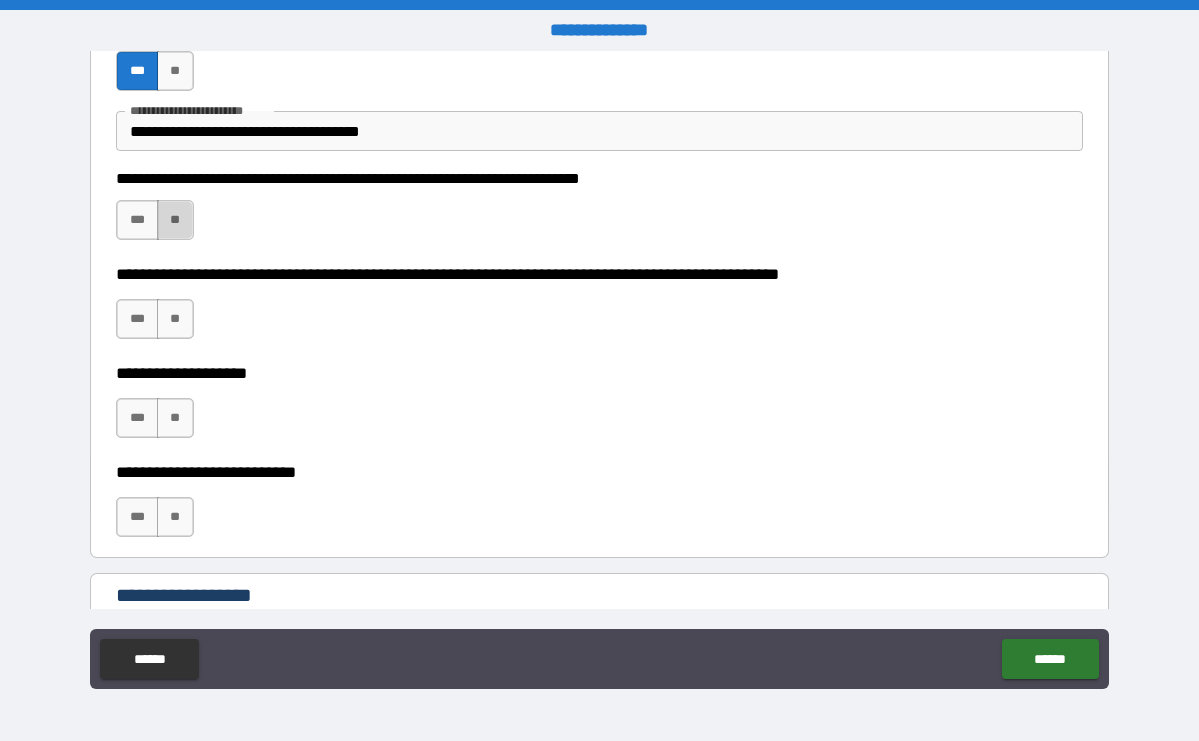 click on "**" at bounding box center [175, 220] 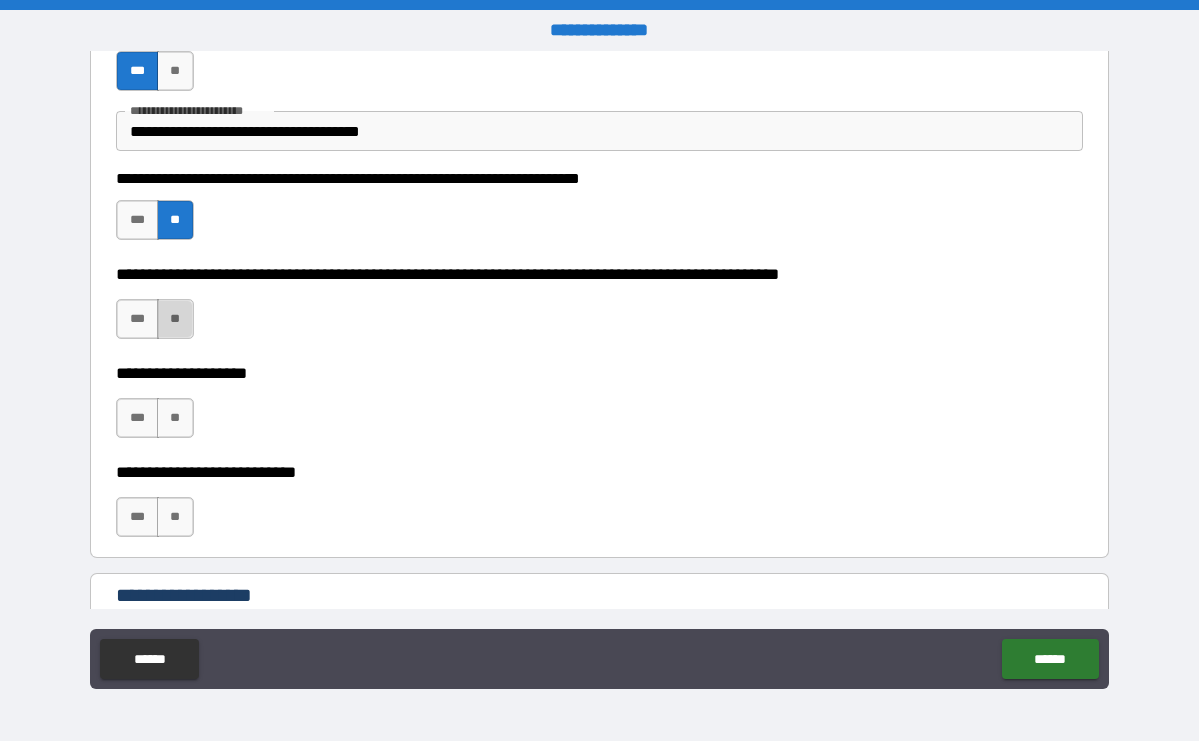 click on "**" at bounding box center (175, 319) 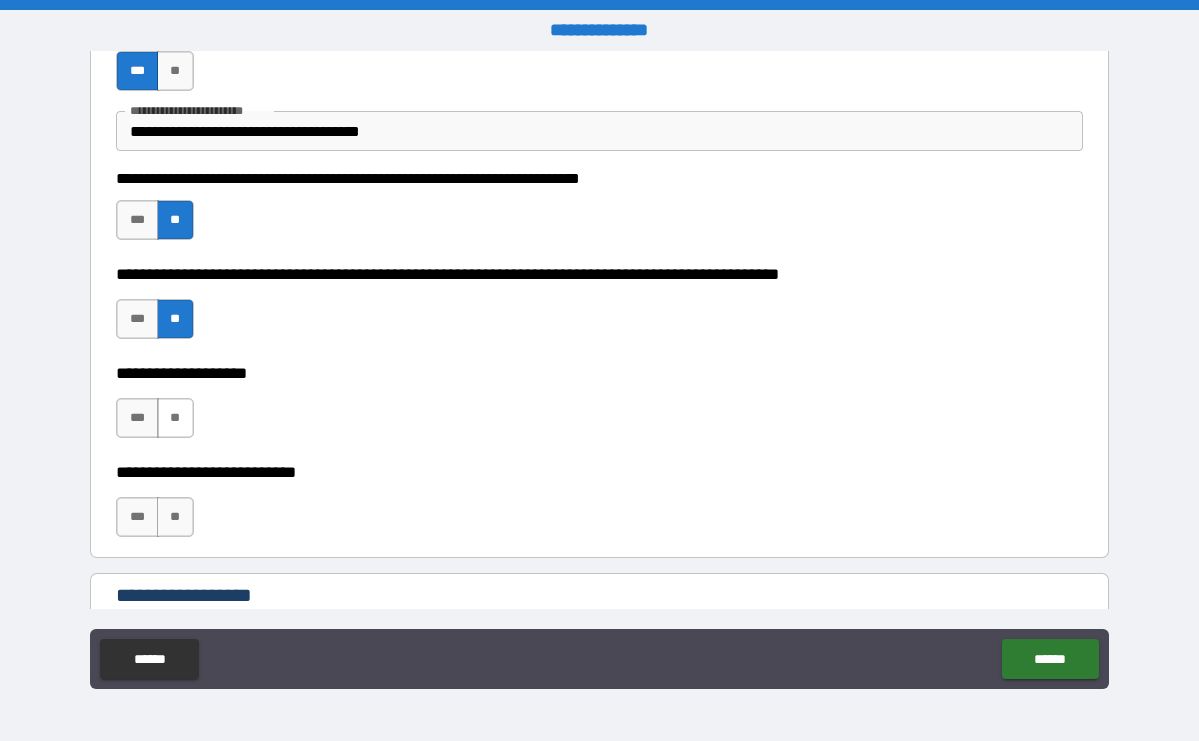 click on "**" at bounding box center (175, 418) 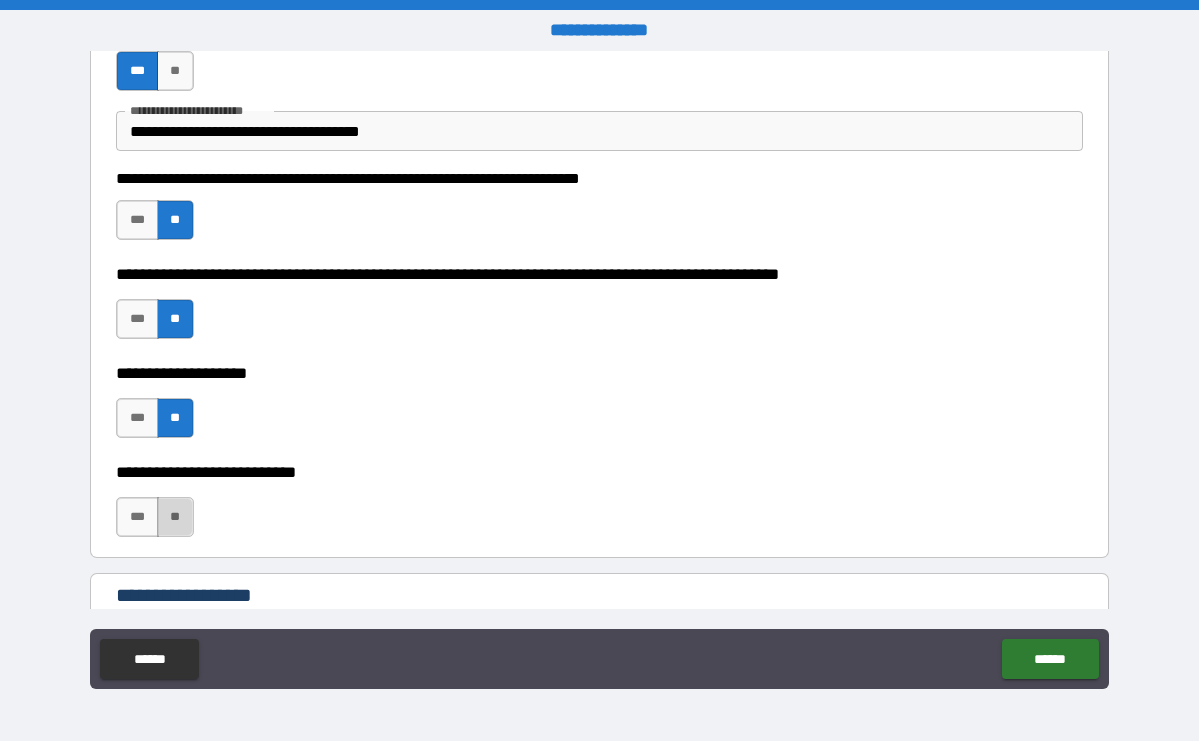 click on "**" at bounding box center [175, 517] 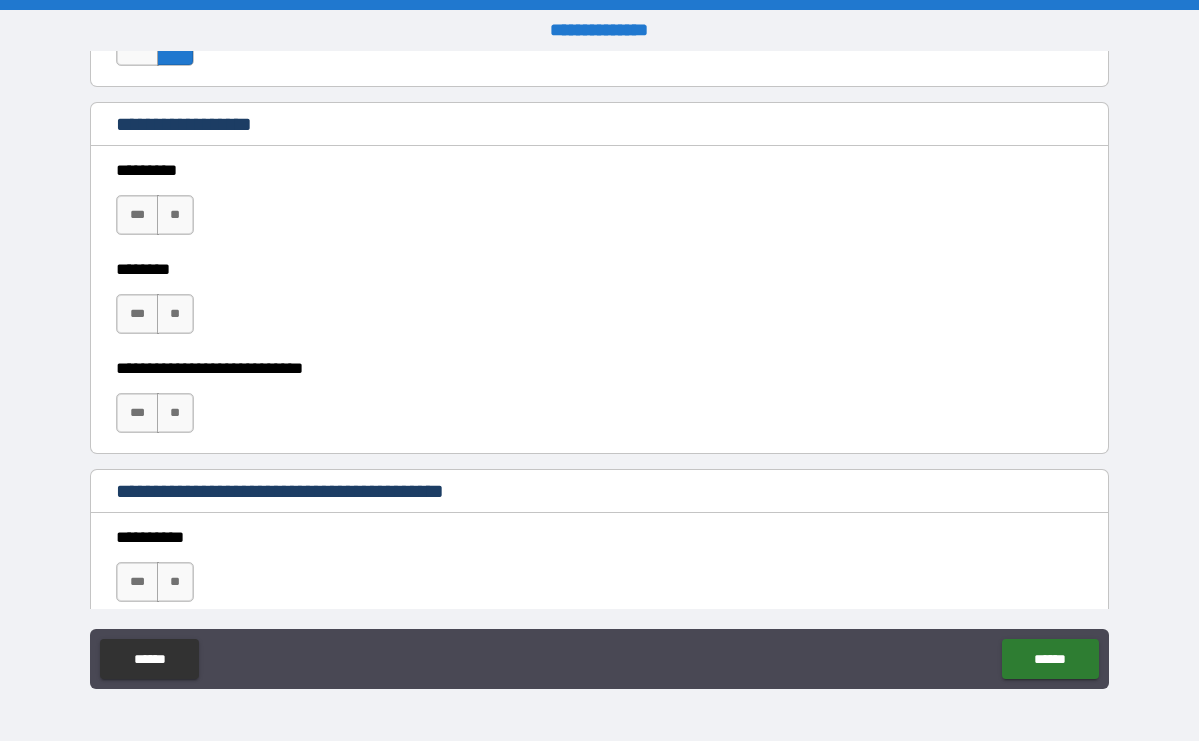scroll, scrollTop: 1194, scrollLeft: 0, axis: vertical 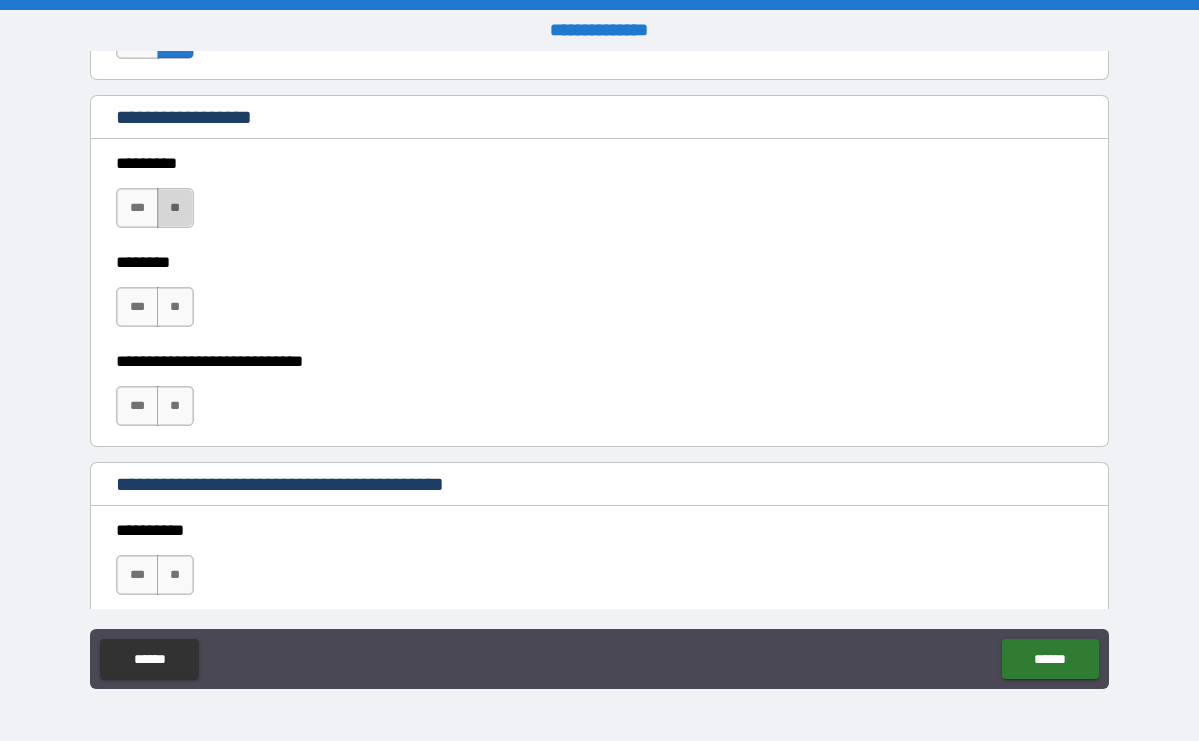 click on "**" at bounding box center (175, 208) 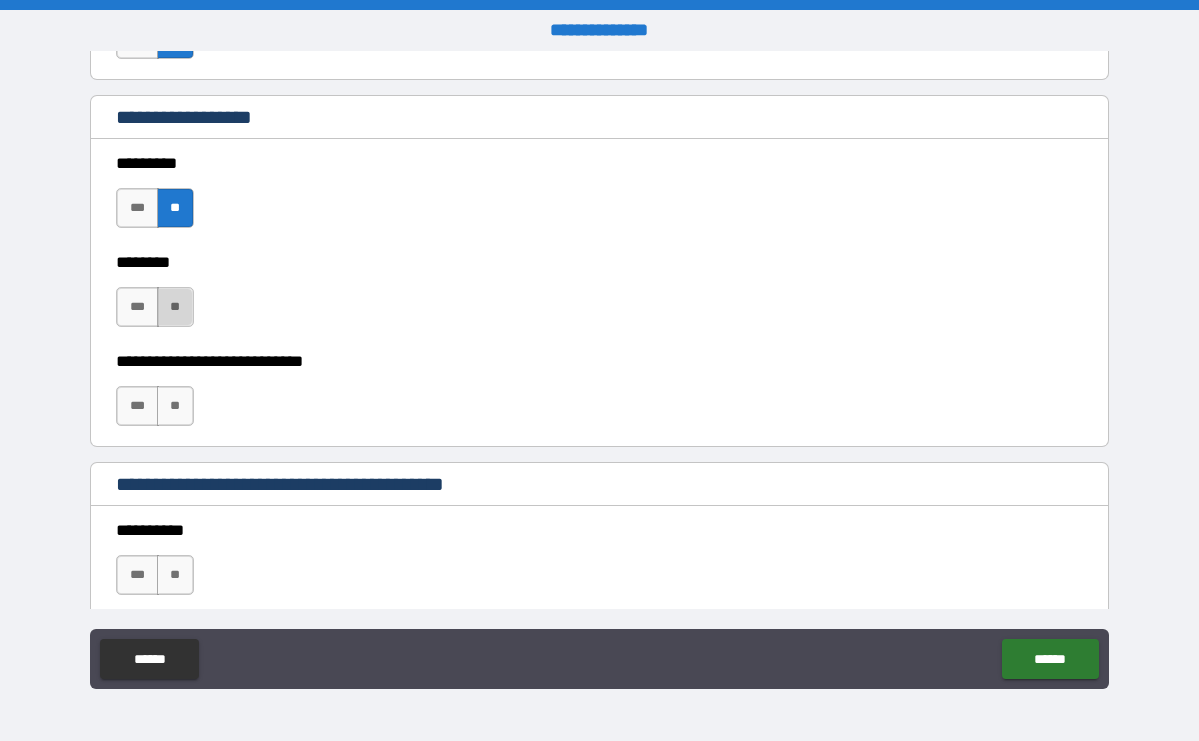 click on "**" at bounding box center [175, 307] 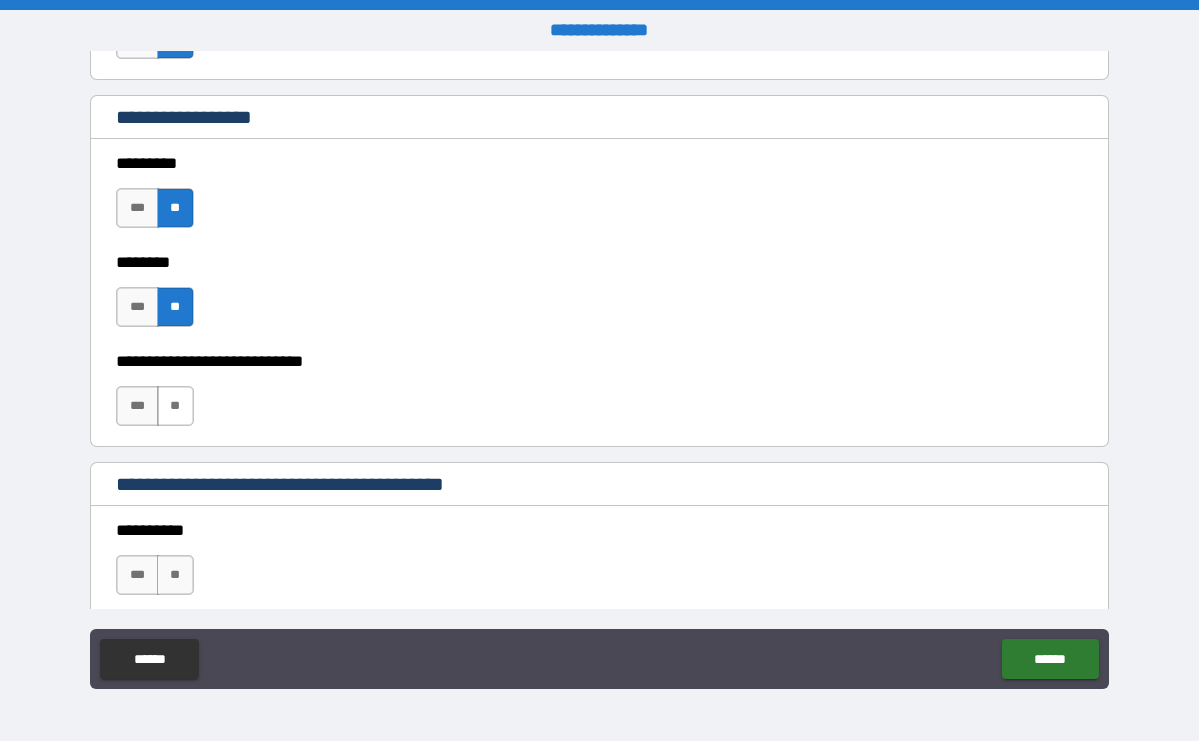 click on "**" at bounding box center (175, 406) 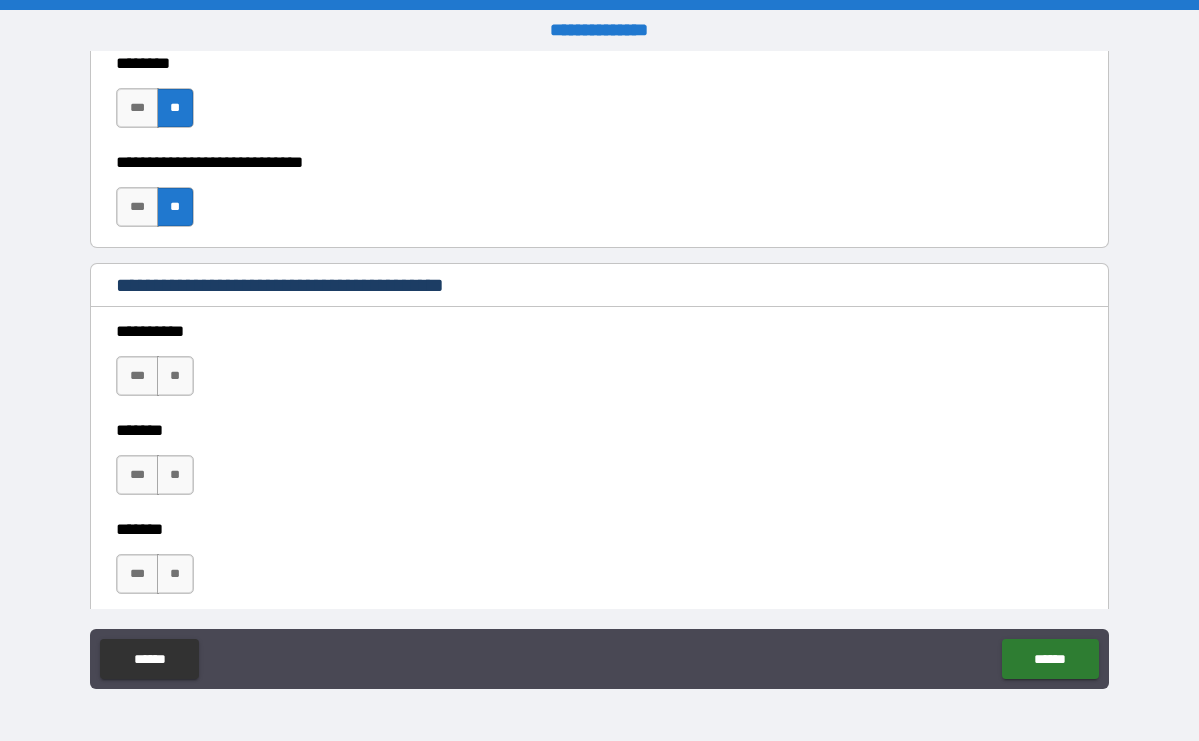 scroll, scrollTop: 1397, scrollLeft: 0, axis: vertical 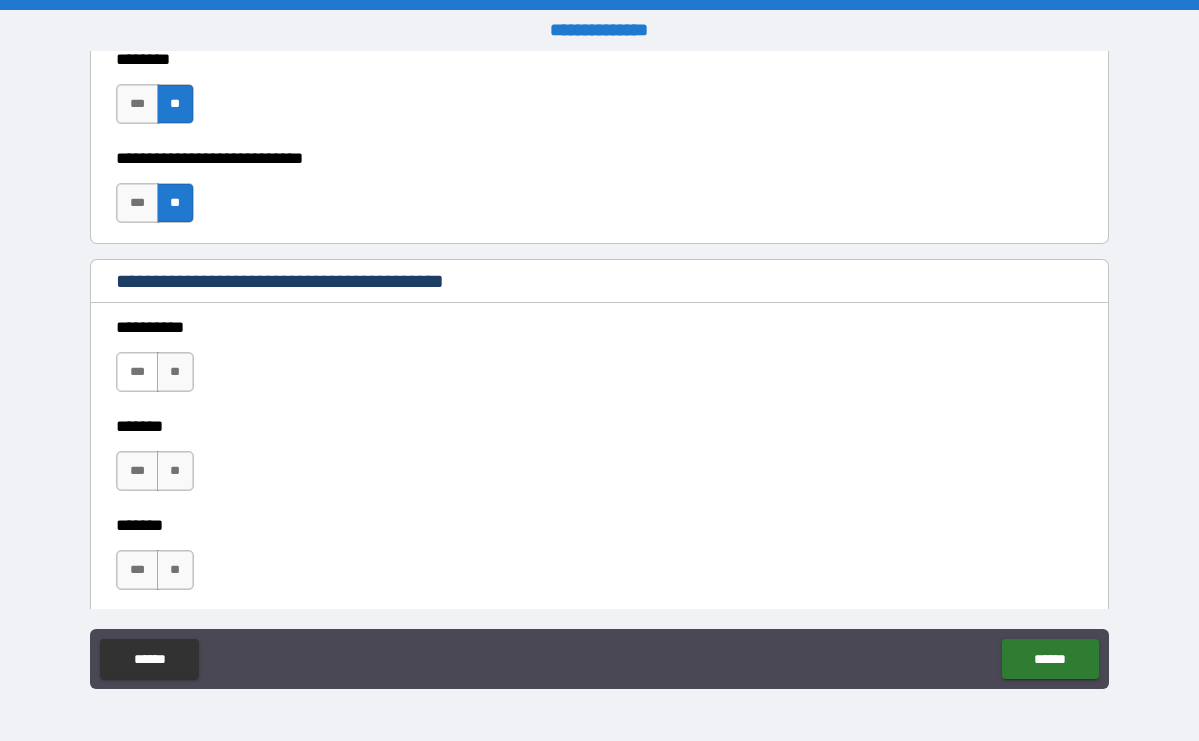 click on "***" at bounding box center (137, 372) 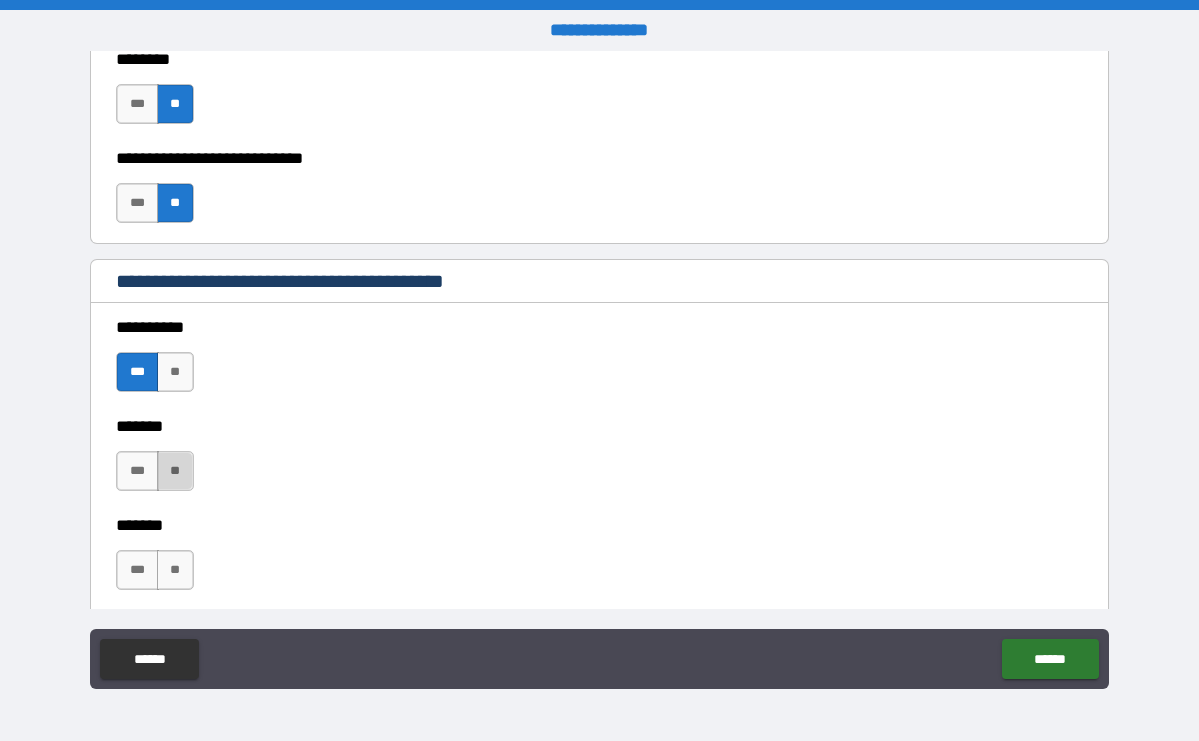 click on "**" at bounding box center [175, 471] 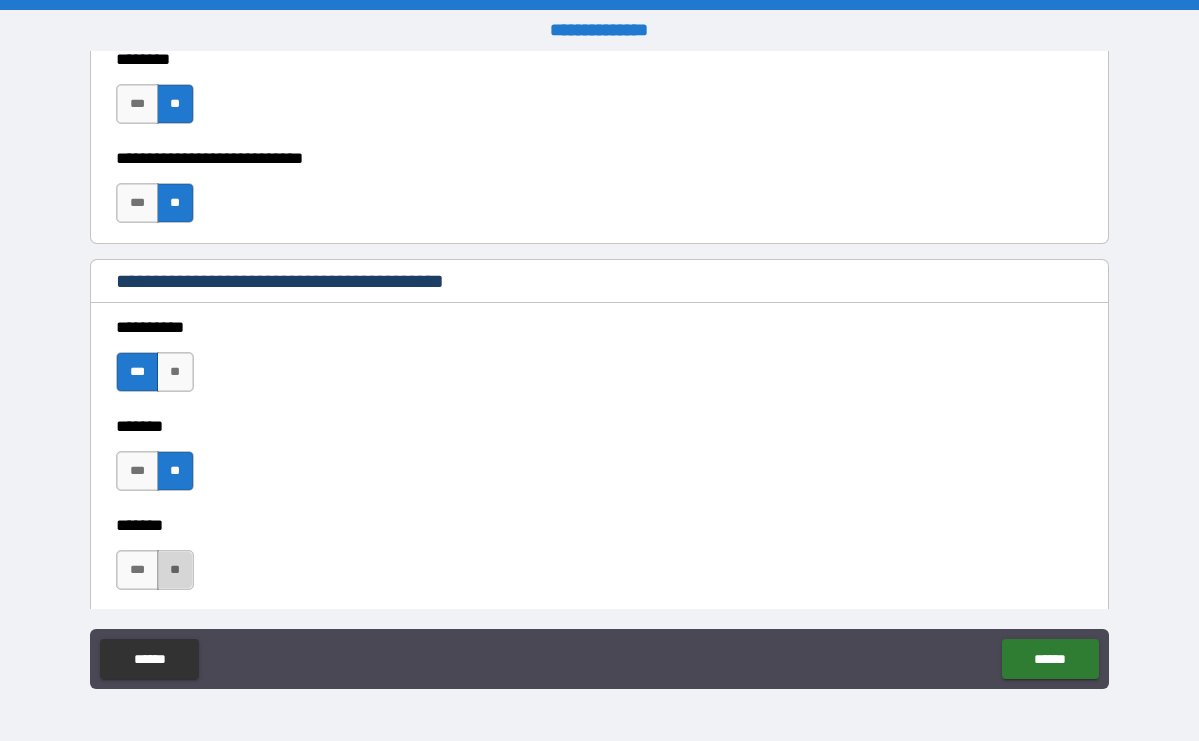 click on "**" at bounding box center [175, 570] 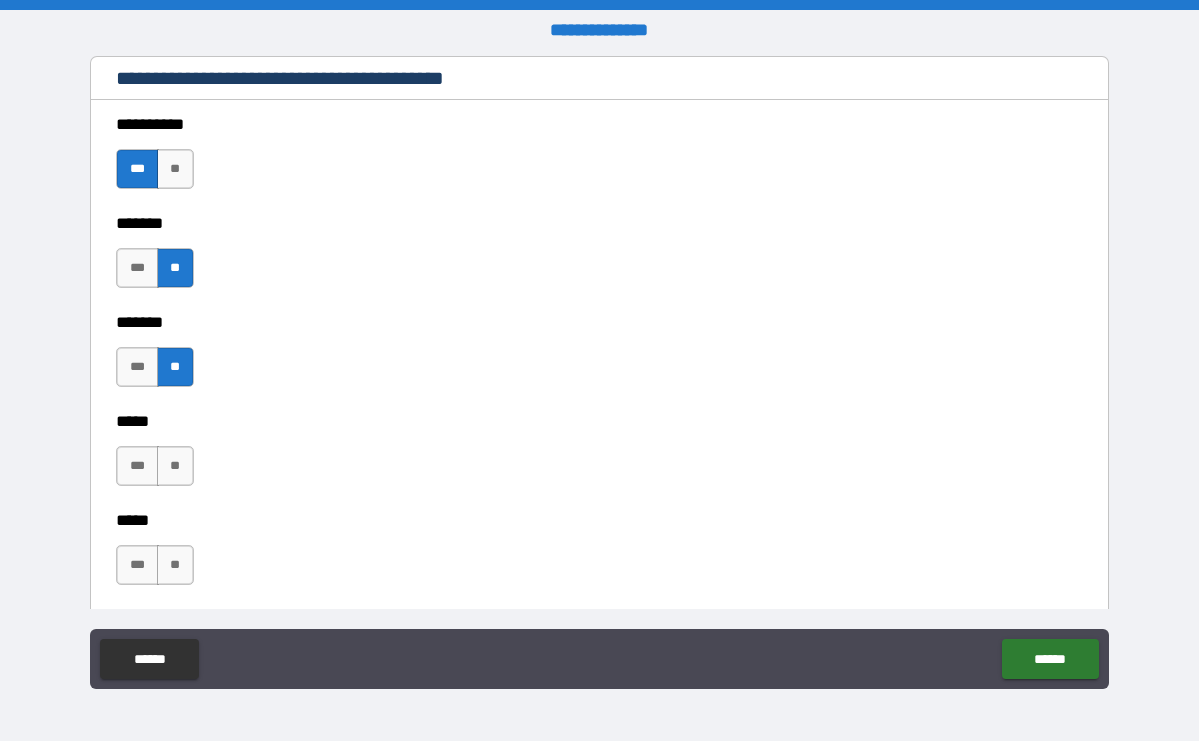 scroll, scrollTop: 1638, scrollLeft: 0, axis: vertical 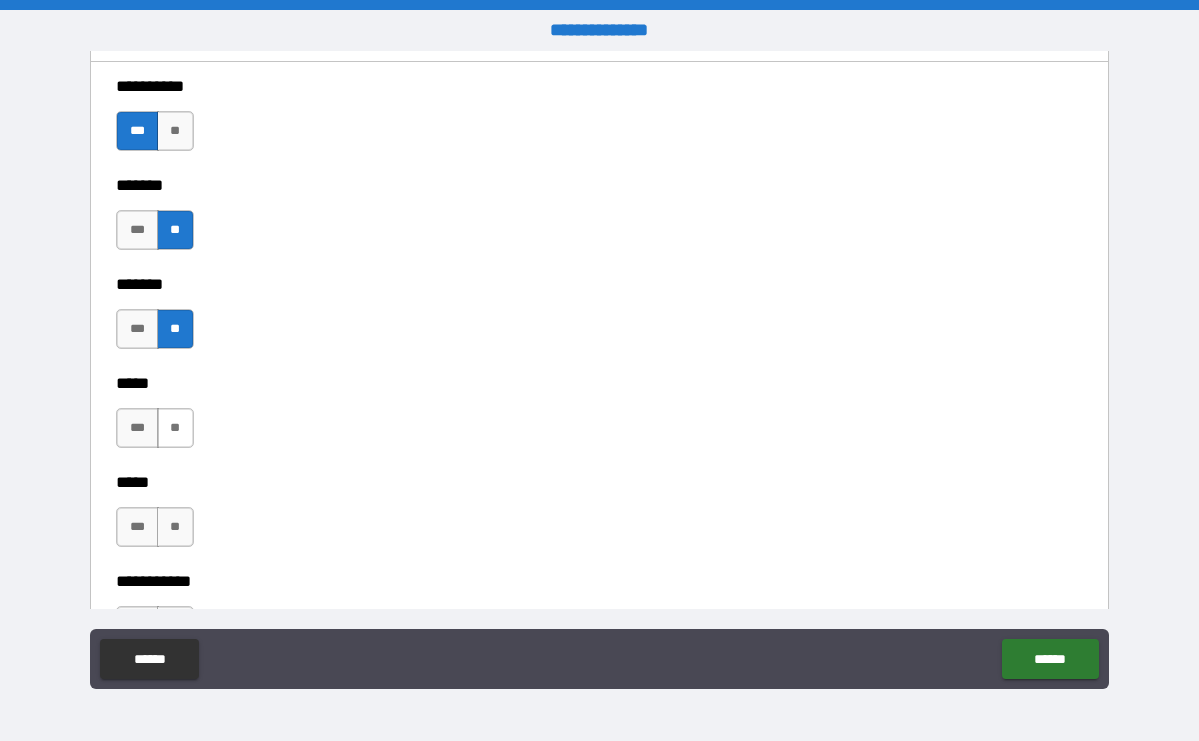 click on "**" at bounding box center (175, 428) 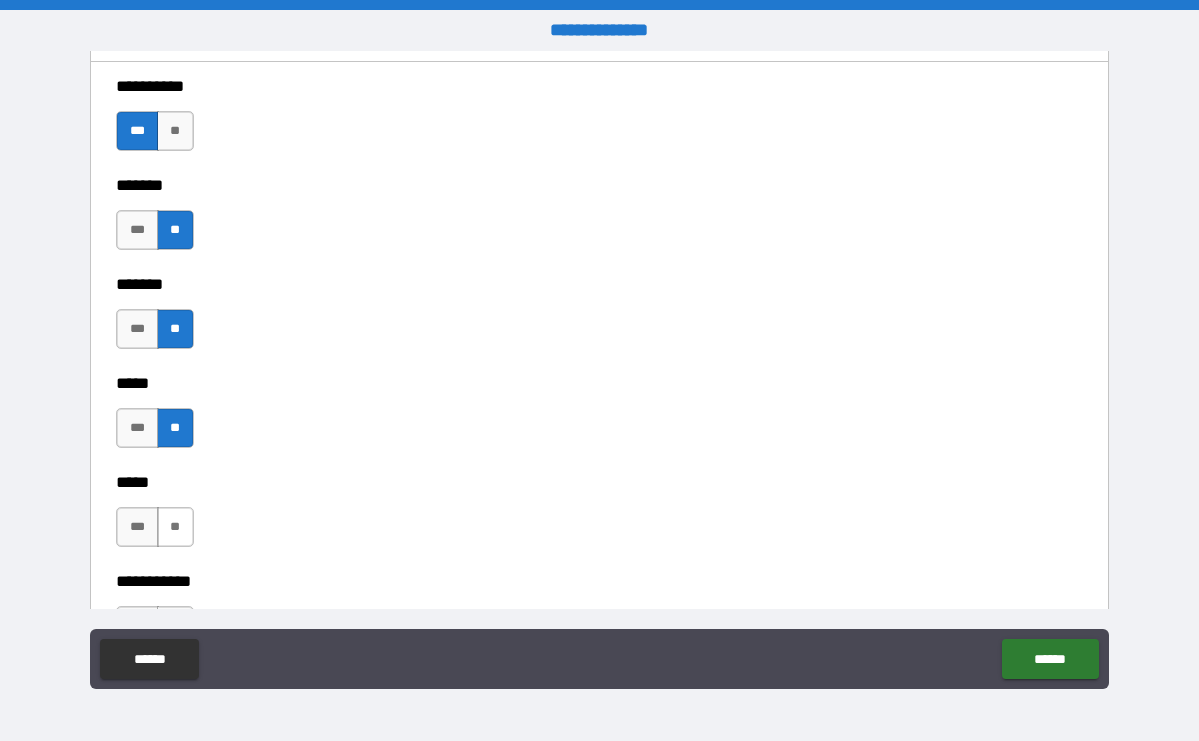 click on "**" at bounding box center (175, 527) 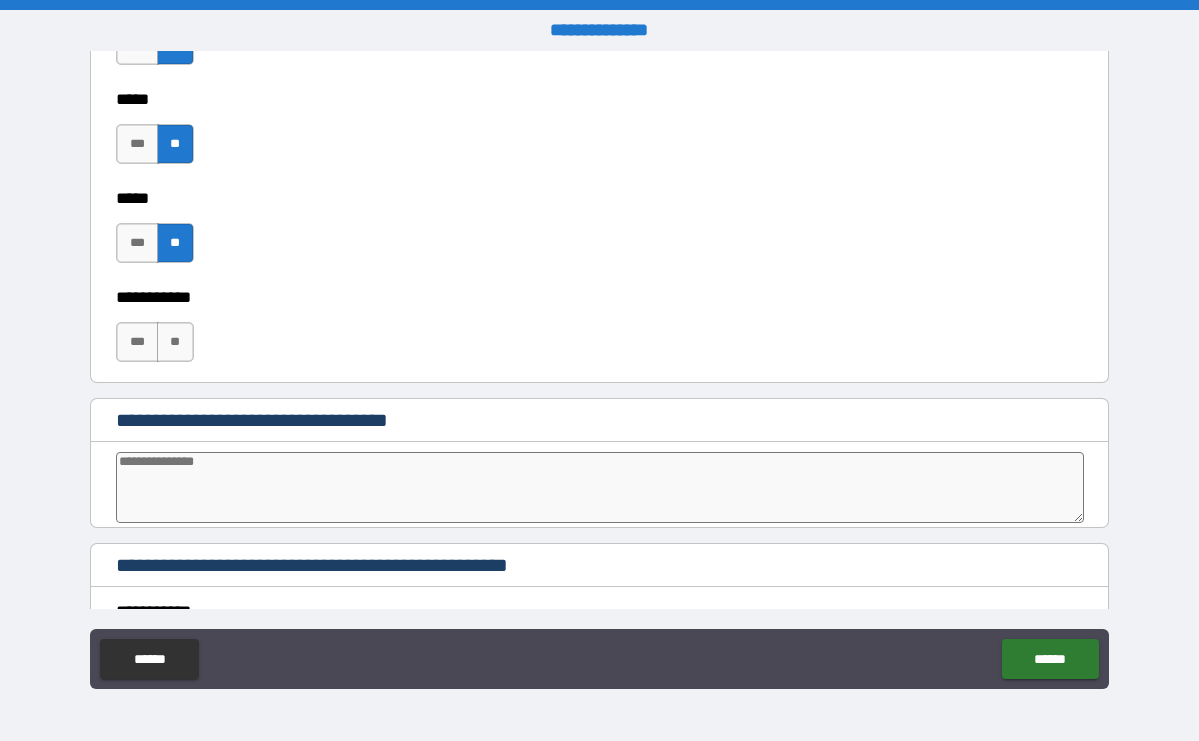 scroll, scrollTop: 1933, scrollLeft: 0, axis: vertical 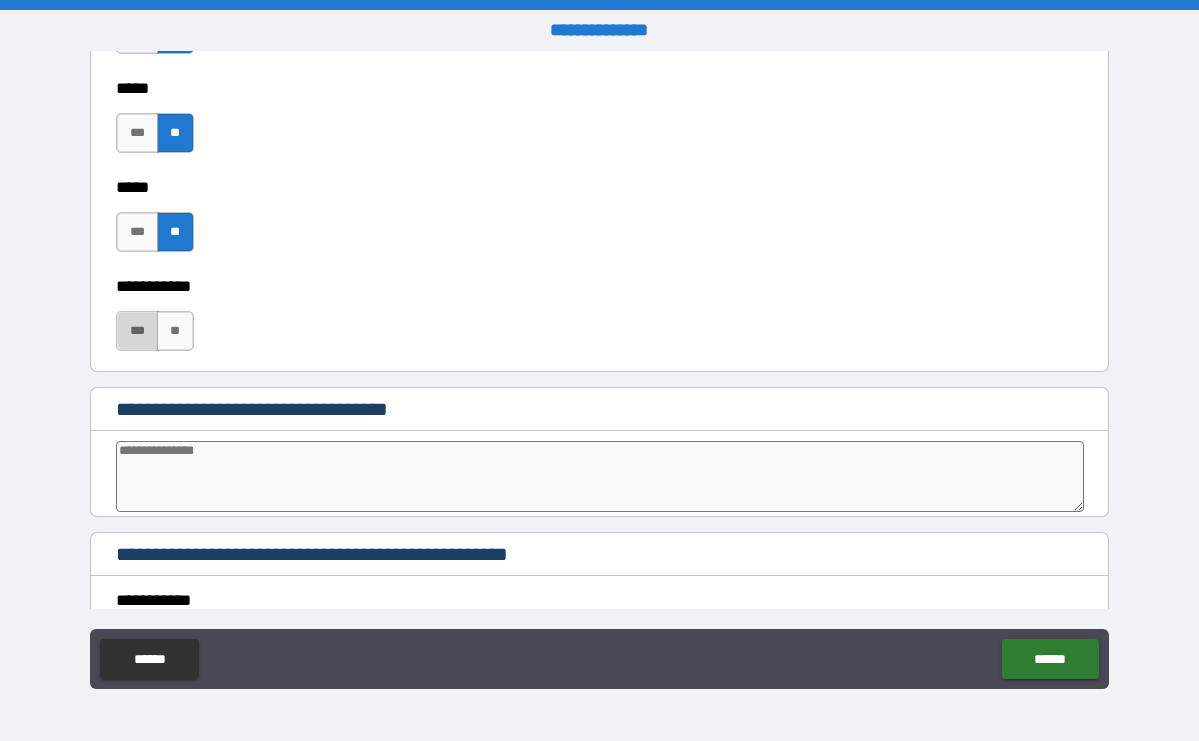 click on "***" at bounding box center [137, 331] 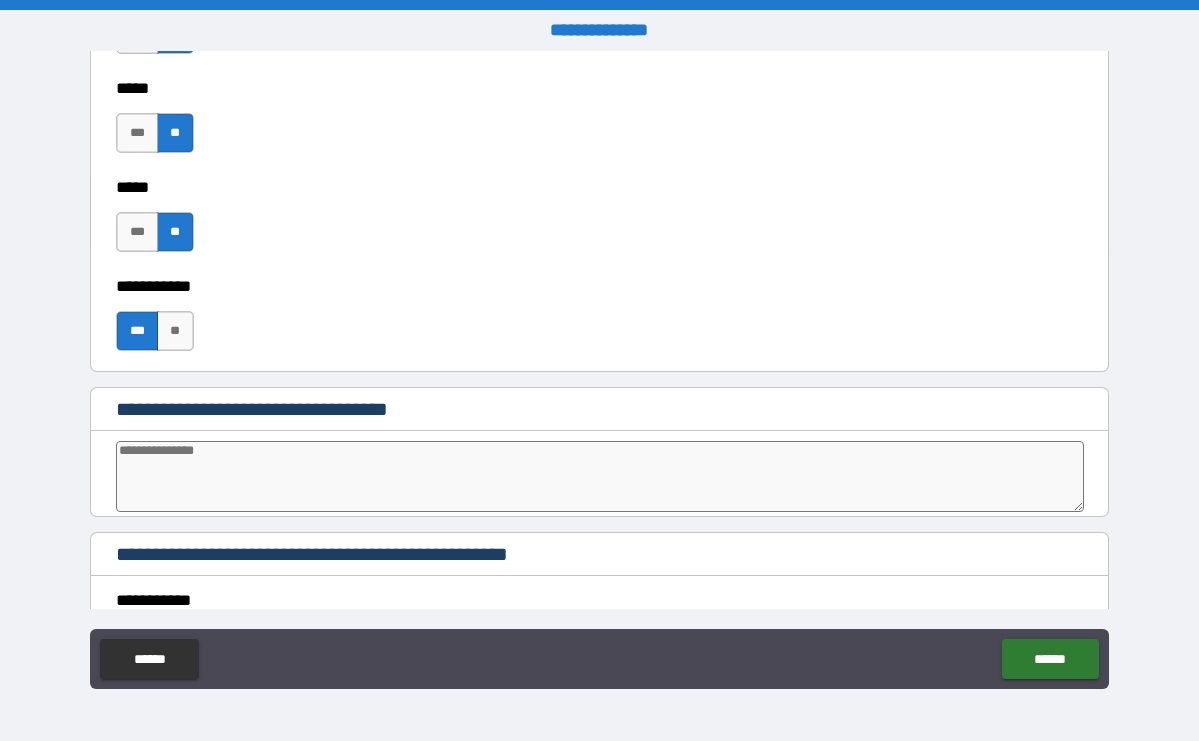 type on "*" 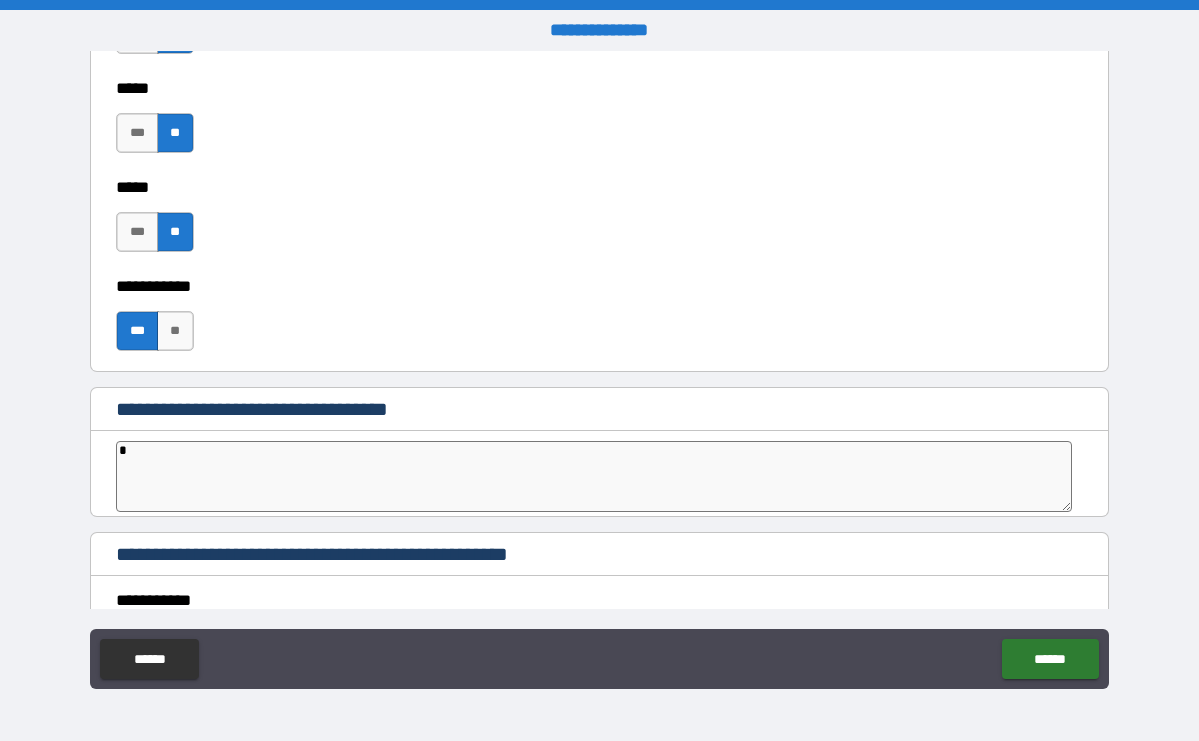type on "**" 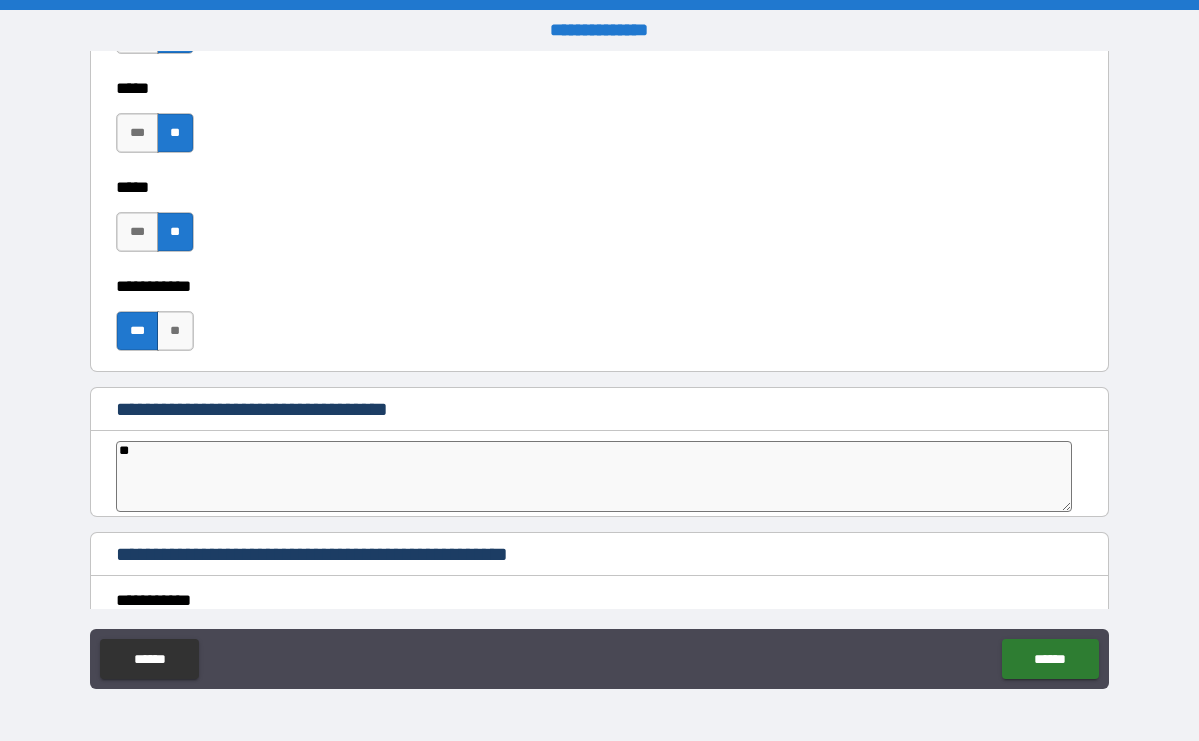 type on "*" 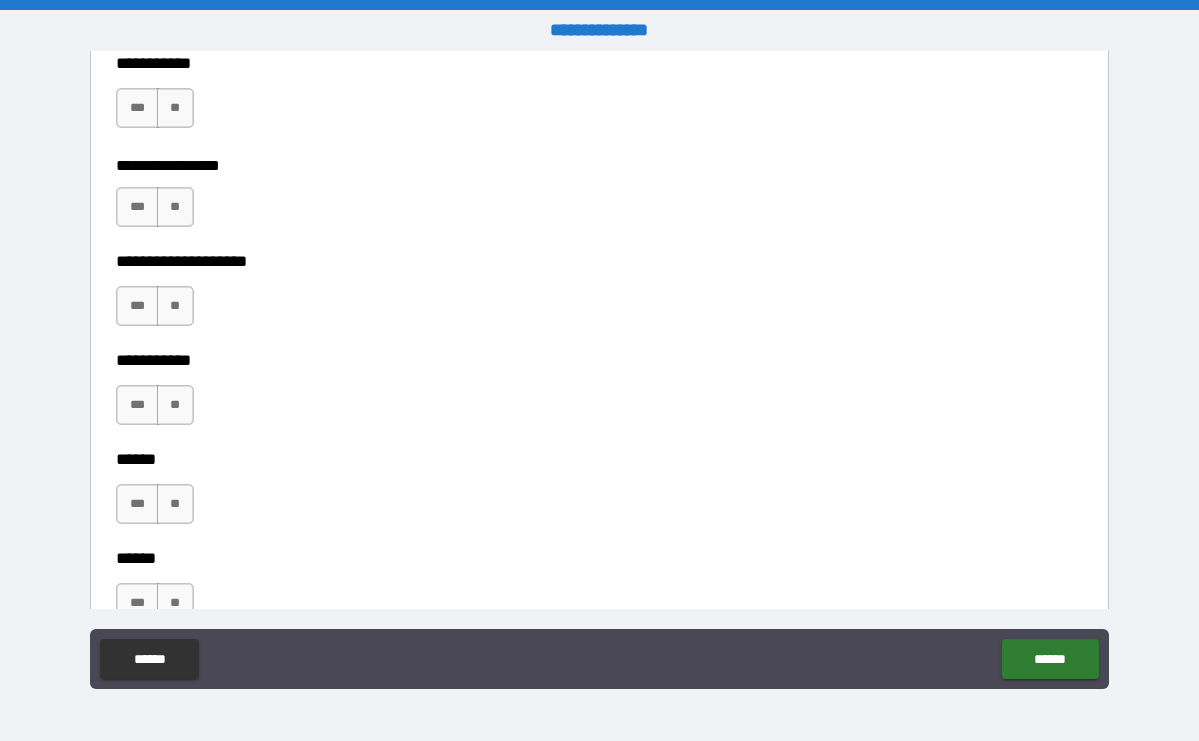 scroll, scrollTop: 2469, scrollLeft: 0, axis: vertical 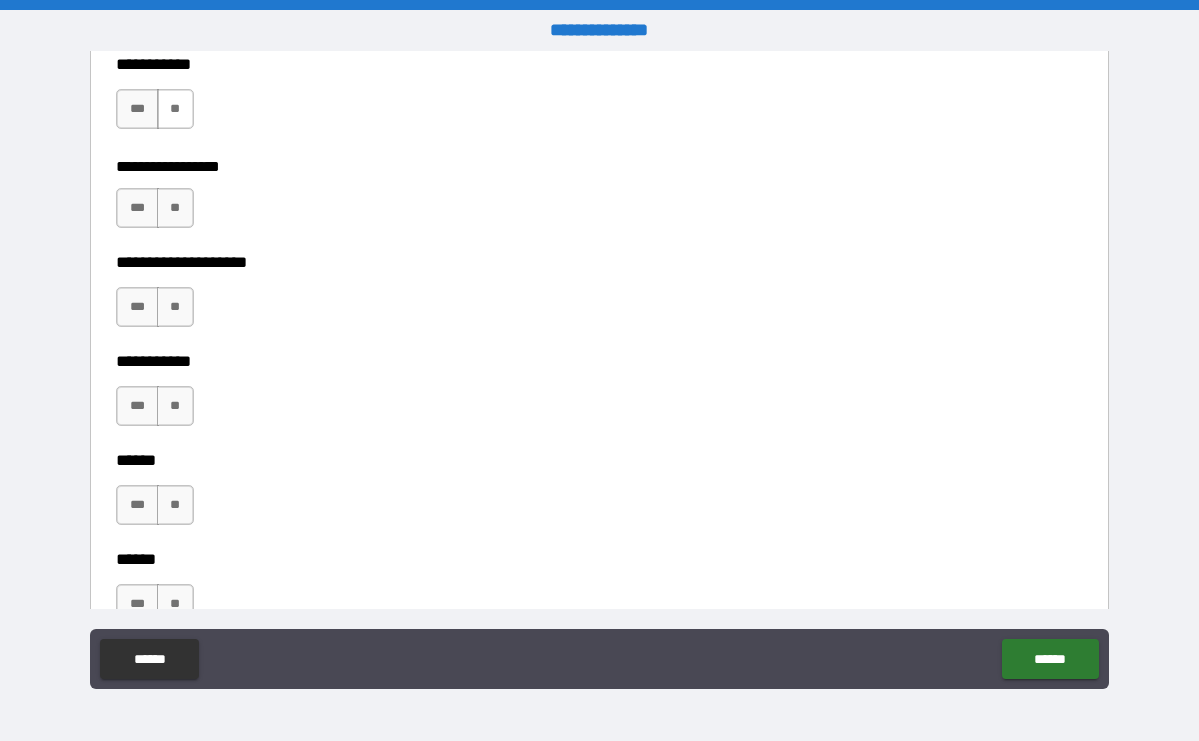 type on "**" 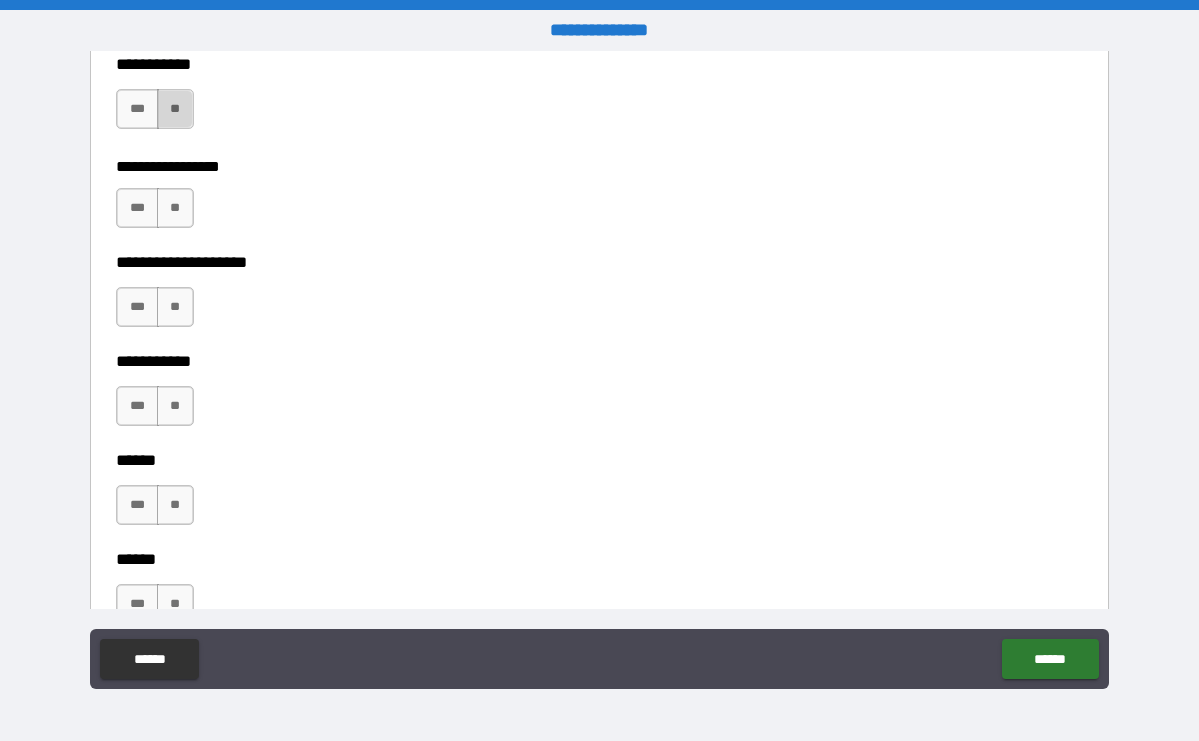 click on "**" at bounding box center (175, 109) 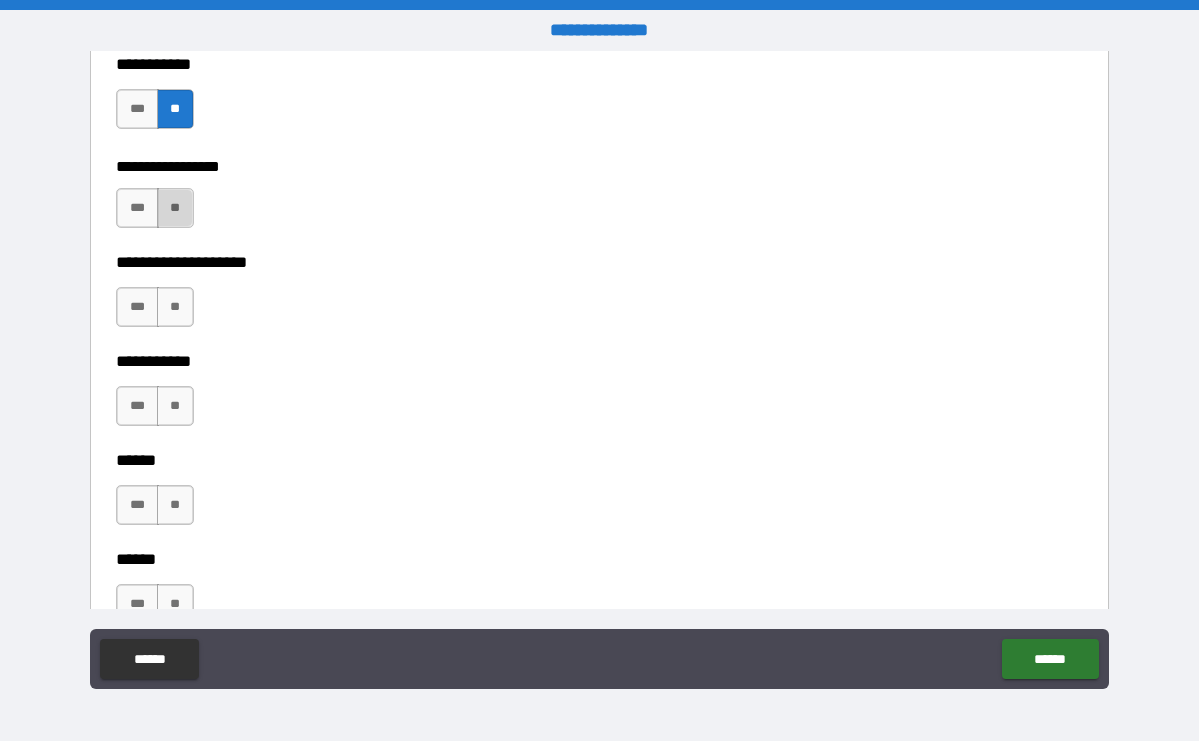 click on "**" at bounding box center [175, 208] 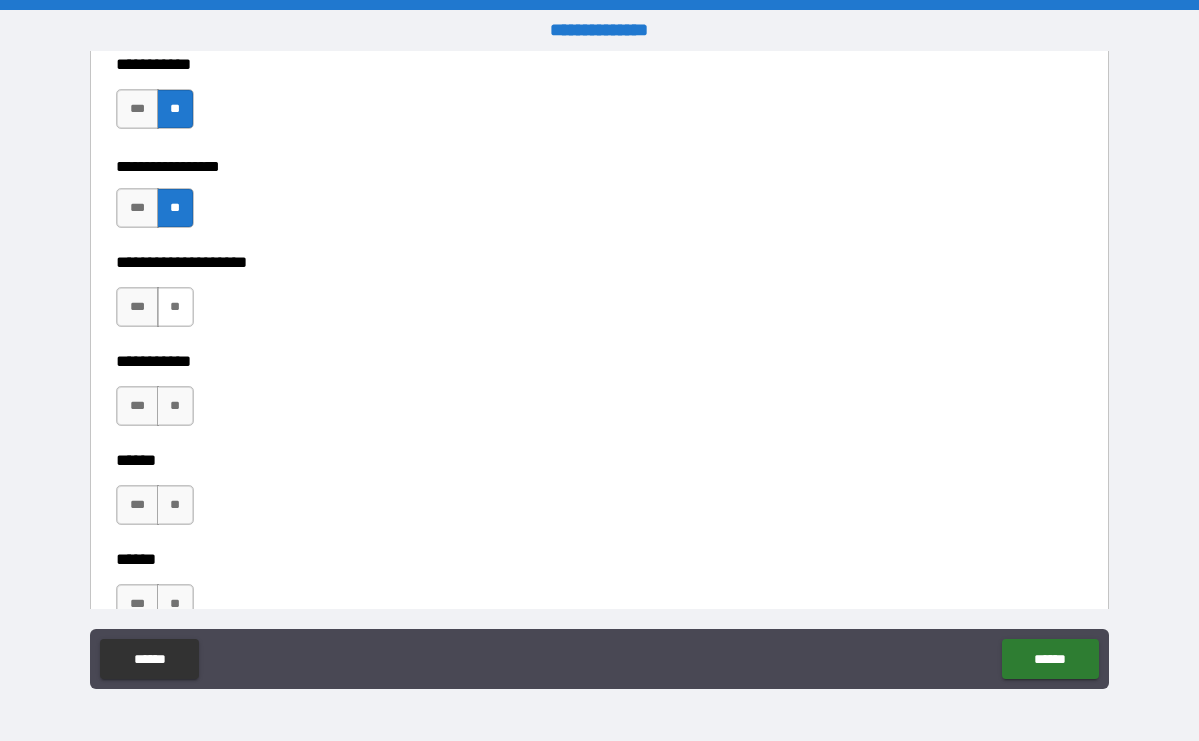 click on "**" at bounding box center [175, 307] 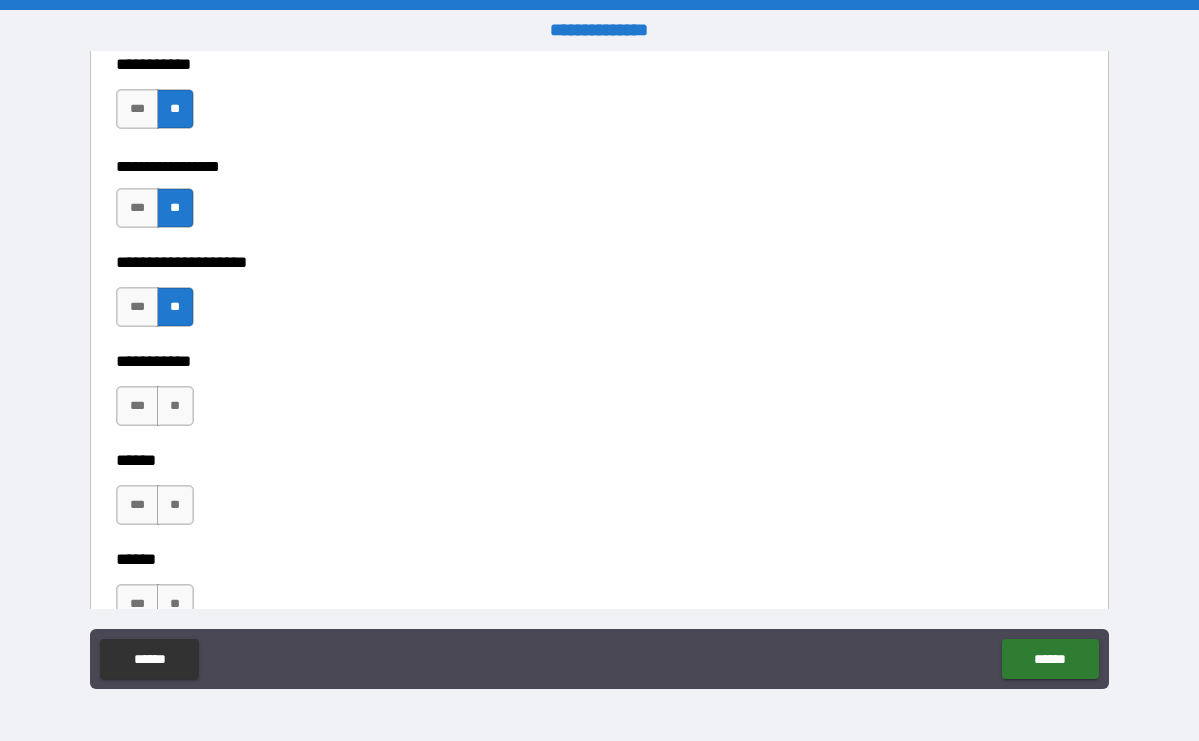 click on "*** **" at bounding box center [157, 411] 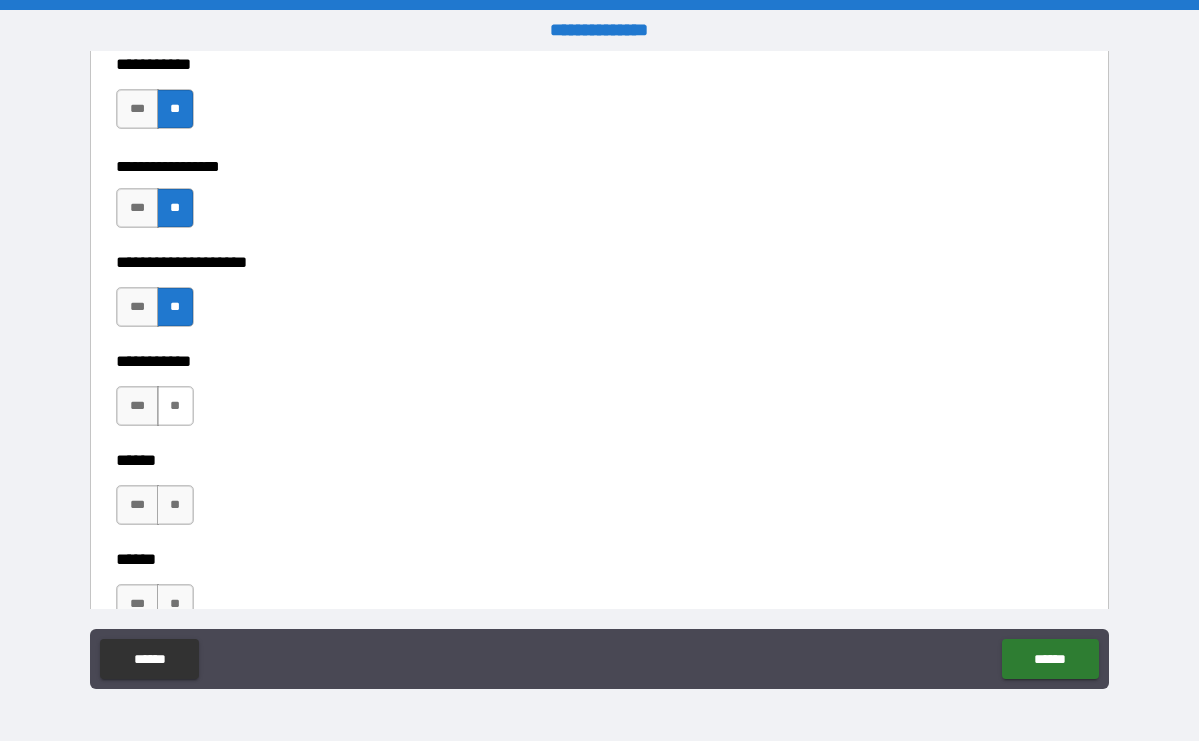 click on "**" at bounding box center (175, 406) 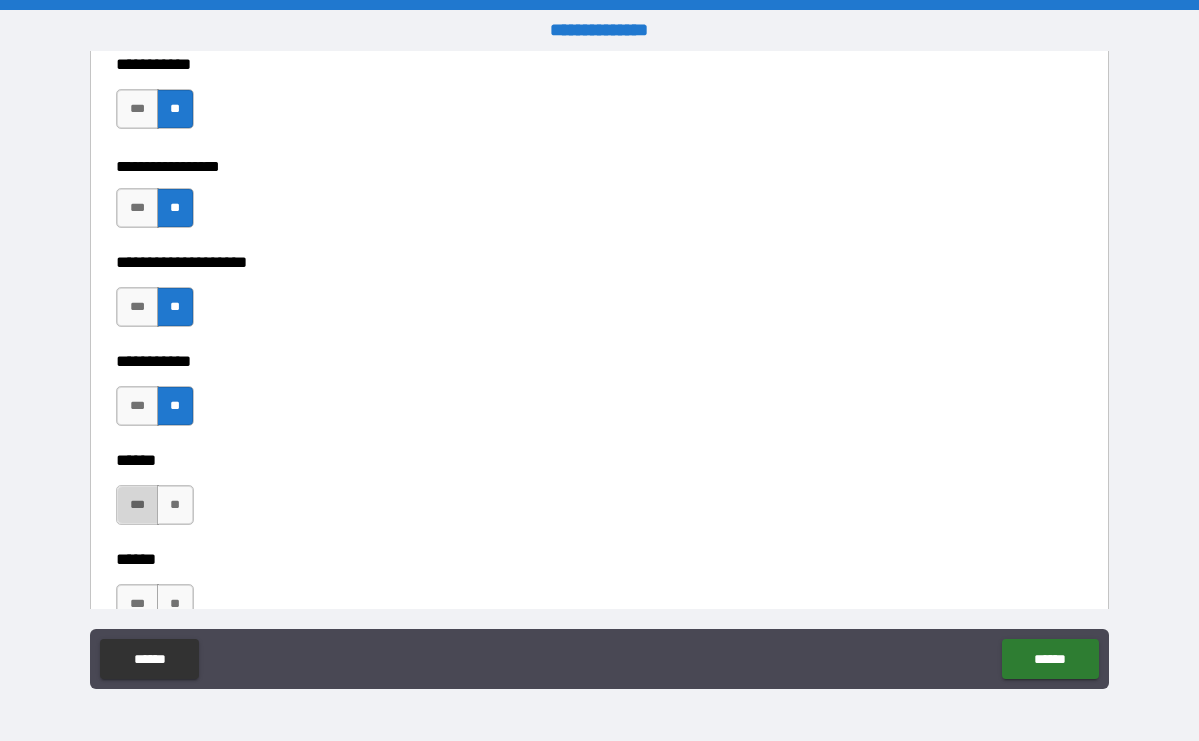 click on "***" at bounding box center (137, 505) 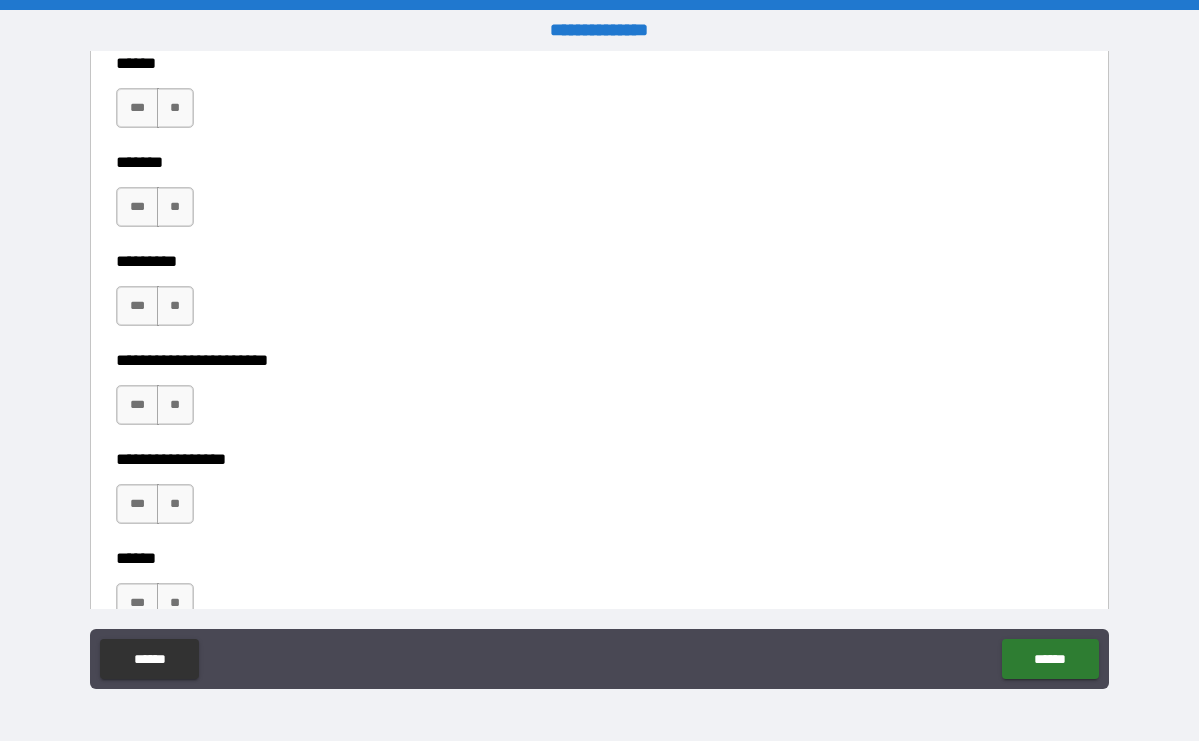 scroll, scrollTop: 2972, scrollLeft: 0, axis: vertical 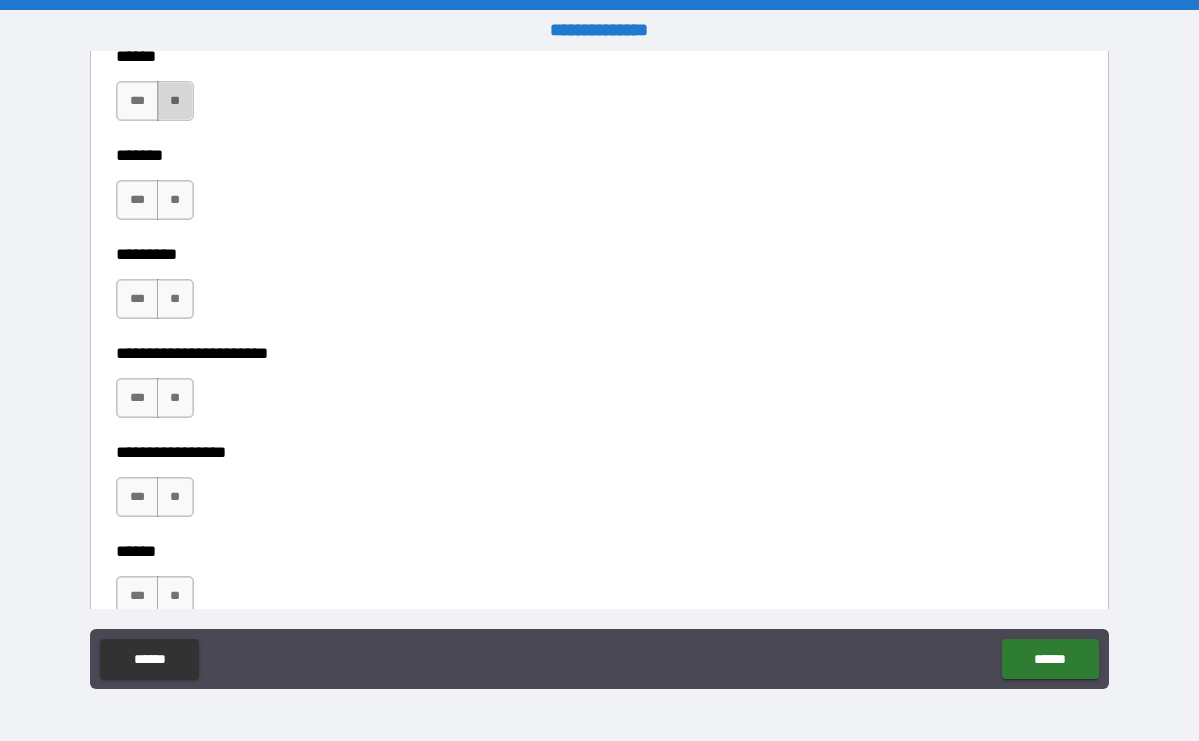 click on "**" at bounding box center (175, 101) 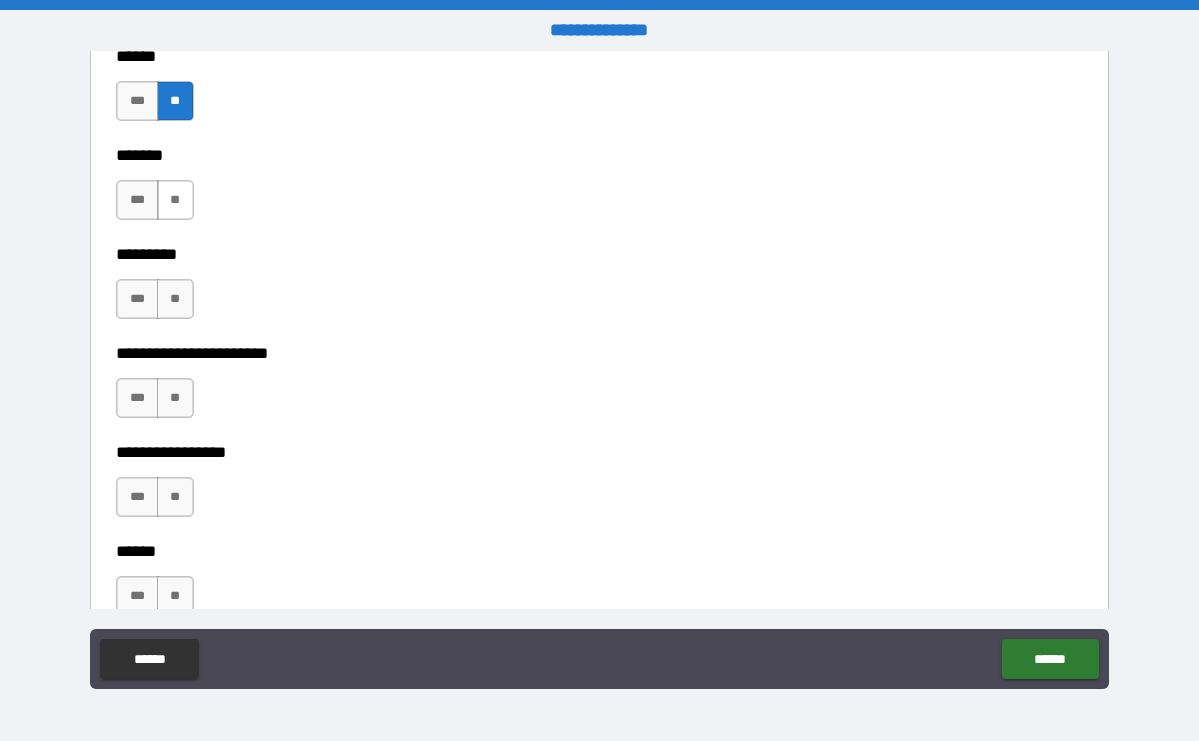 click on "**" at bounding box center (175, 200) 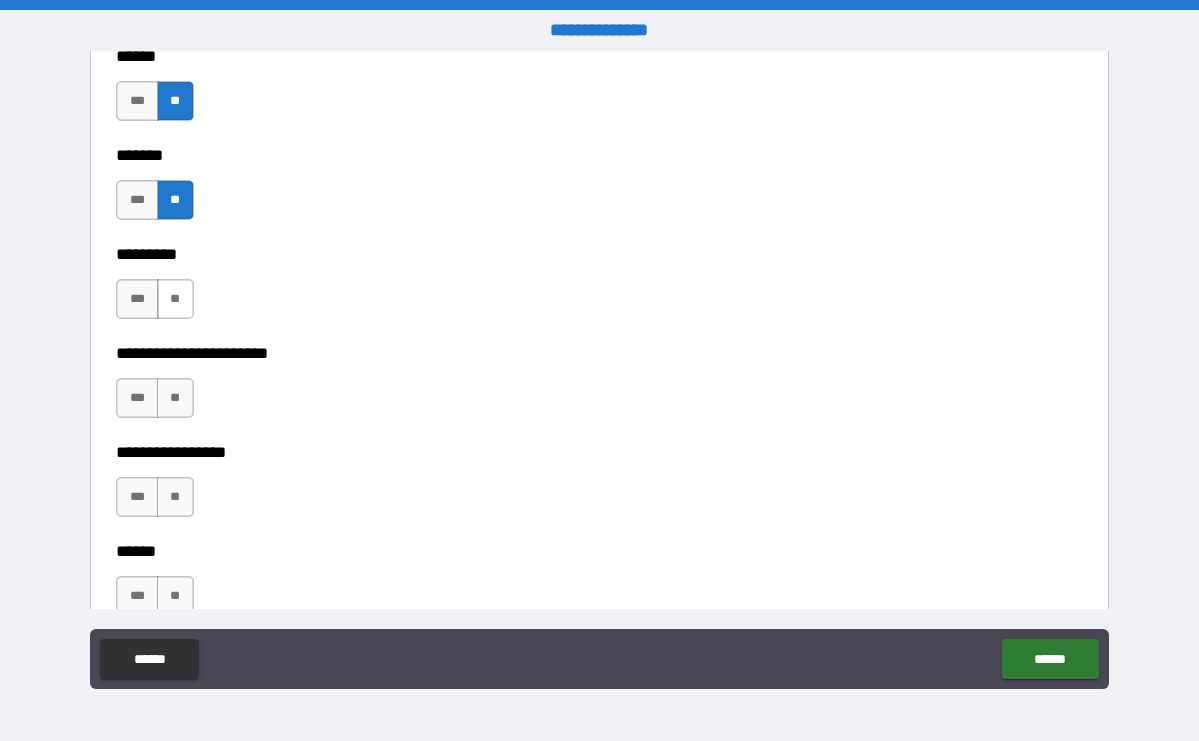 click on "**" at bounding box center [175, 299] 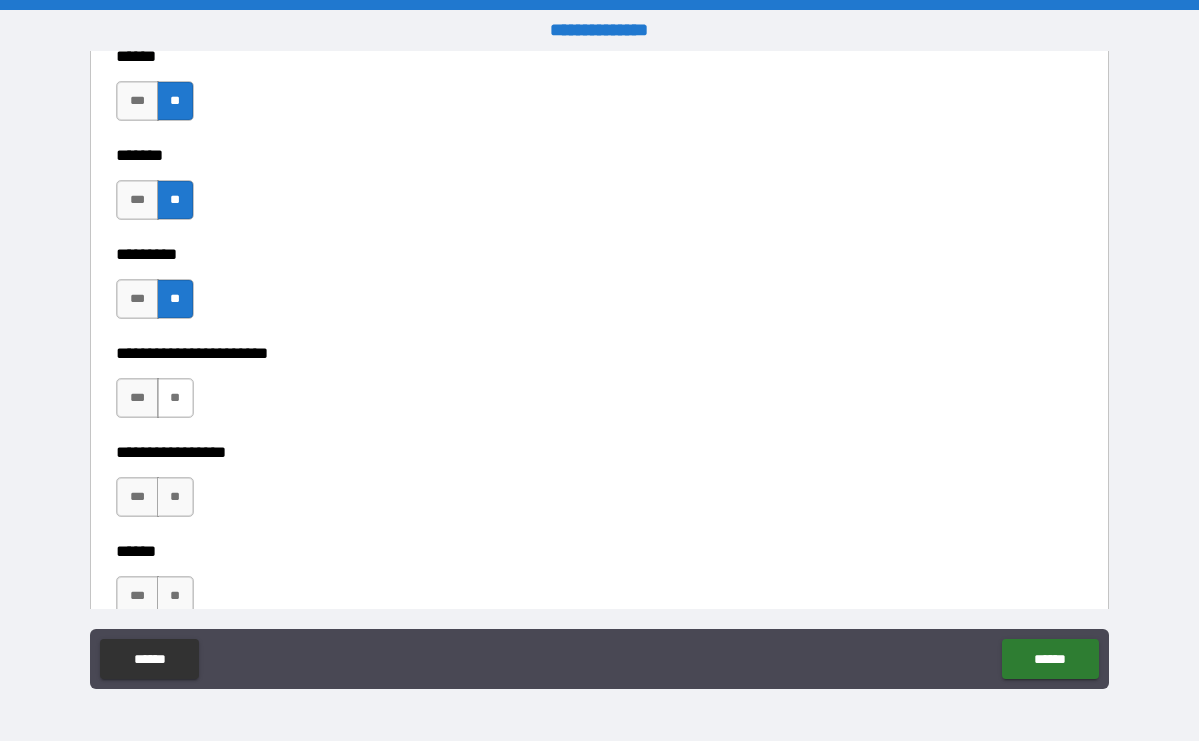 click on "**" at bounding box center (175, 398) 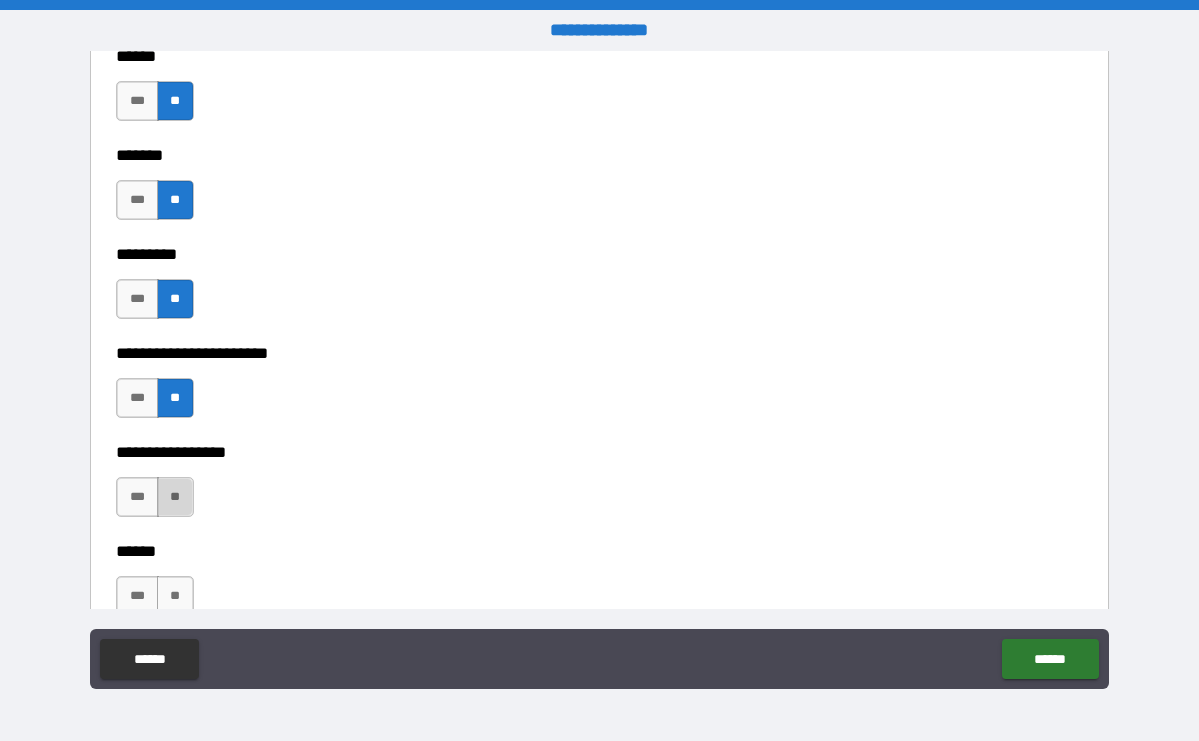 click on "**" at bounding box center (175, 497) 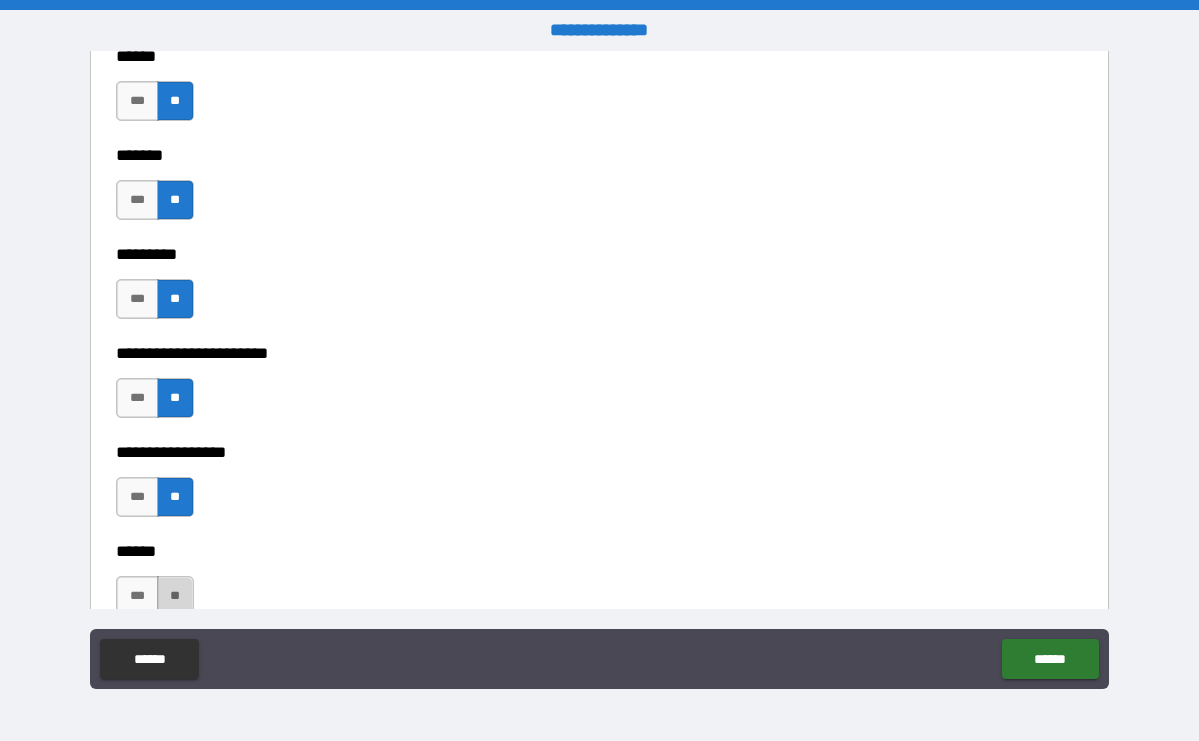 click on "**" at bounding box center (175, 596) 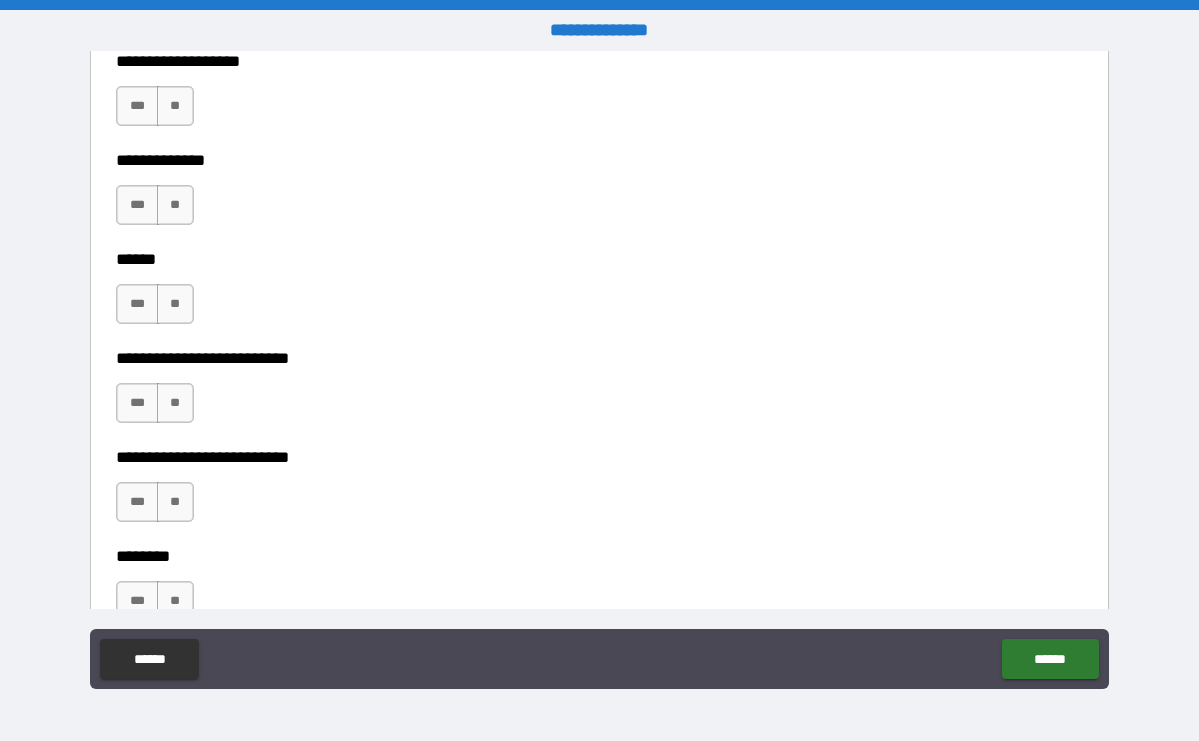 scroll, scrollTop: 3558, scrollLeft: 0, axis: vertical 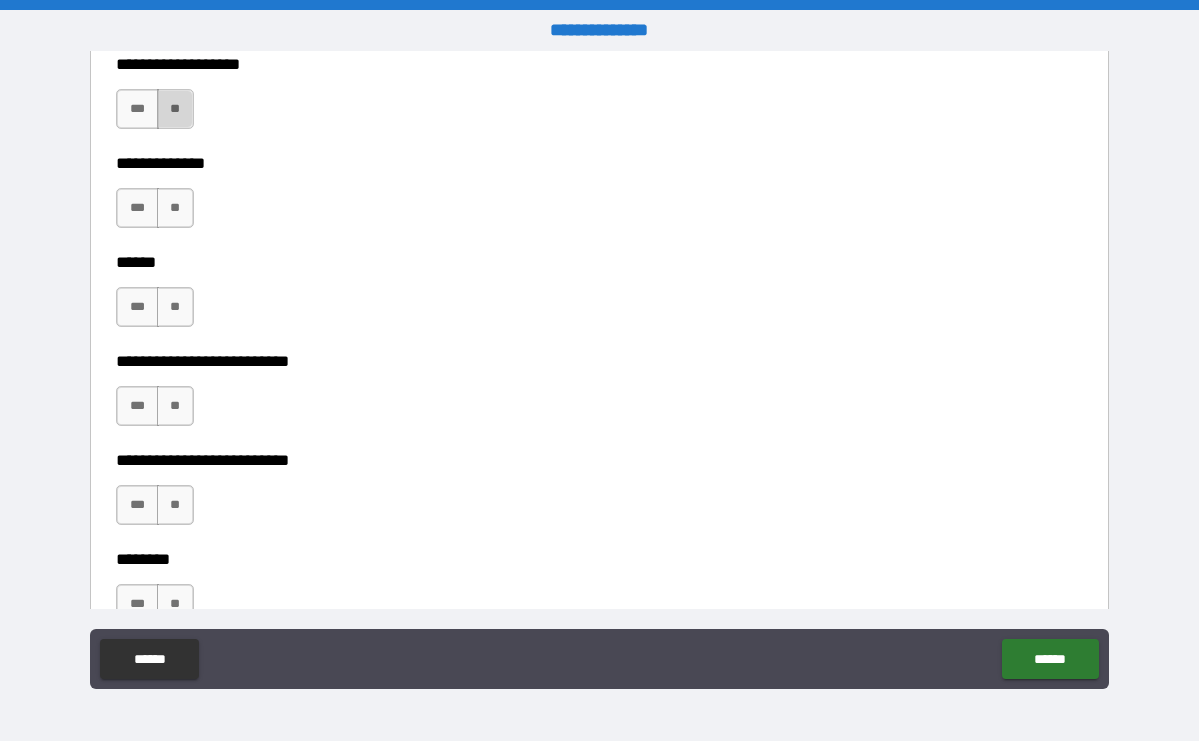 click on "**" at bounding box center (175, 109) 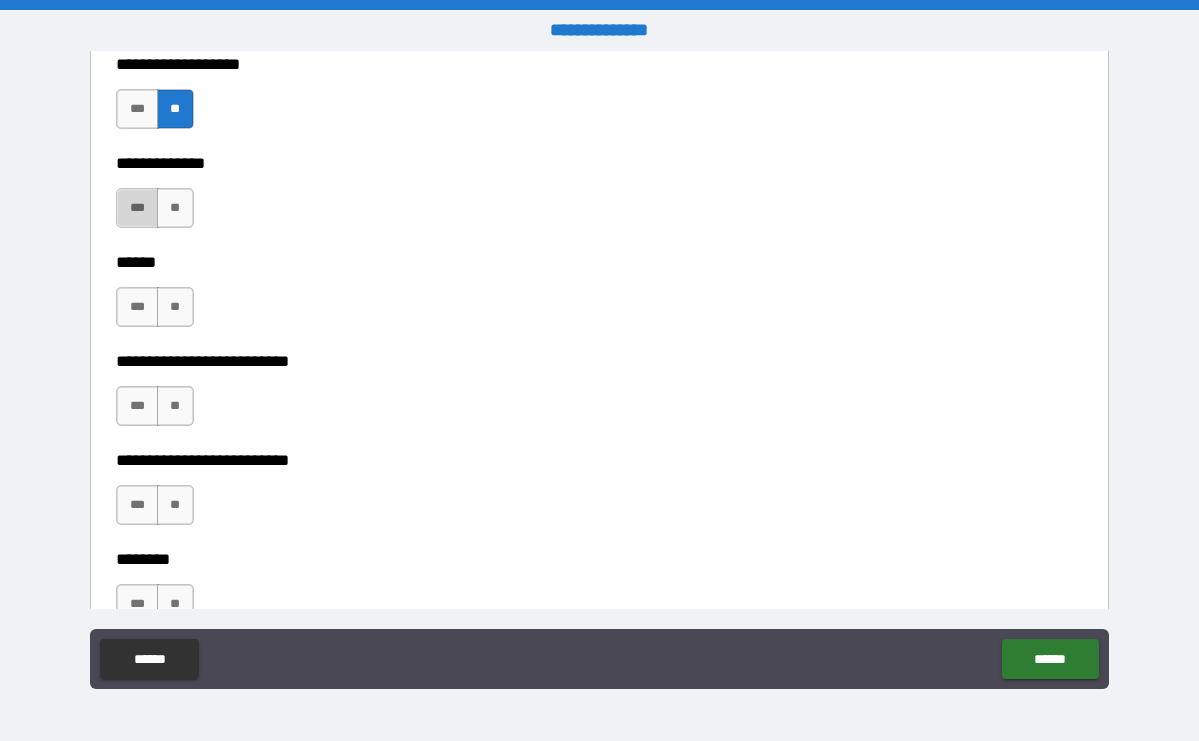 click on "***" at bounding box center (137, 208) 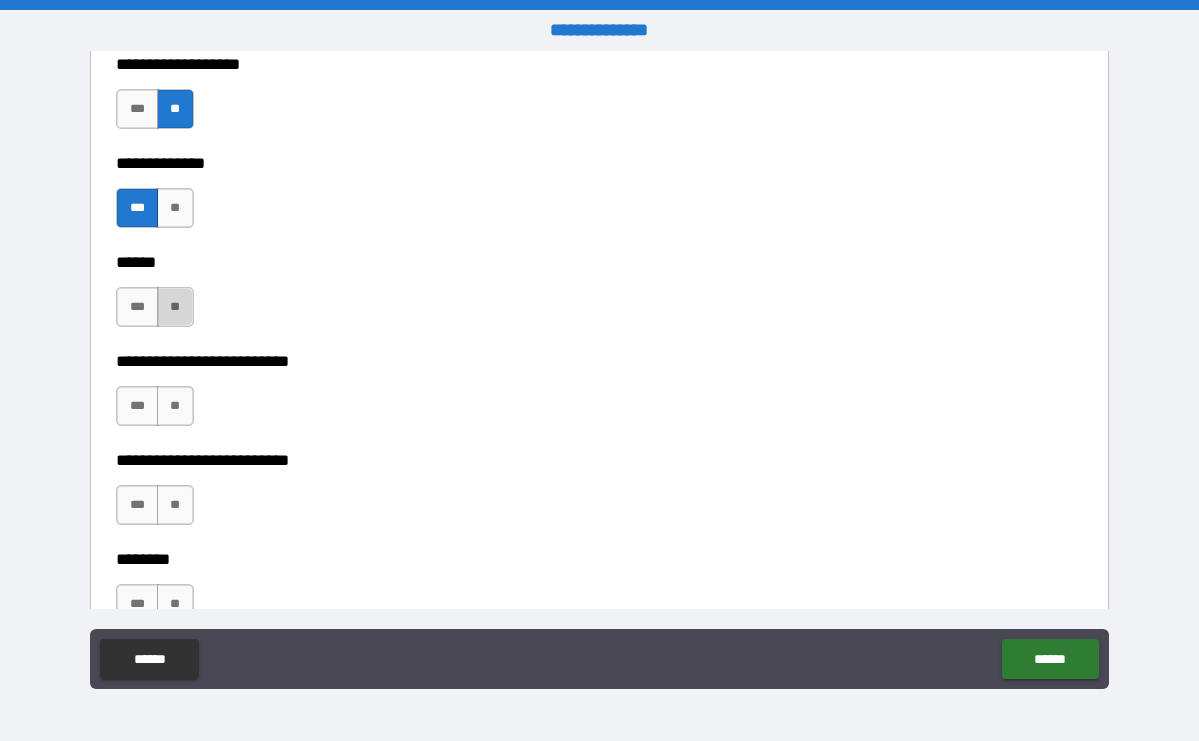 click on "**" at bounding box center [175, 307] 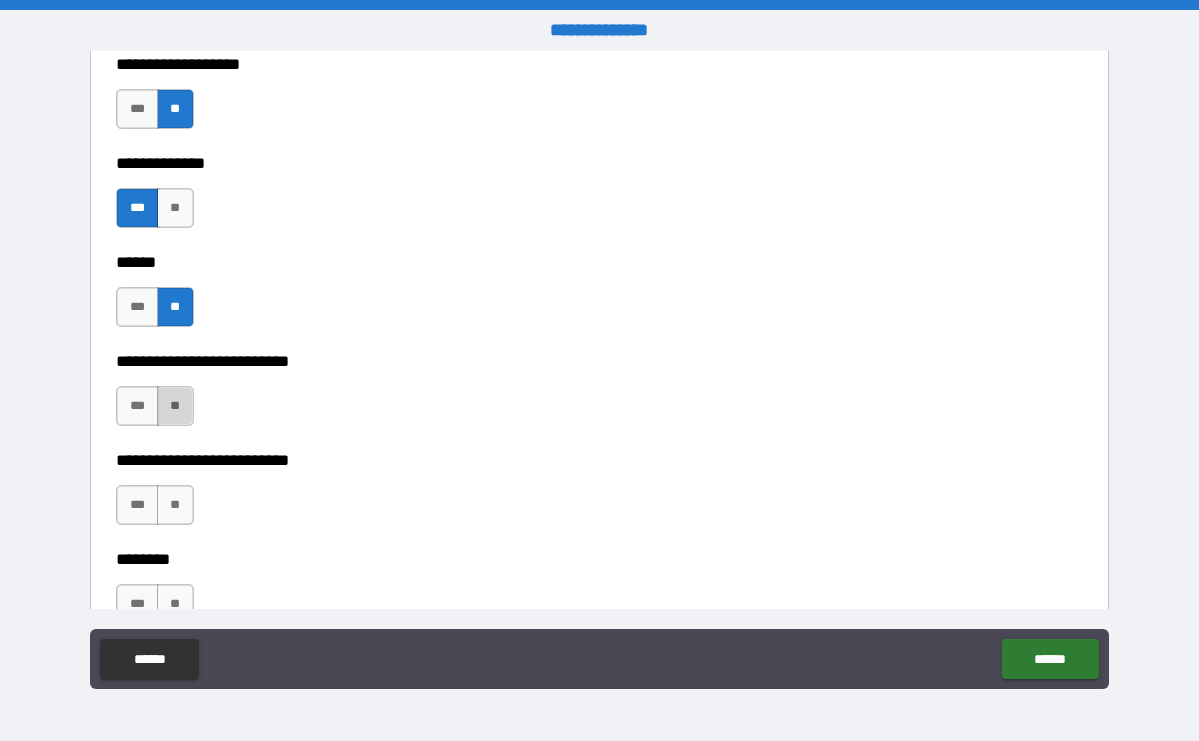 click on "**" at bounding box center (175, 406) 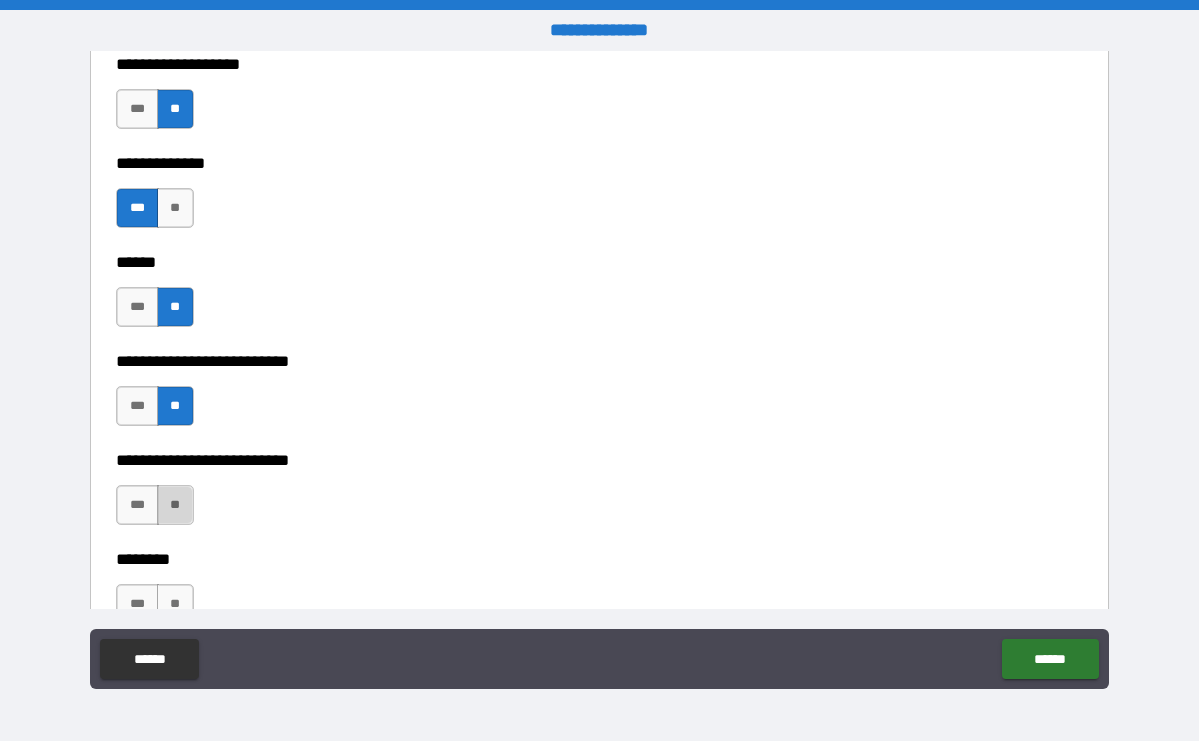 click on "**" at bounding box center [175, 505] 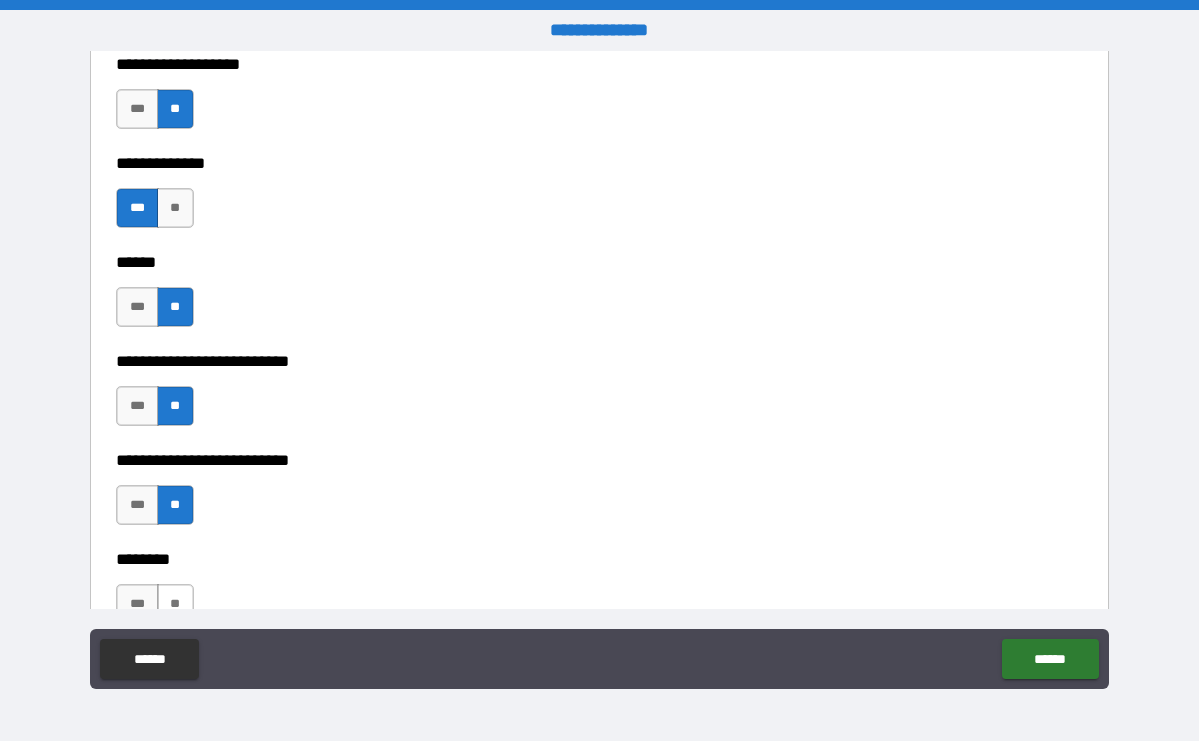click on "**" at bounding box center (175, 604) 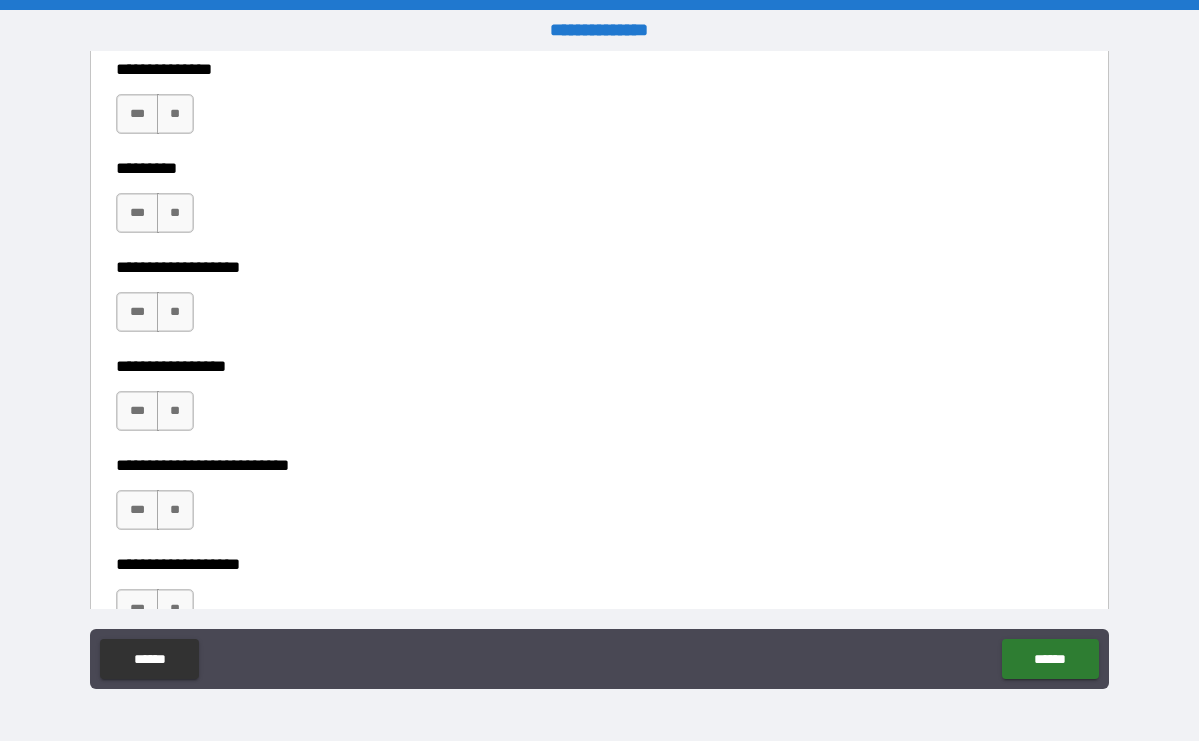 scroll, scrollTop: 4157, scrollLeft: 0, axis: vertical 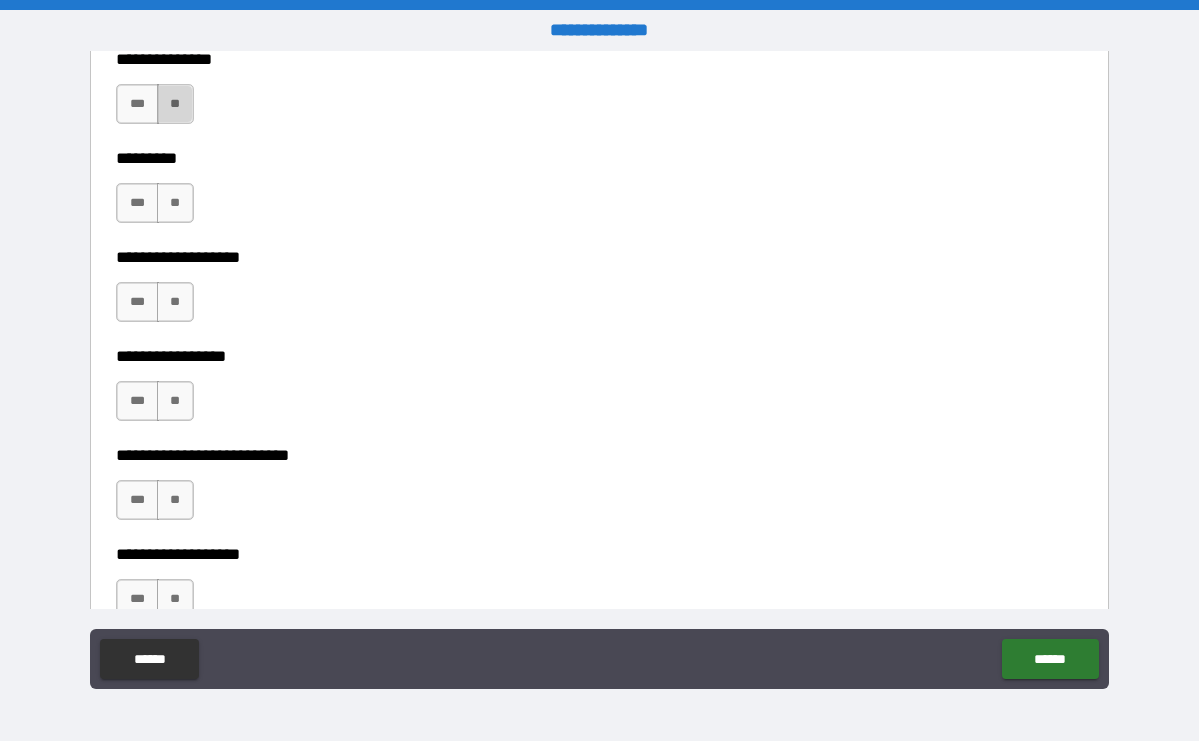 click on "**" at bounding box center [175, 104] 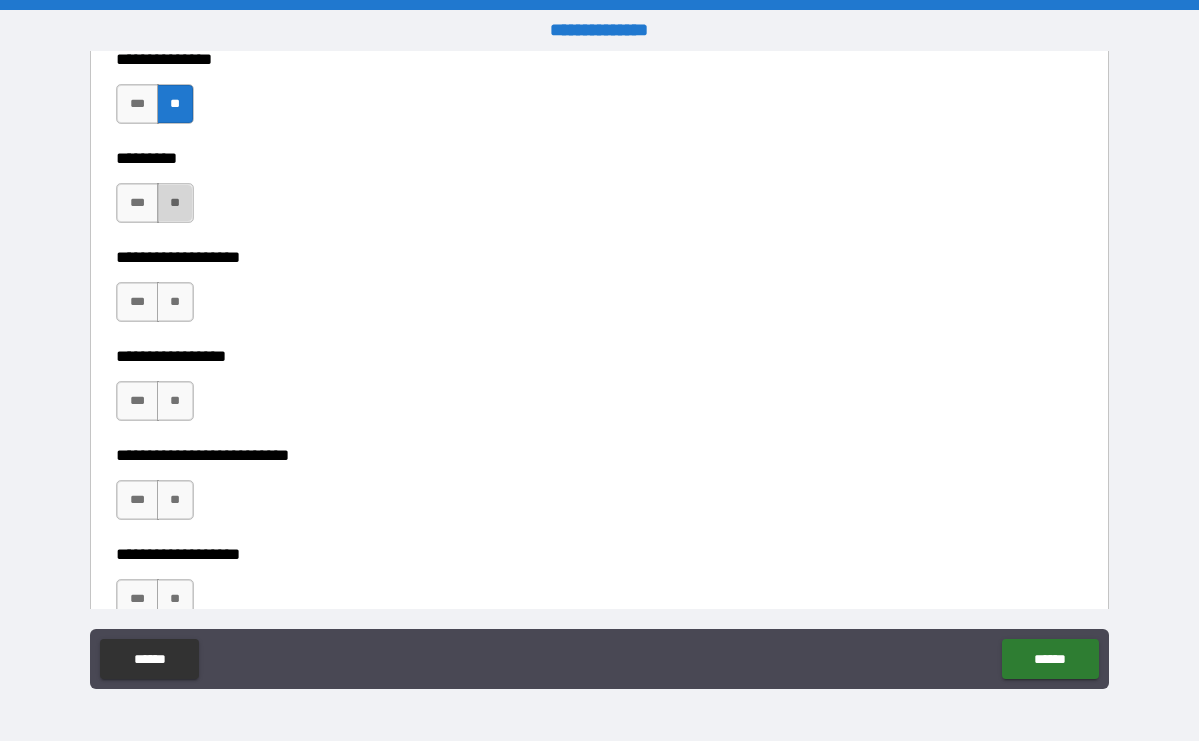click on "**" at bounding box center [175, 203] 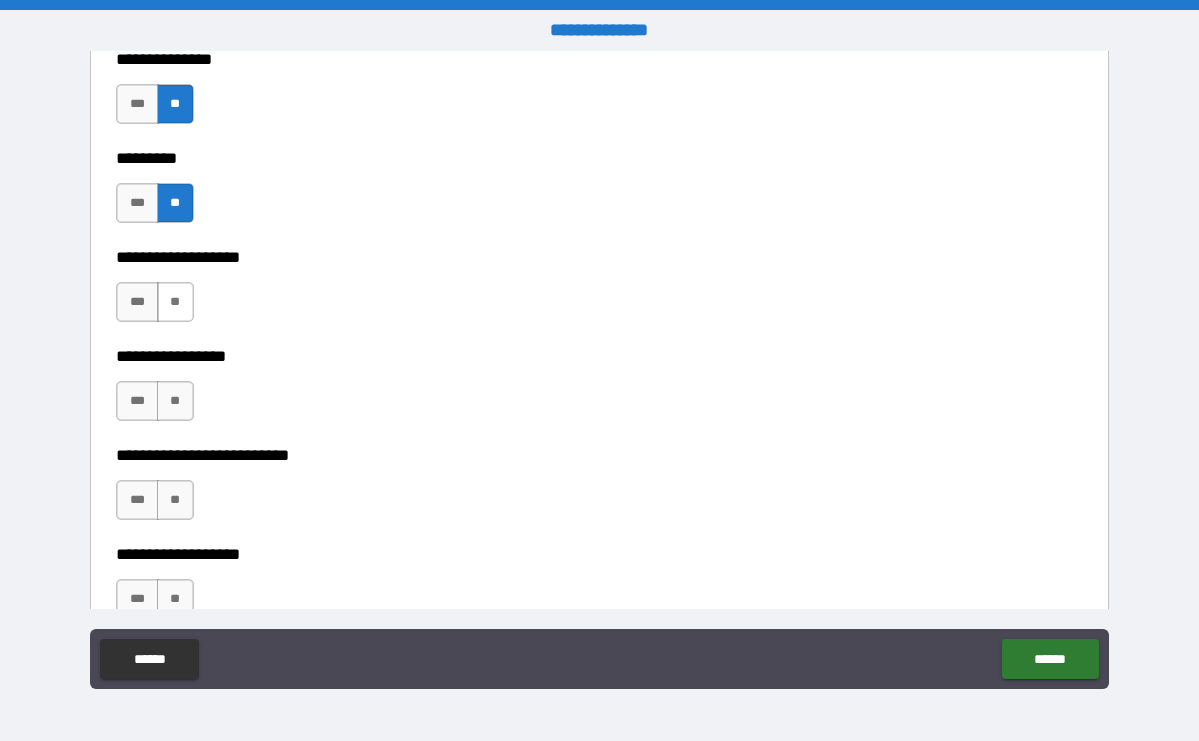 click on "**" at bounding box center (175, 302) 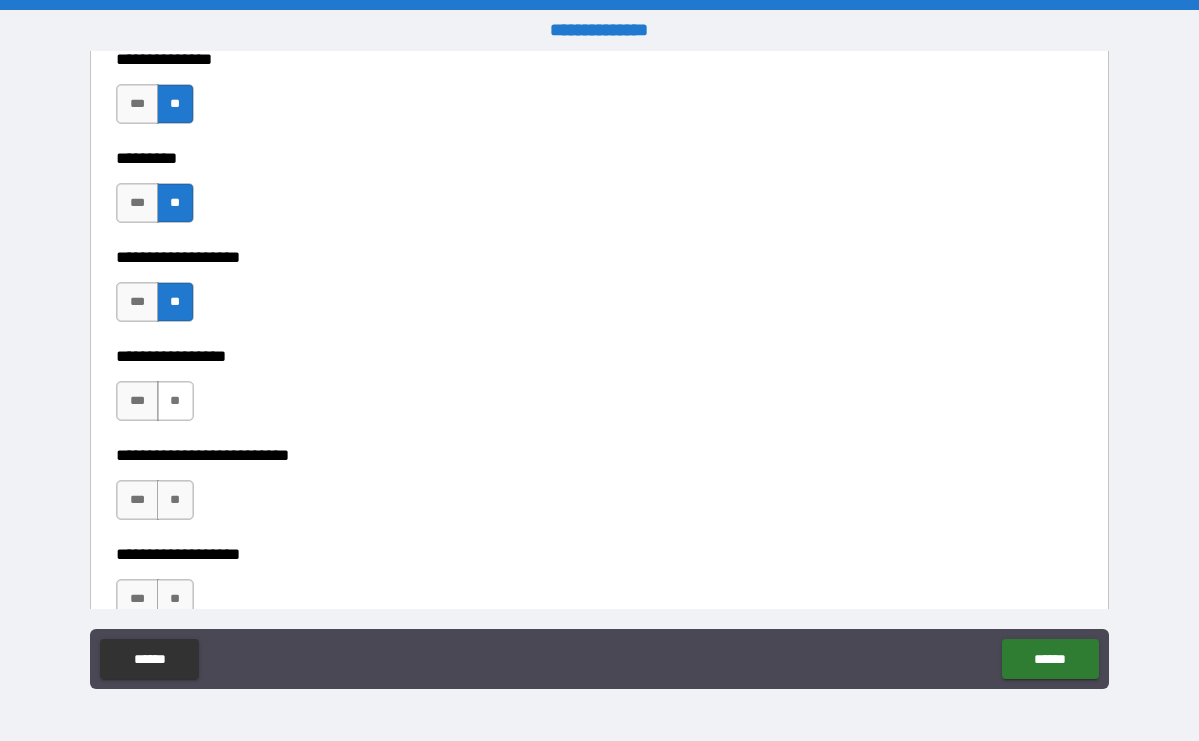 click on "**" at bounding box center [175, 401] 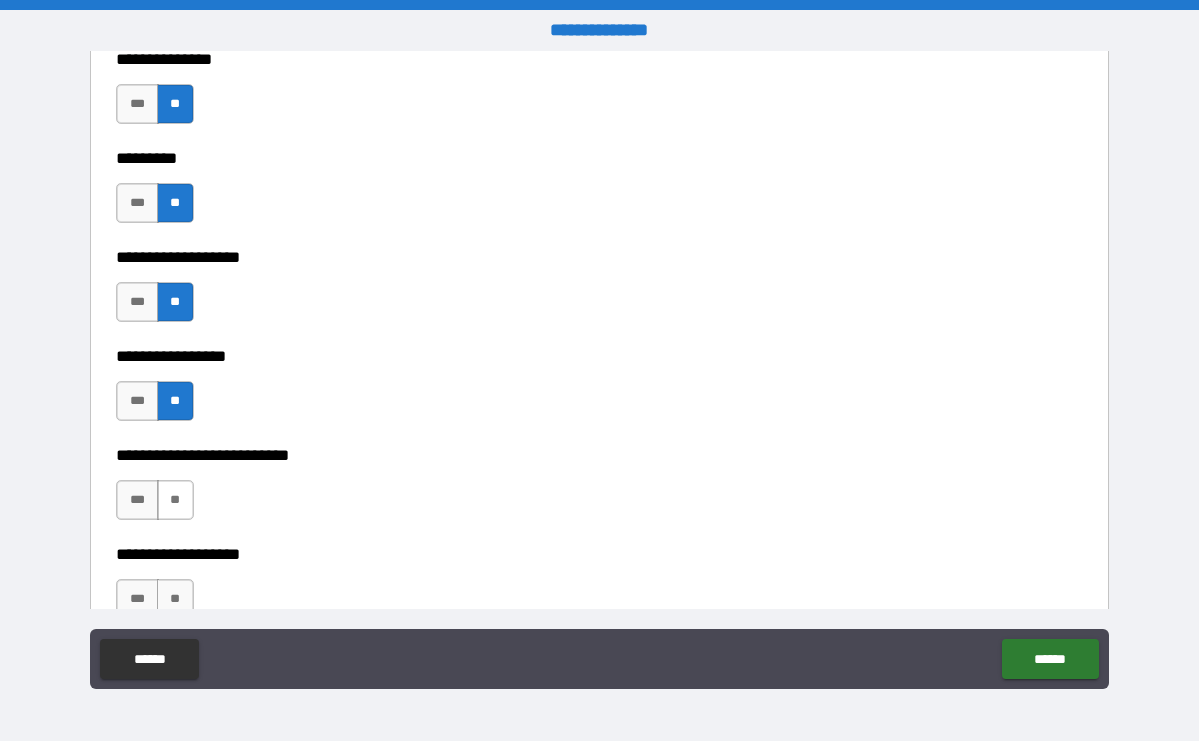 click on "**" at bounding box center (175, 500) 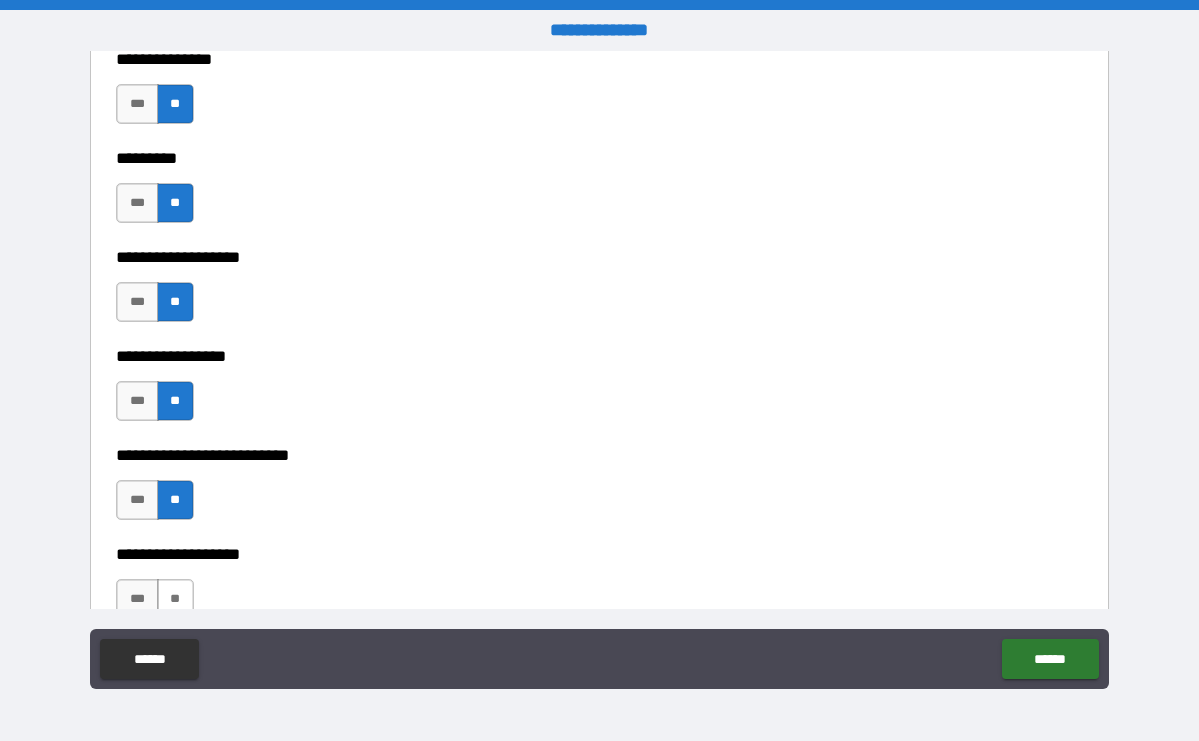 click on "**" at bounding box center (175, 599) 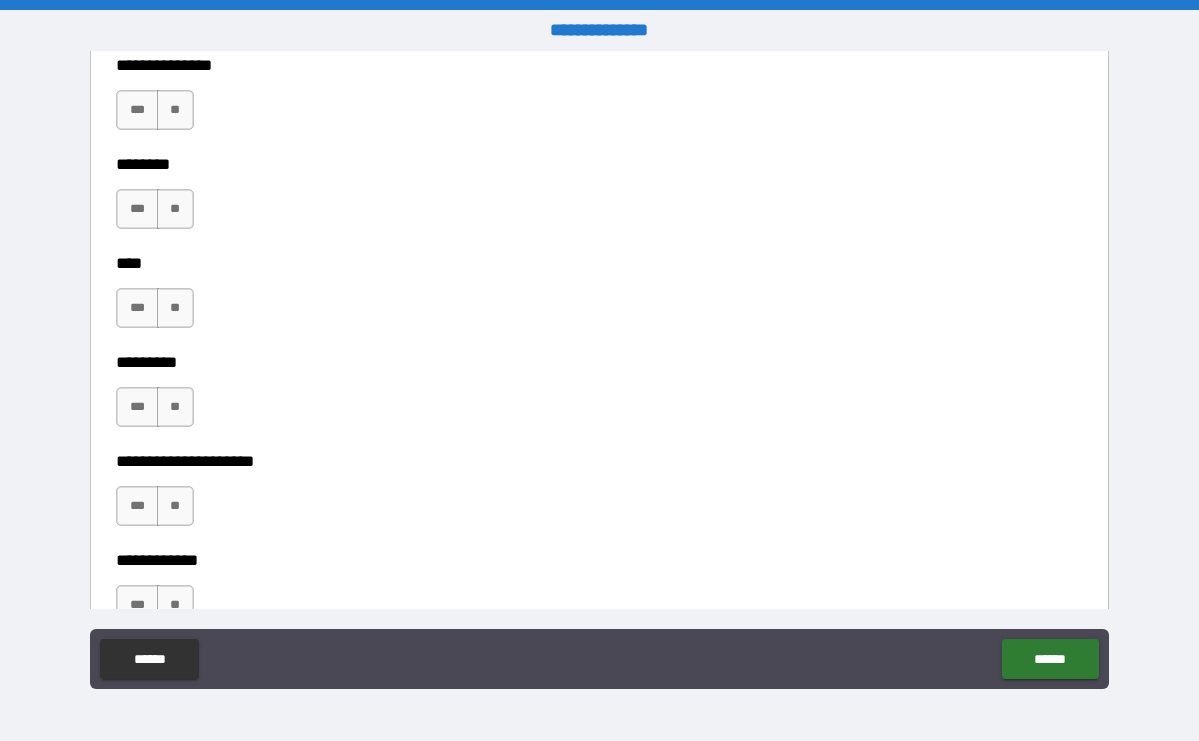 scroll, scrollTop: 4748, scrollLeft: 0, axis: vertical 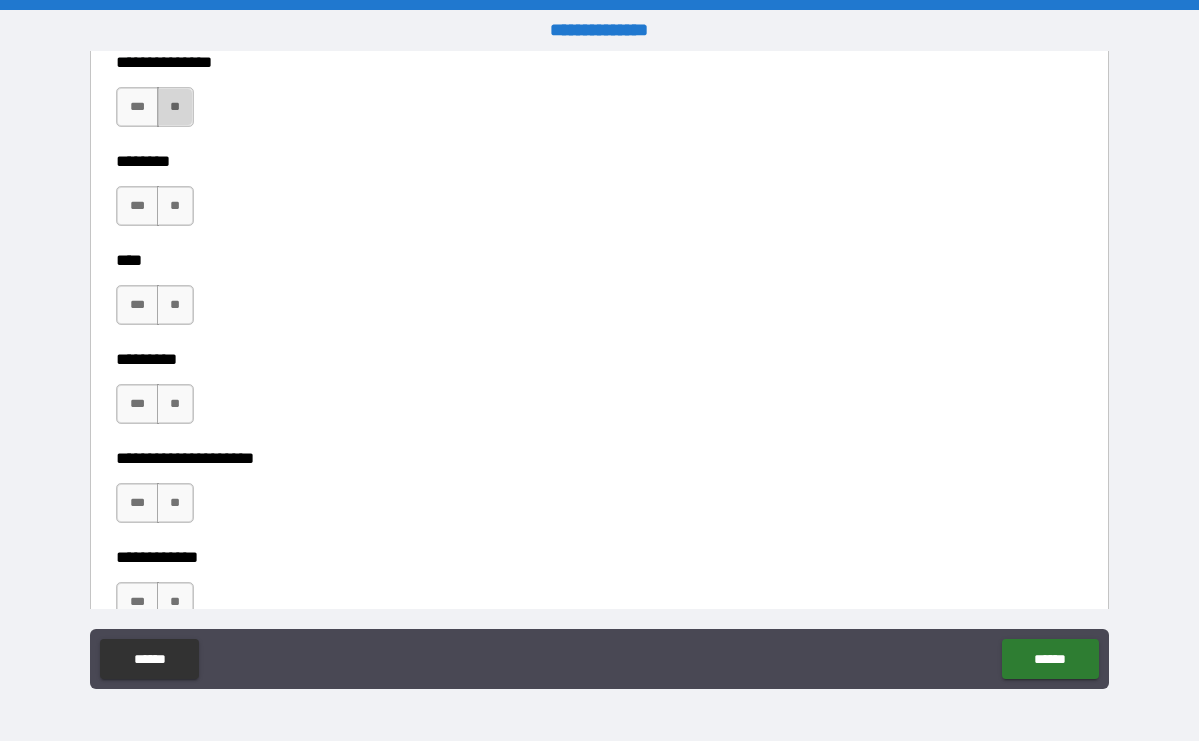 click on "**" at bounding box center [175, 107] 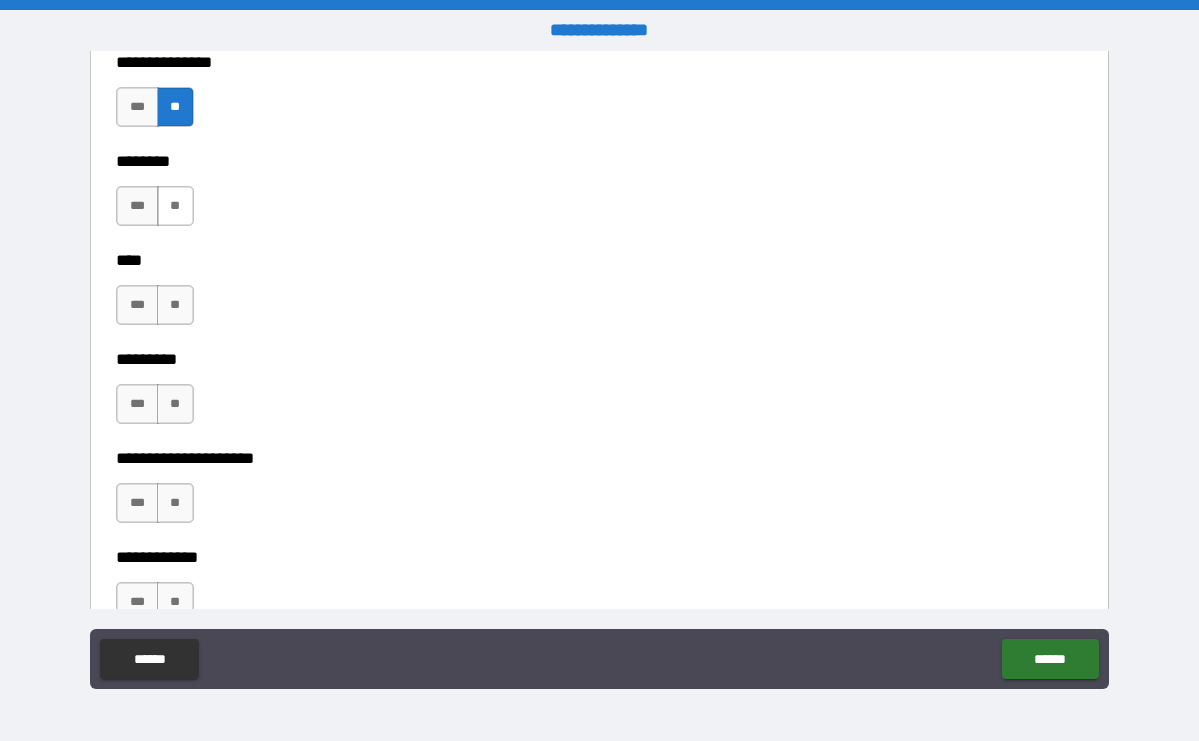 click on "**" at bounding box center [175, 206] 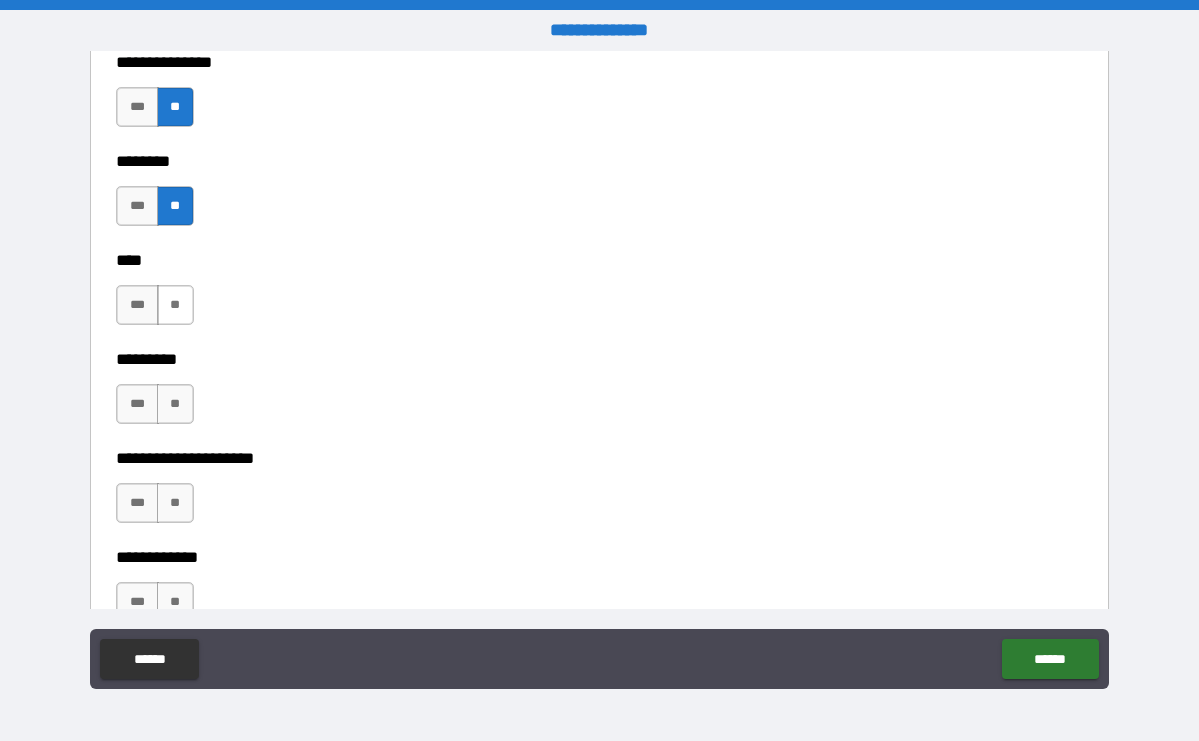 click on "**" at bounding box center (175, 305) 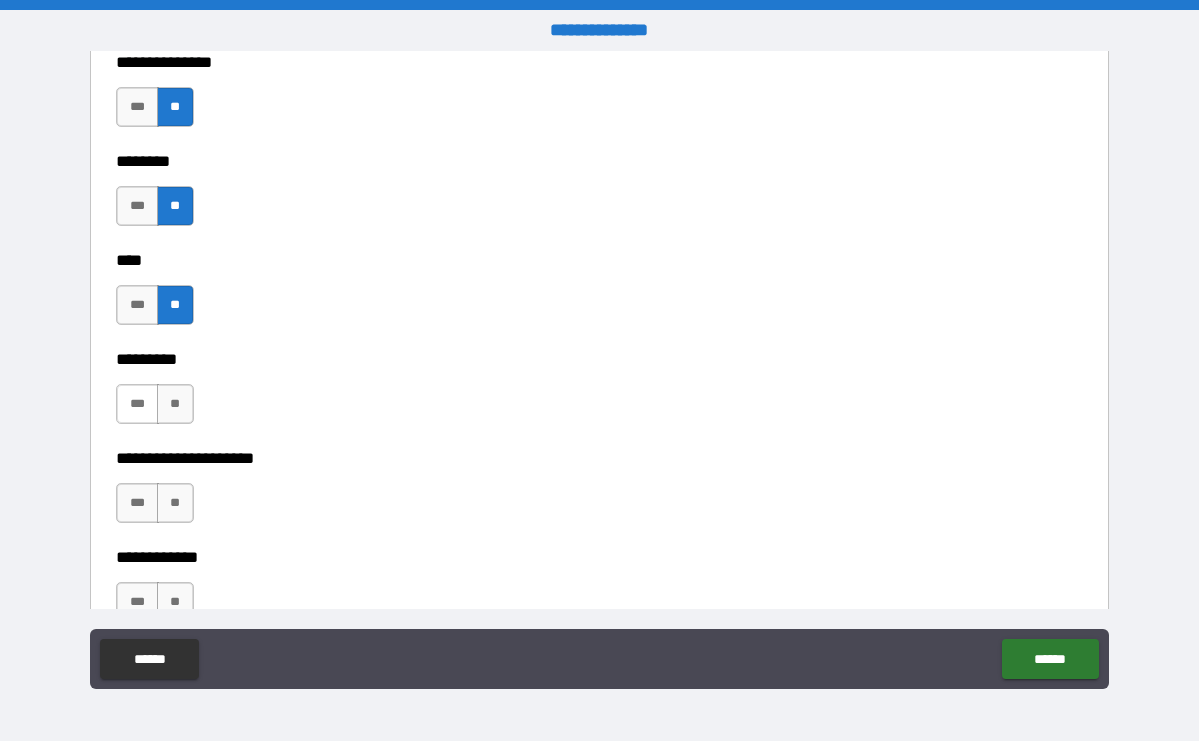 click on "***" at bounding box center [137, 404] 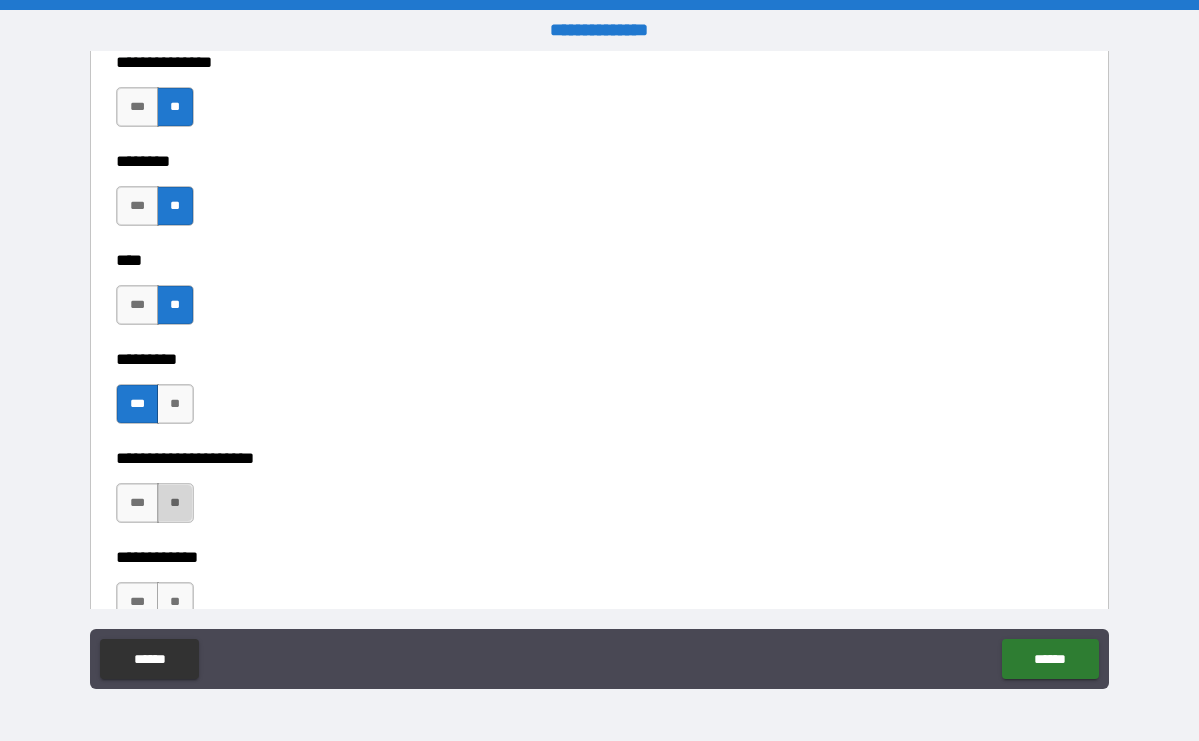 click on "**" at bounding box center (175, 503) 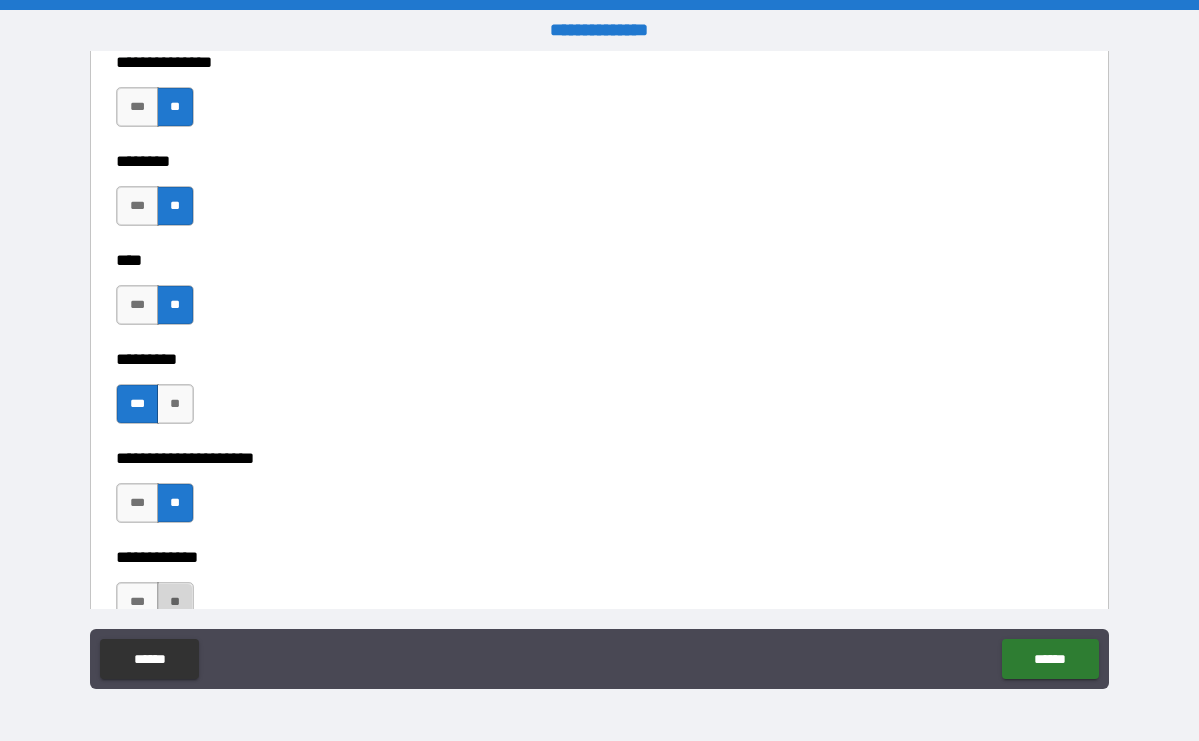click on "**" at bounding box center (175, 602) 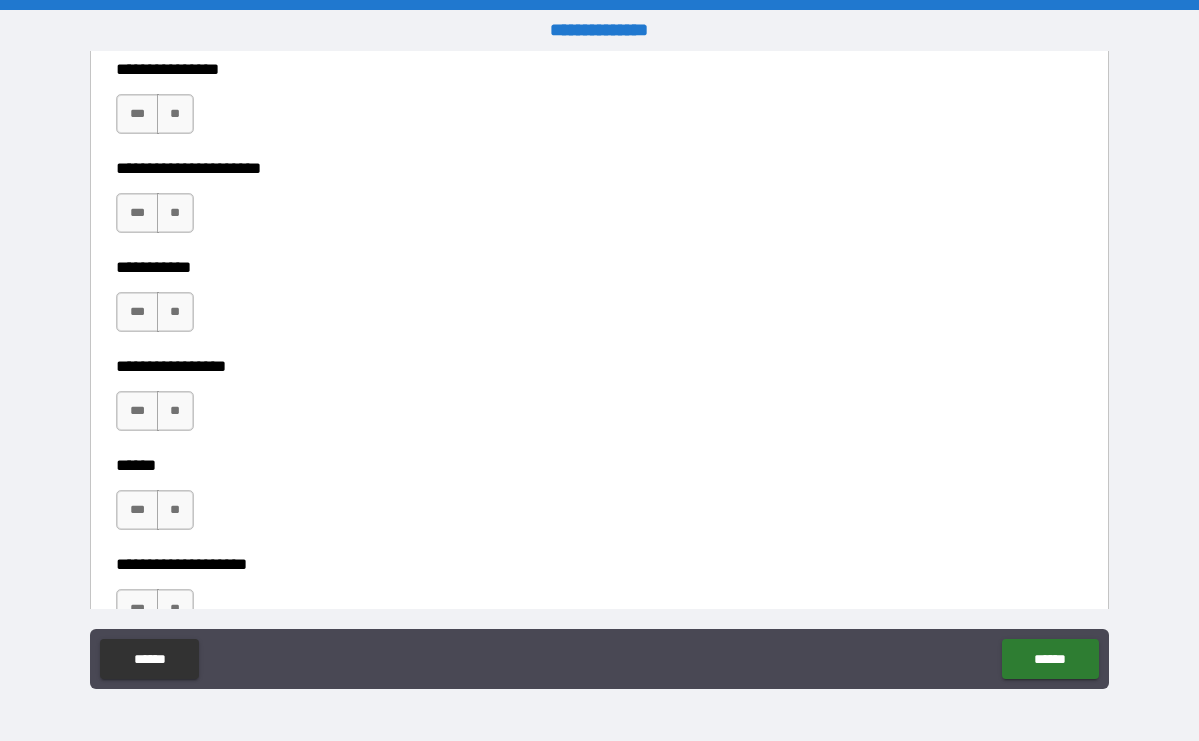 scroll, scrollTop: 5339, scrollLeft: 0, axis: vertical 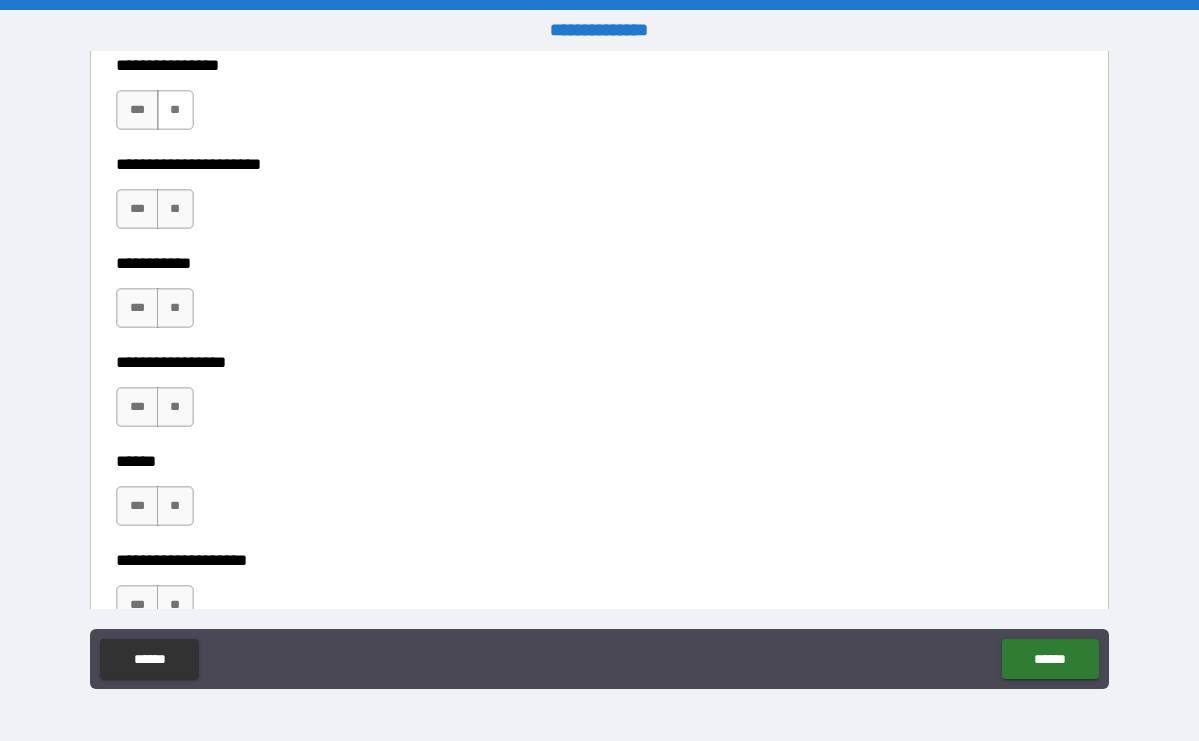 click on "**" at bounding box center (175, 110) 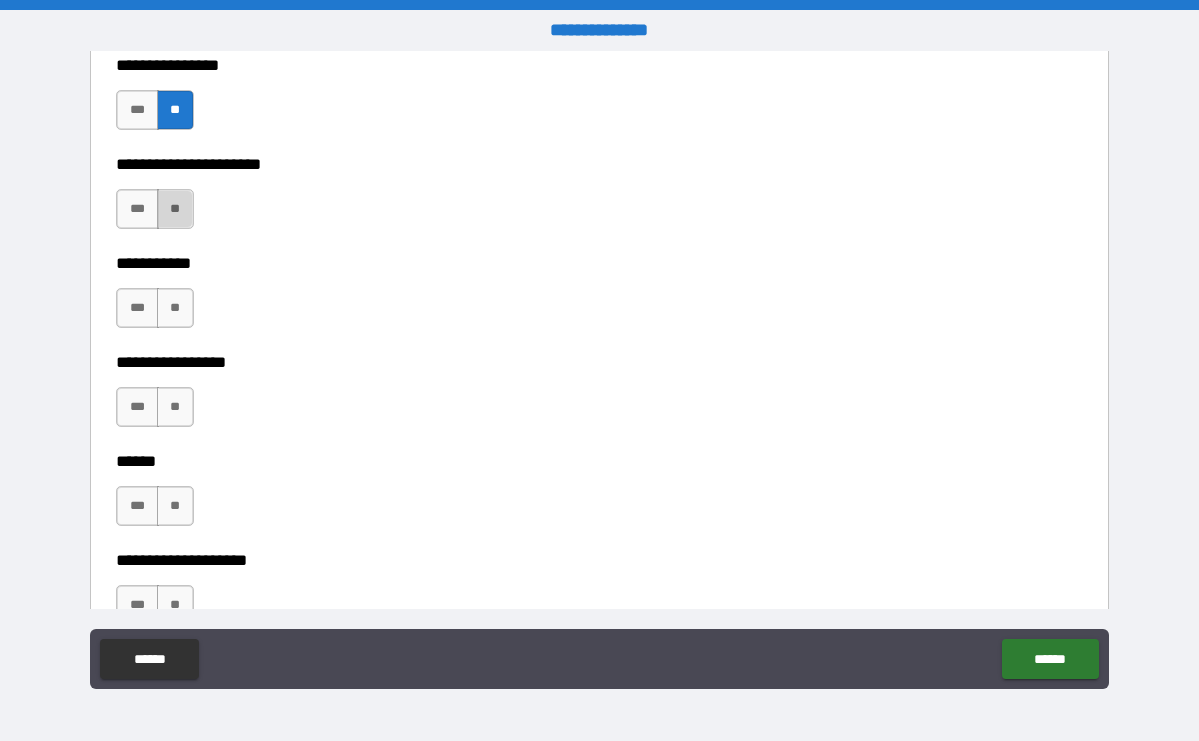 click on "**" at bounding box center [175, 209] 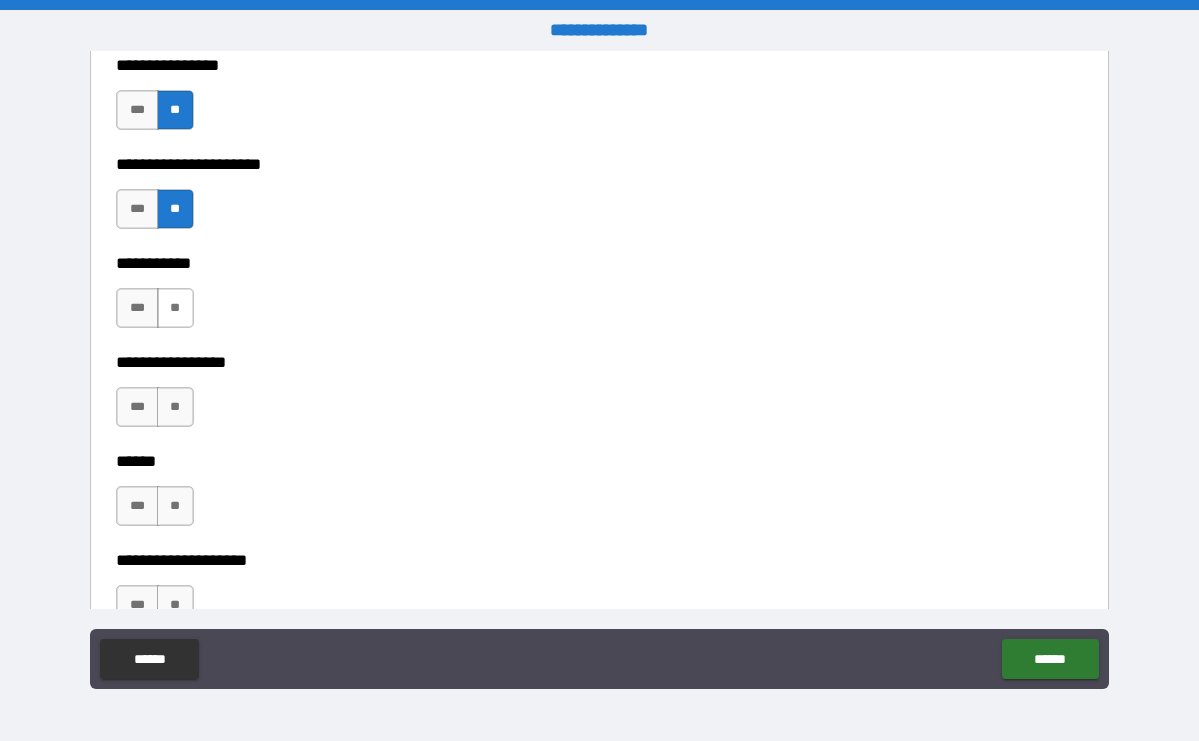 click on "**" at bounding box center [175, 308] 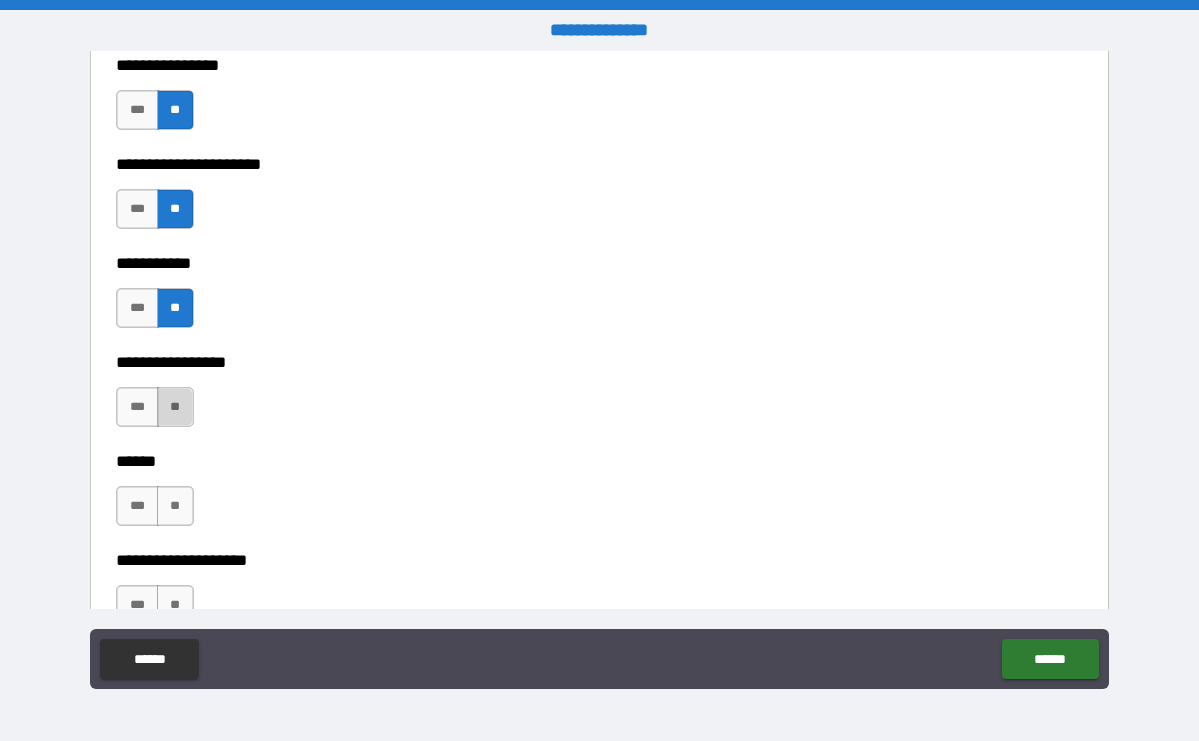click on "**" at bounding box center [175, 407] 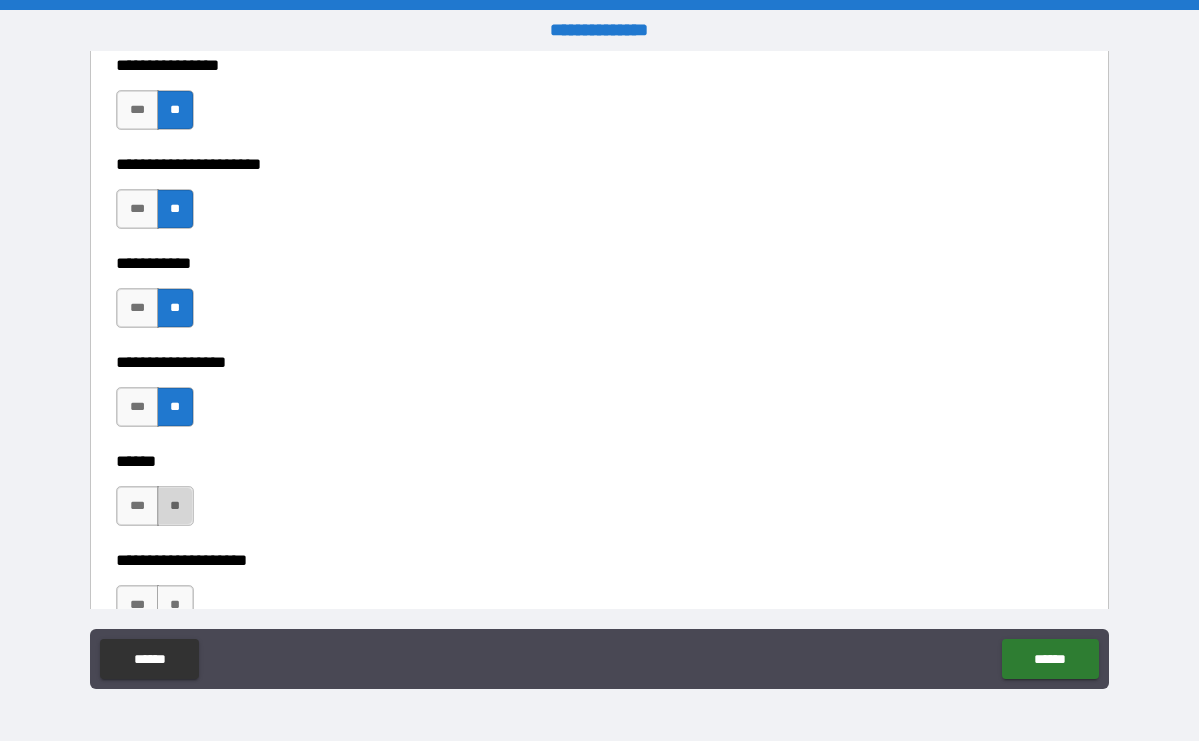 click on "**" at bounding box center (175, 506) 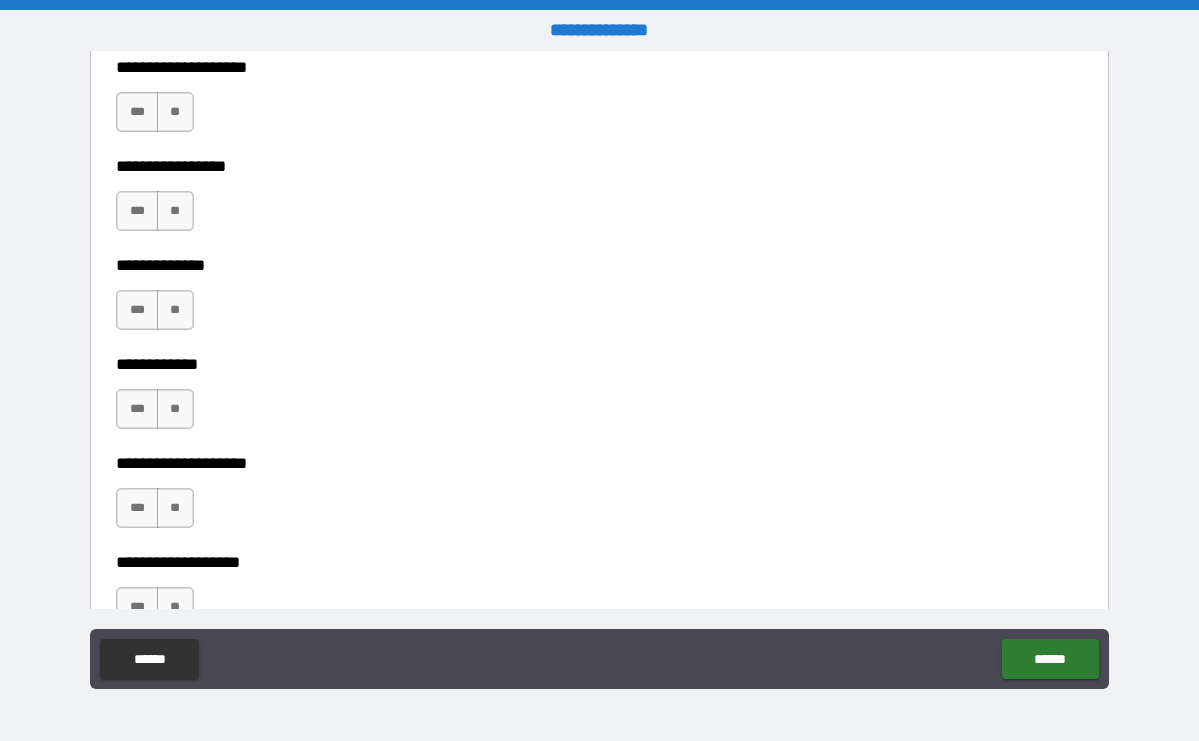 scroll, scrollTop: 5822, scrollLeft: 0, axis: vertical 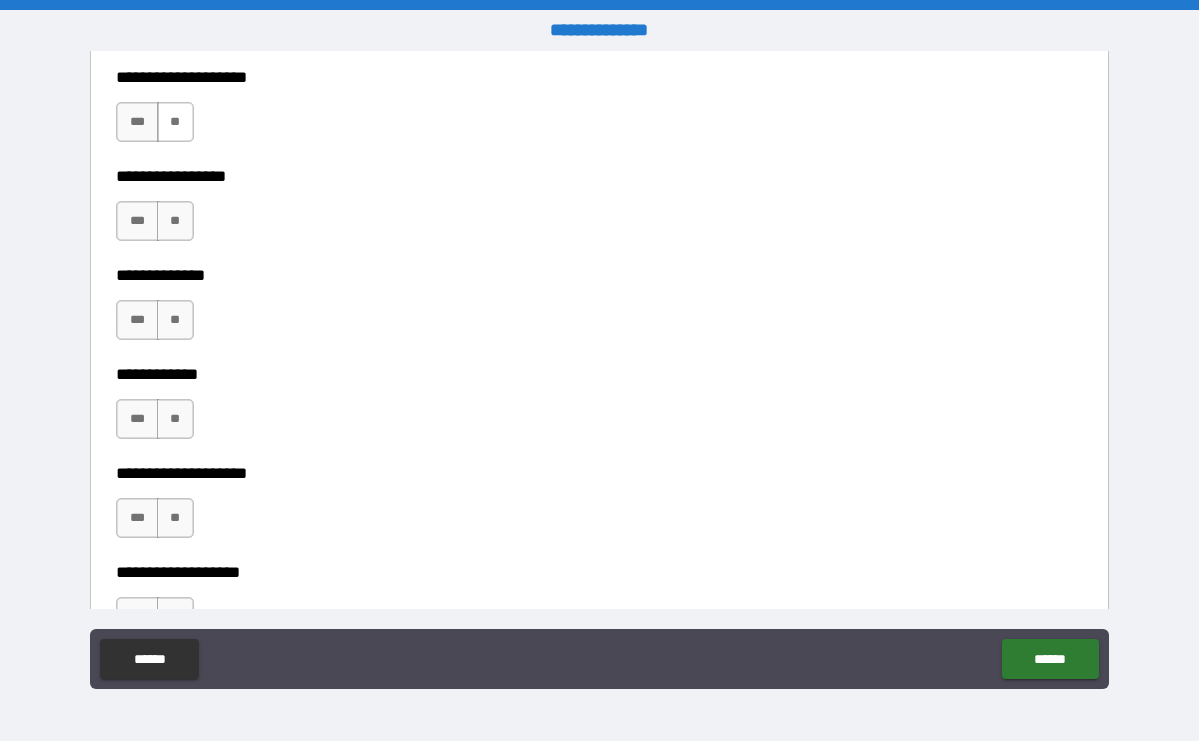 click on "**" at bounding box center [175, 122] 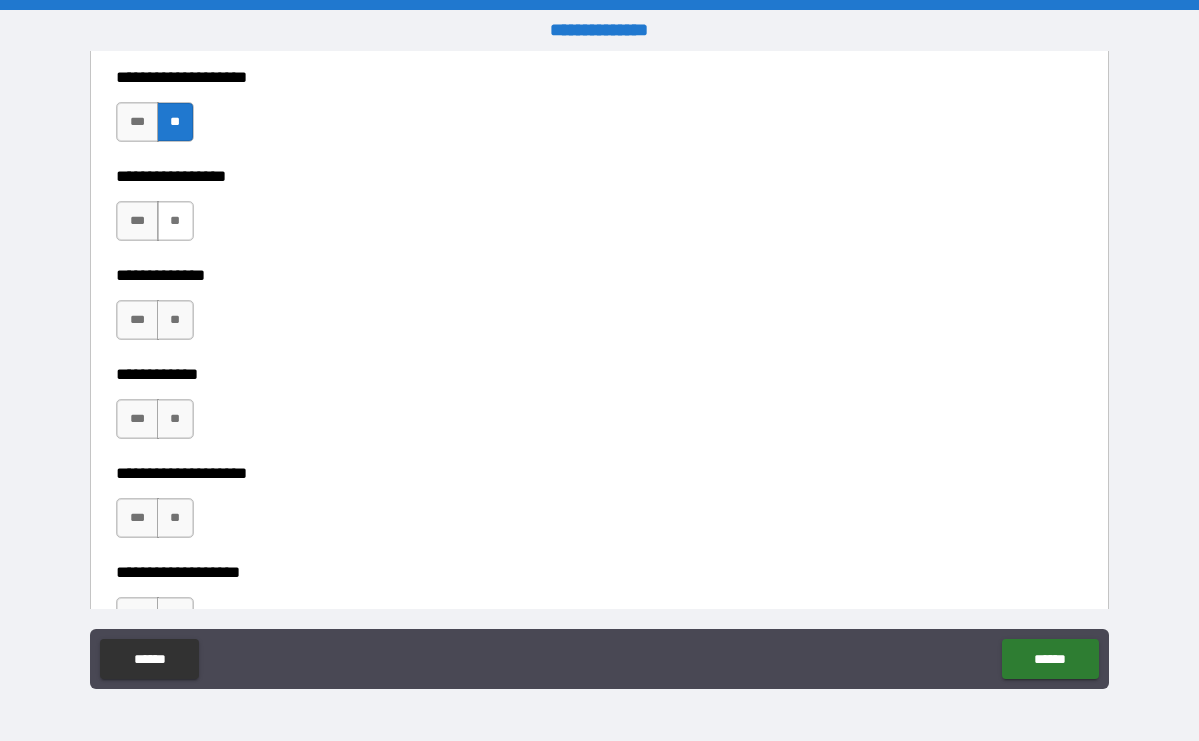 click on "**" at bounding box center (175, 221) 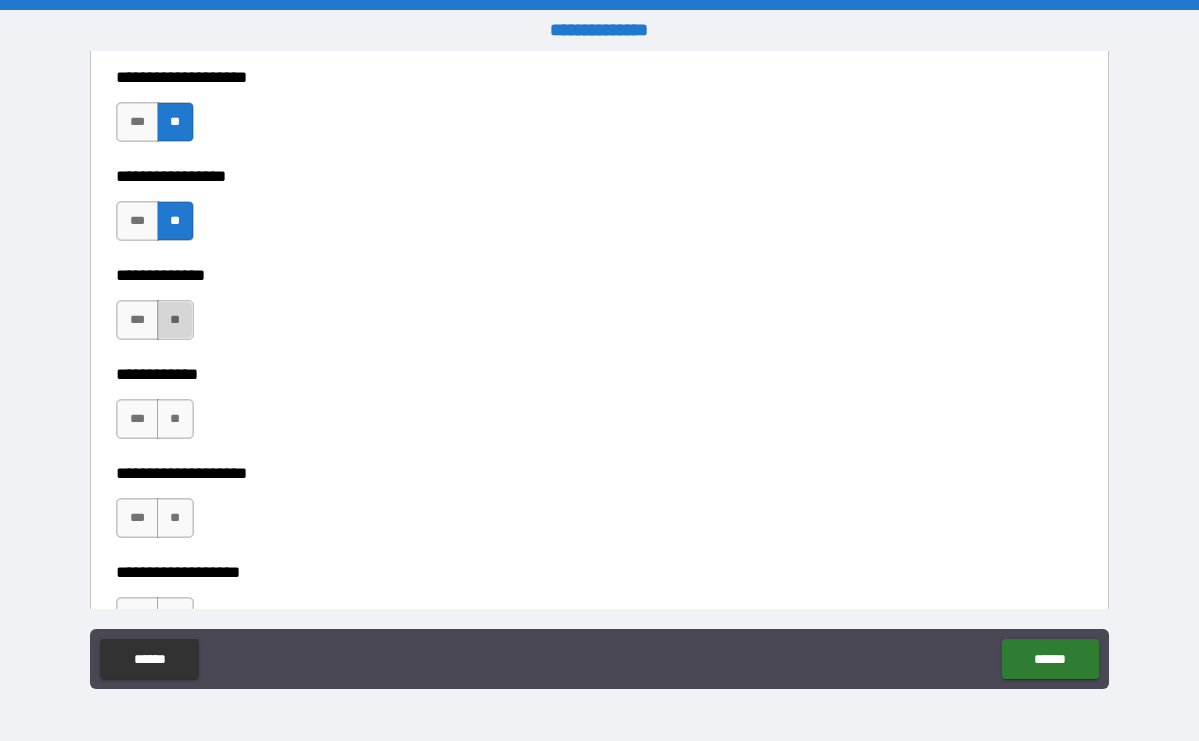 click on "**" at bounding box center [175, 320] 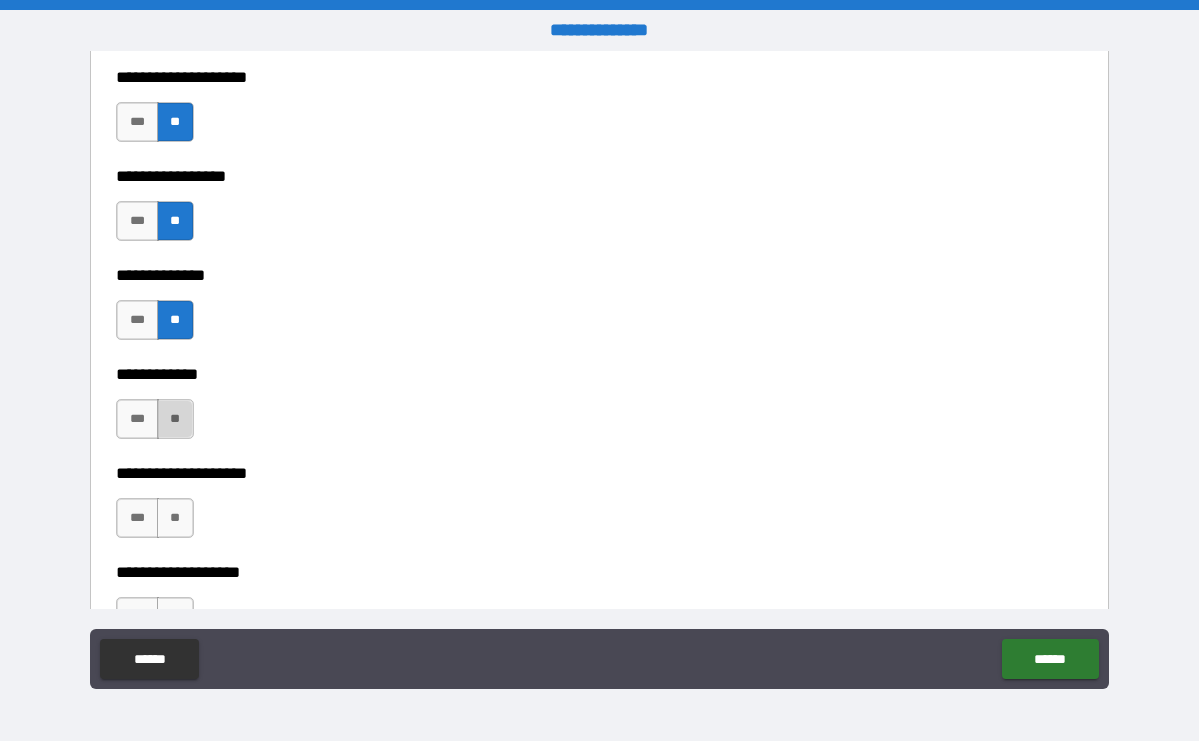 click on "**" at bounding box center [175, 419] 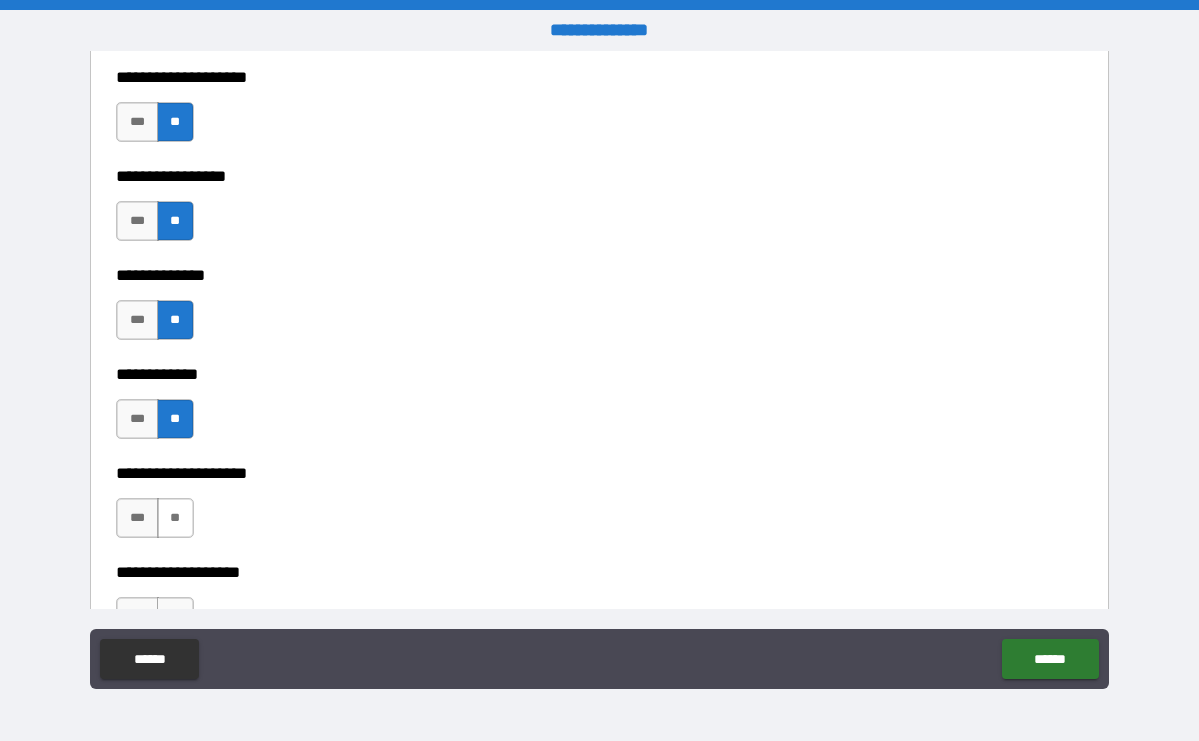click on "**" at bounding box center (175, 518) 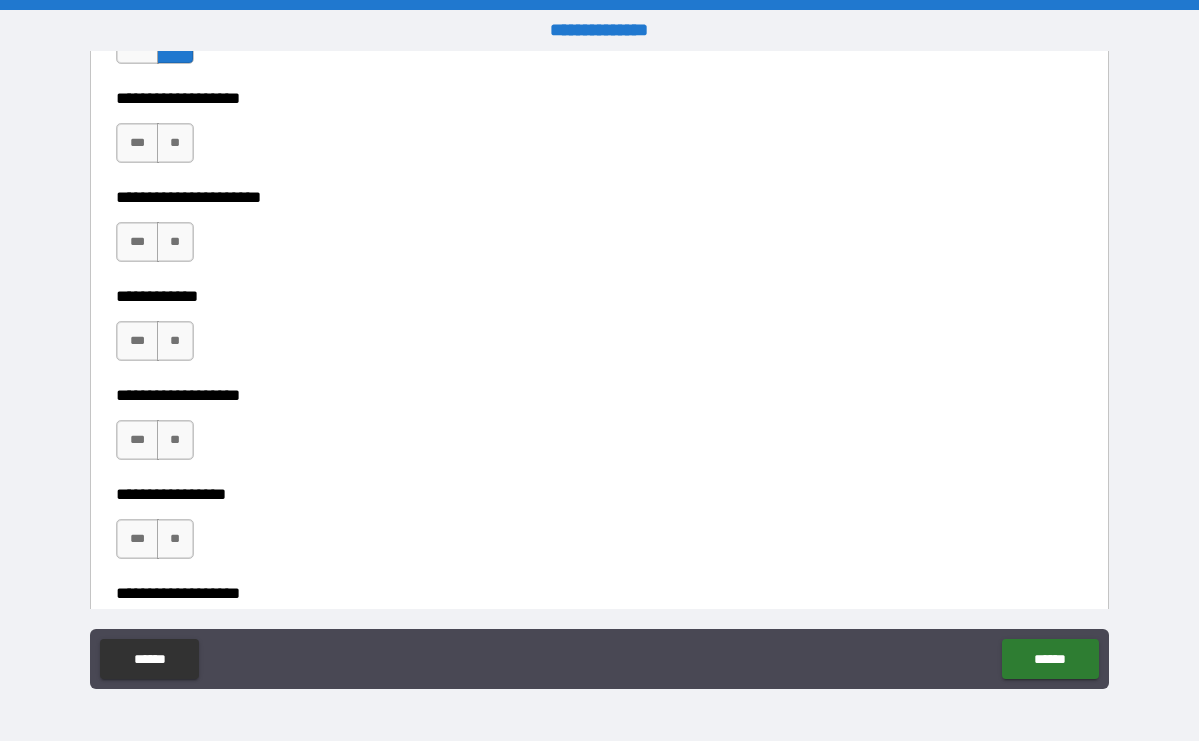 scroll, scrollTop: 6301, scrollLeft: 0, axis: vertical 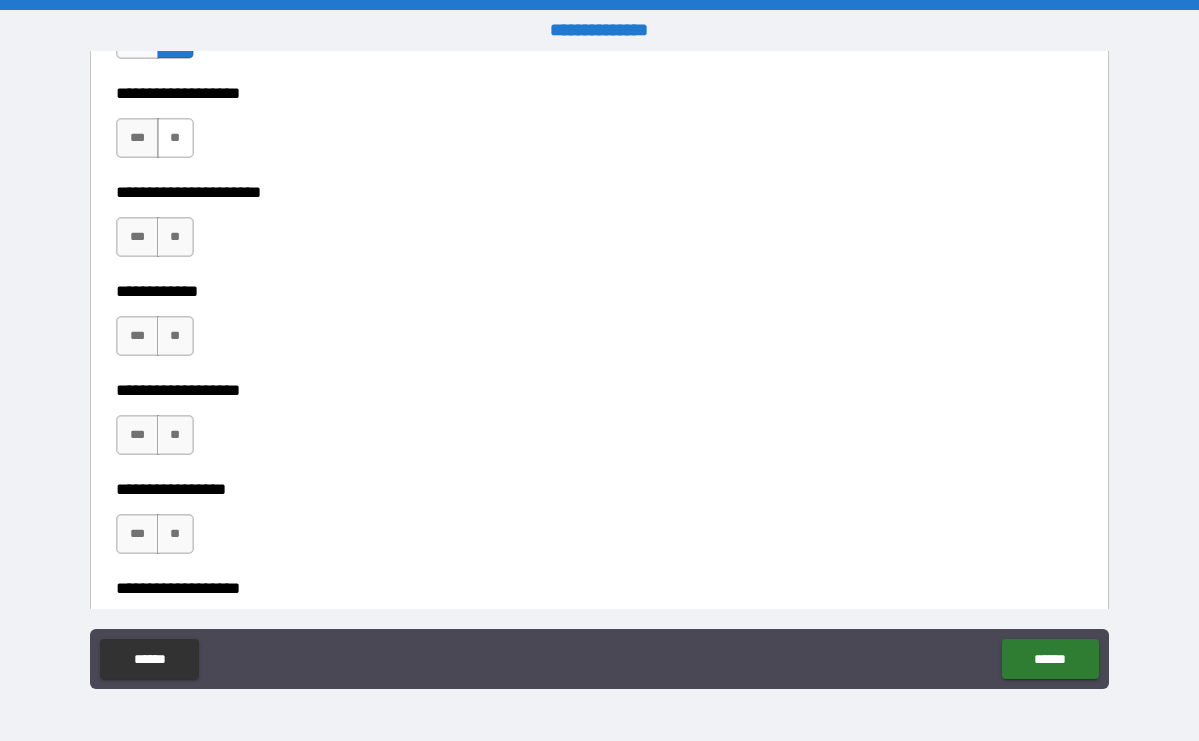 click on "**" at bounding box center (175, 138) 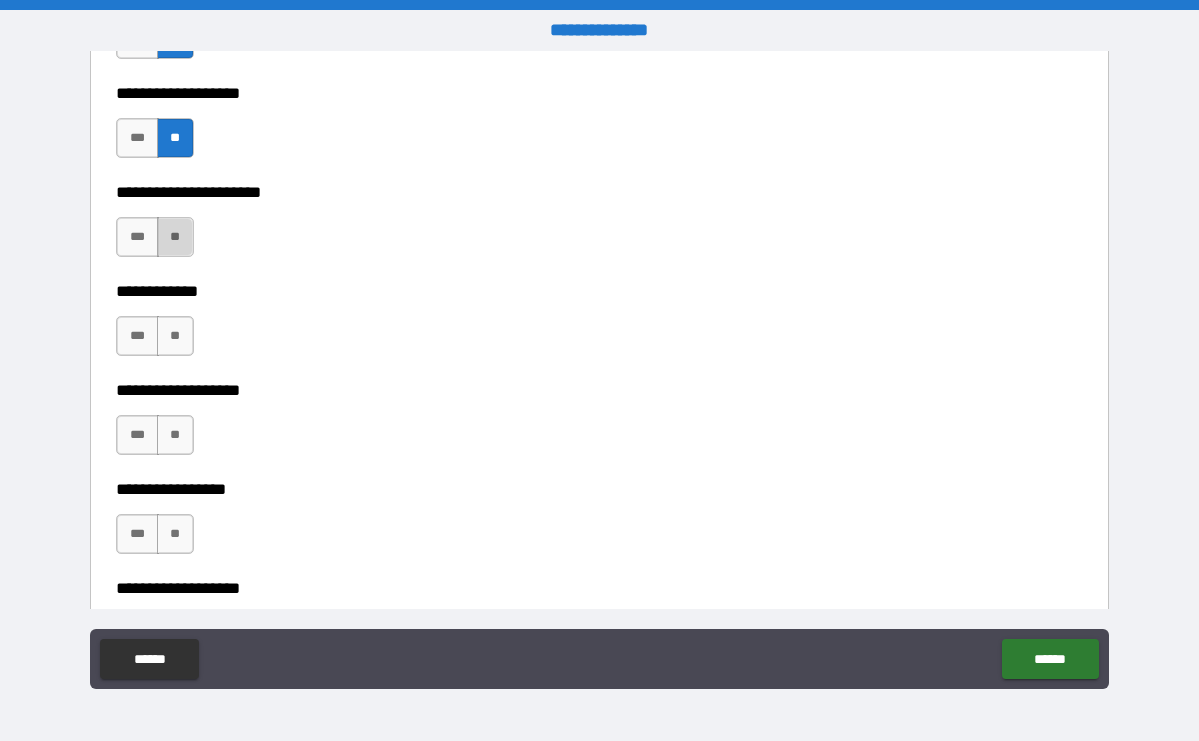 click on "**" at bounding box center [175, 237] 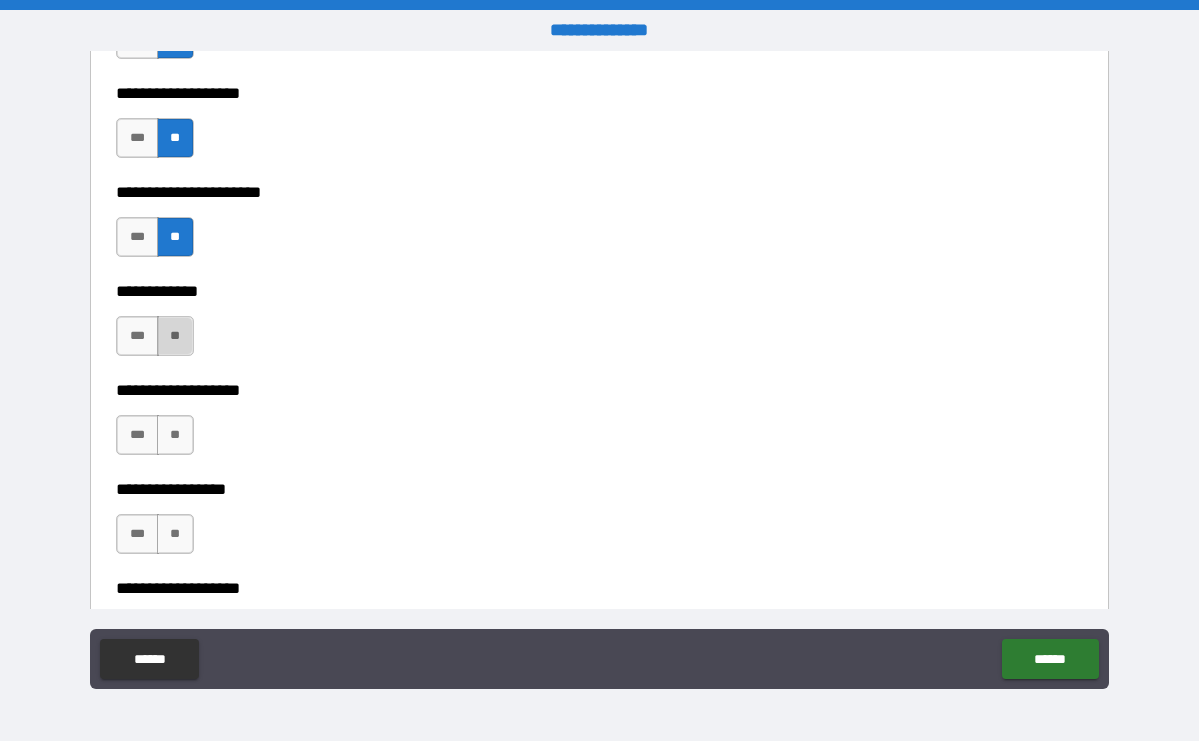 click on "**" at bounding box center (175, 336) 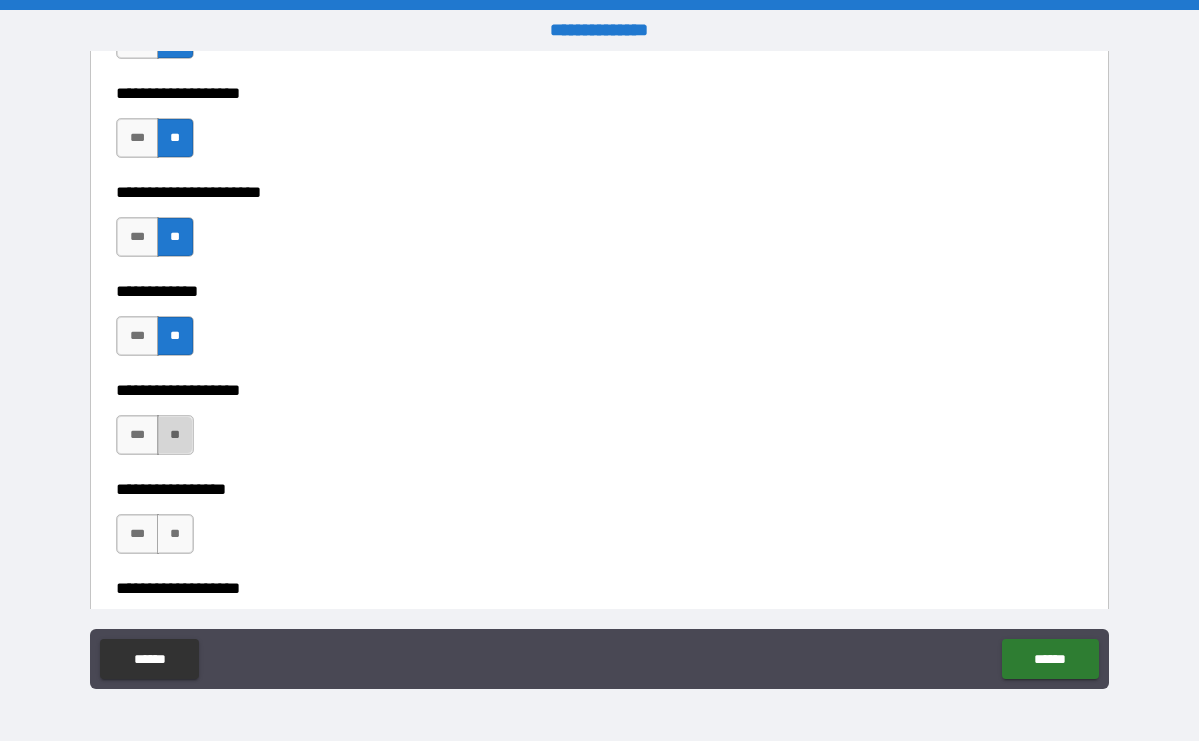 click on "**" at bounding box center [175, 435] 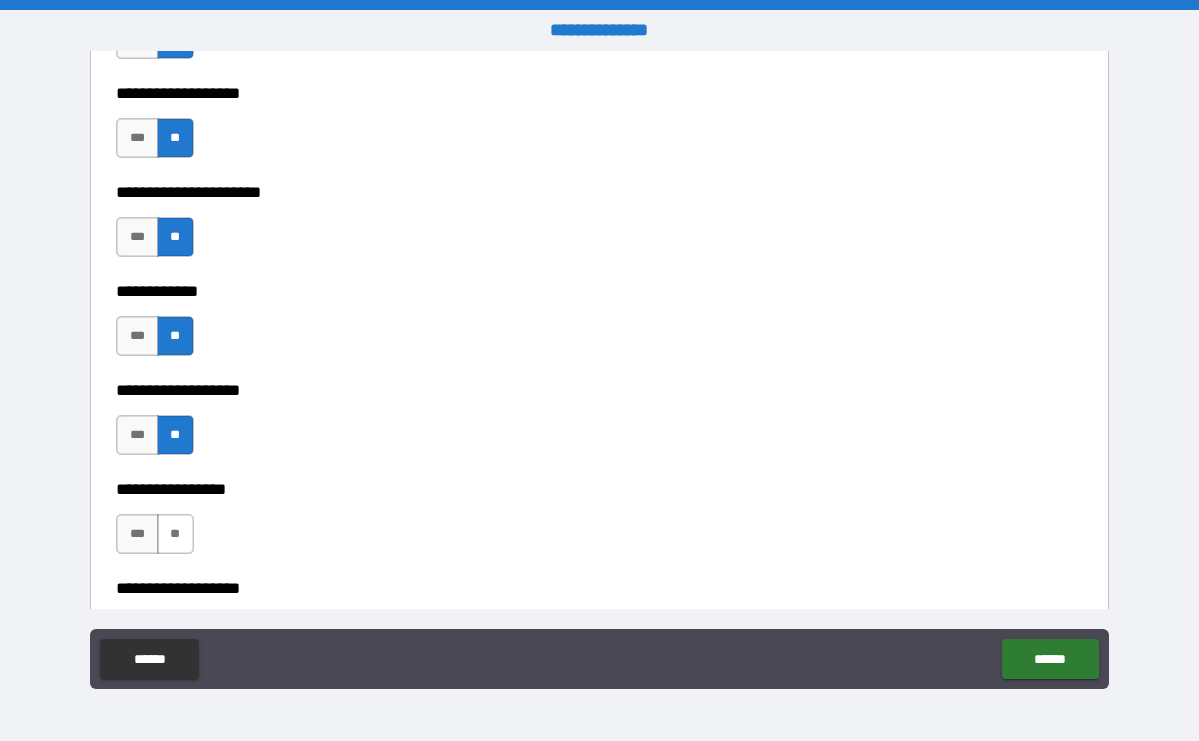 click on "**" at bounding box center (175, 534) 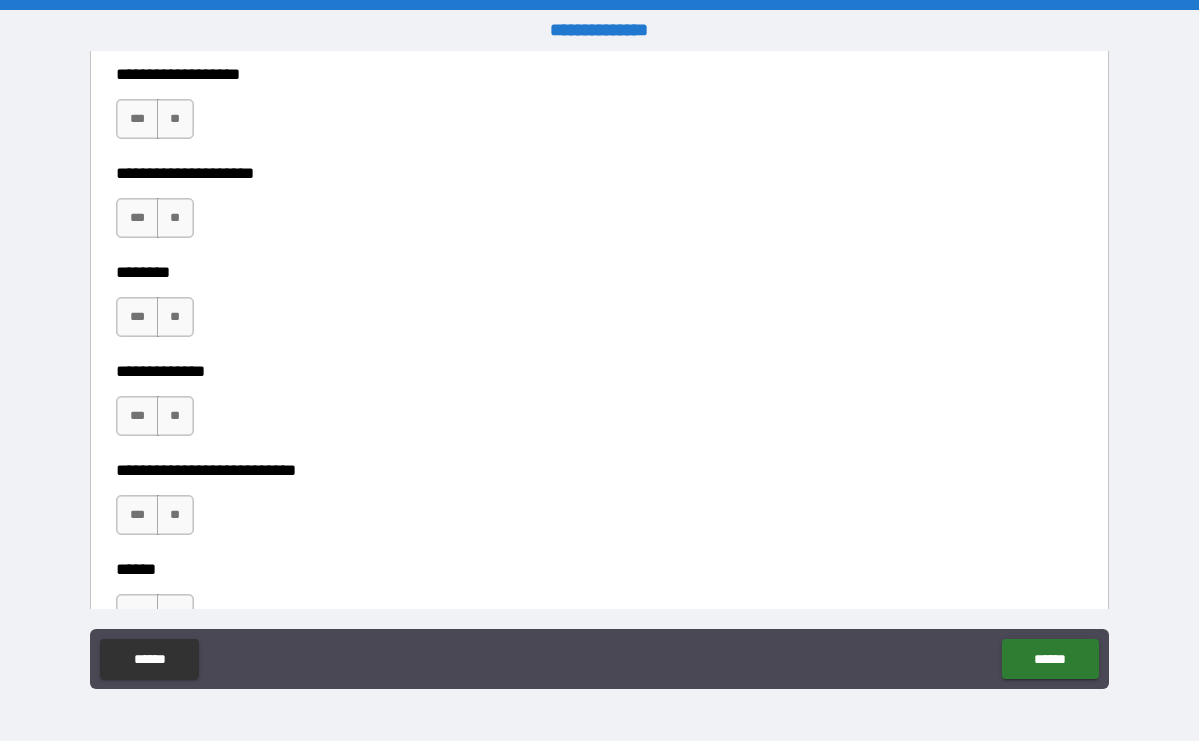 scroll, scrollTop: 6822, scrollLeft: 0, axis: vertical 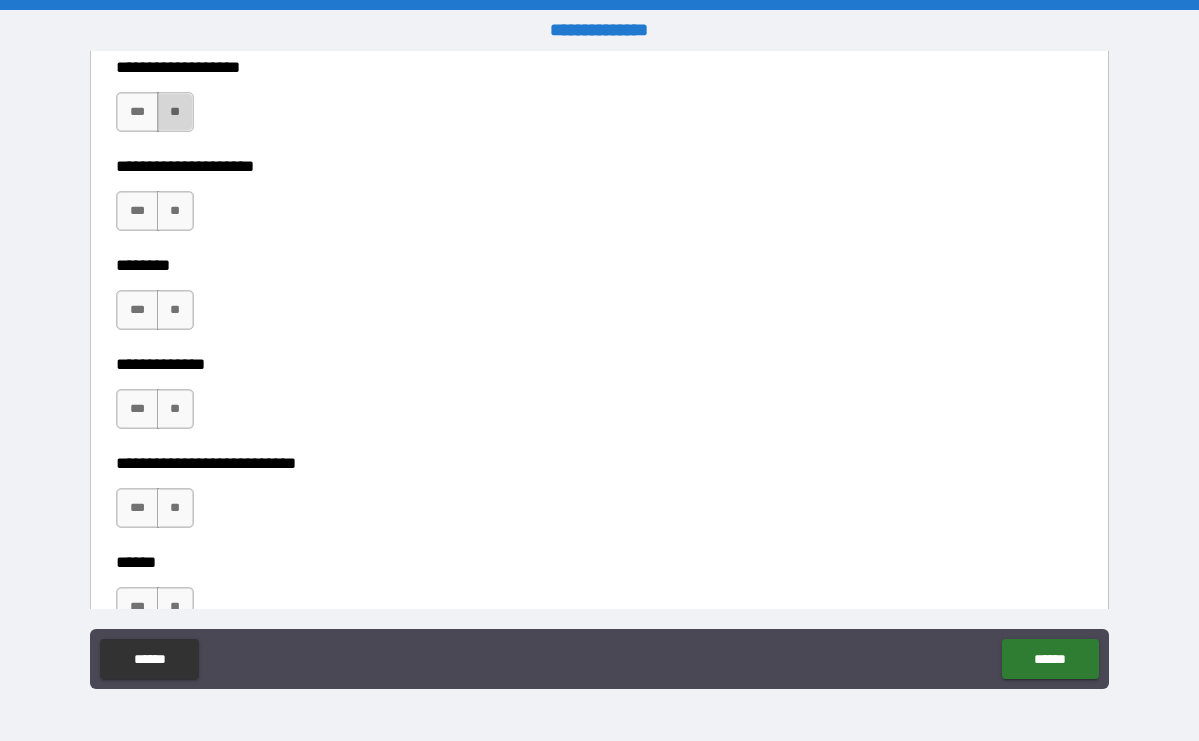 click on "**" at bounding box center [175, 112] 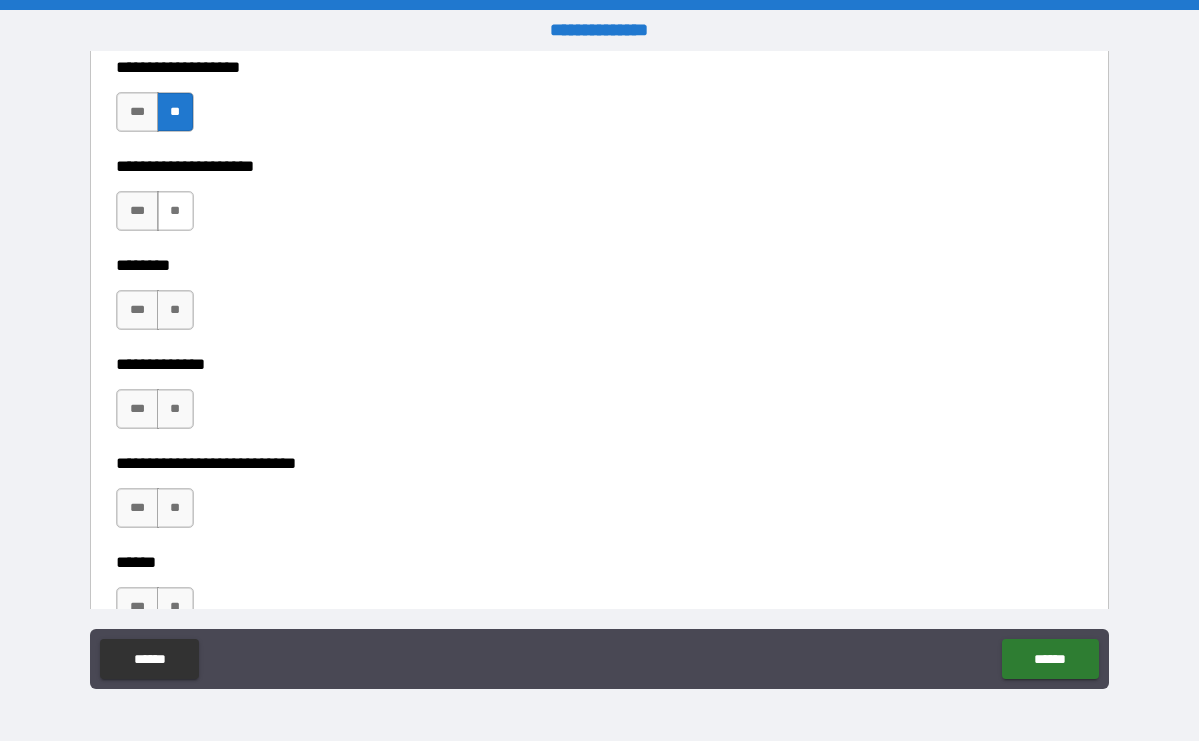 click on "**" at bounding box center [175, 211] 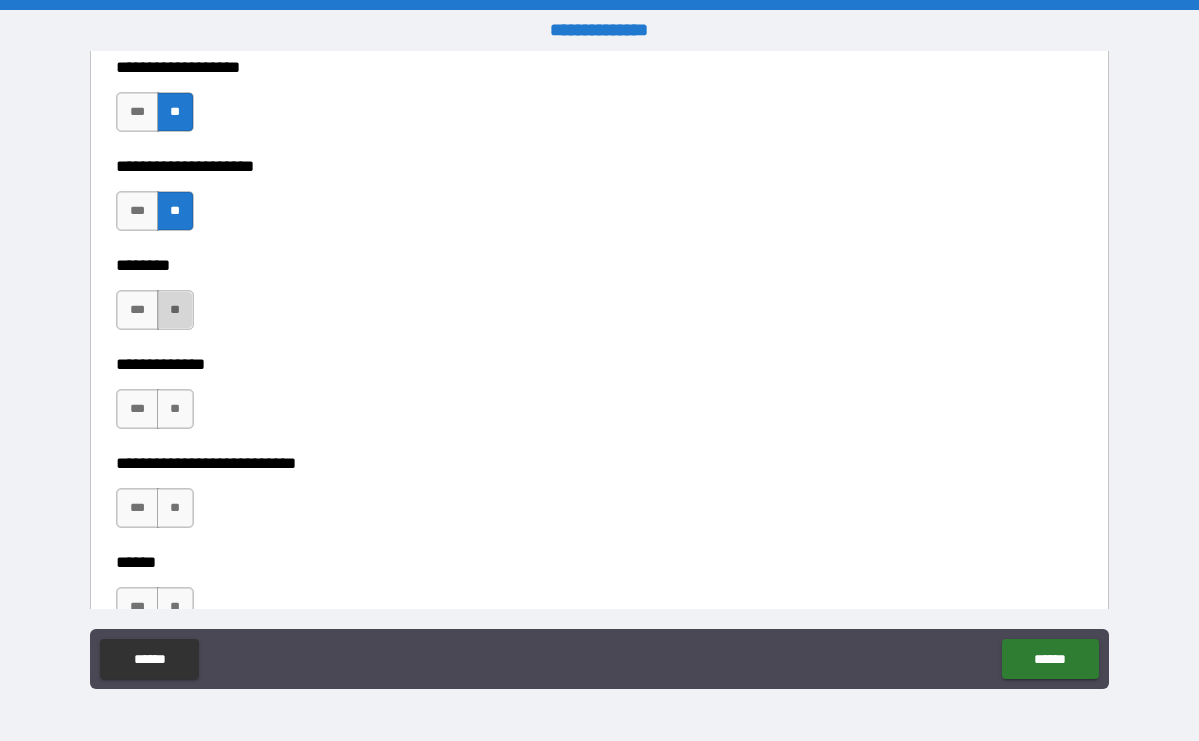 click on "**" at bounding box center [175, 310] 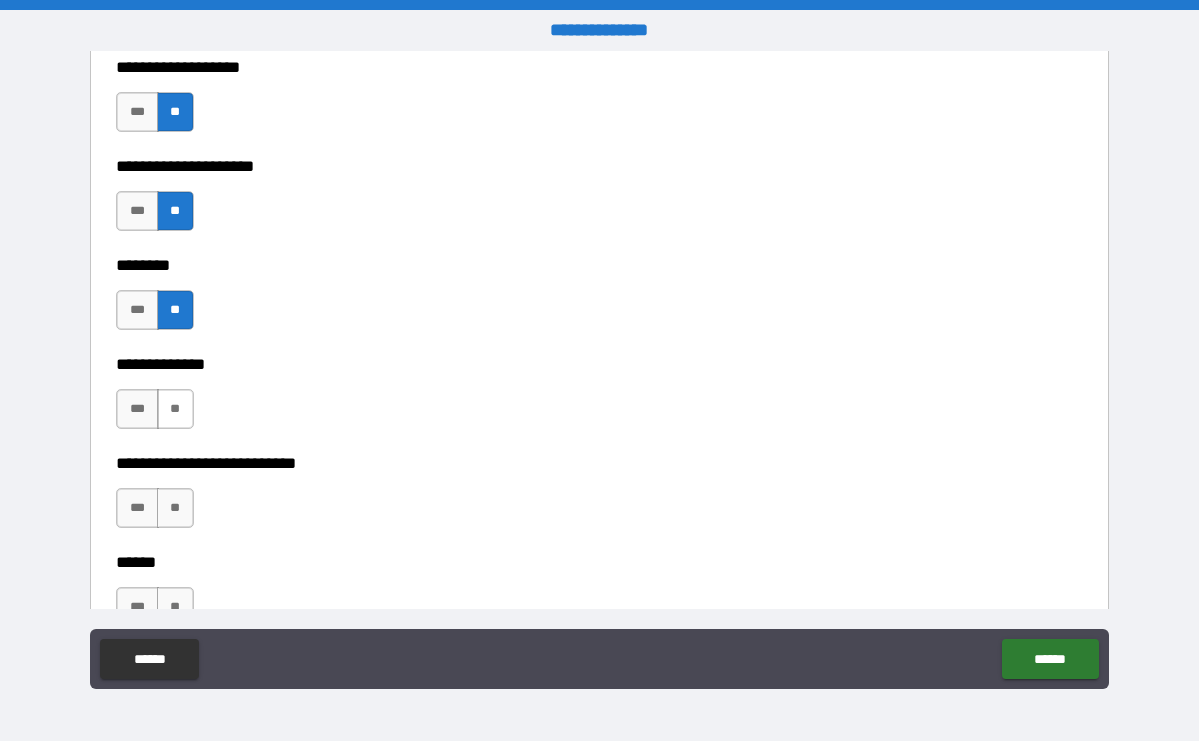 click on "**" at bounding box center [175, 409] 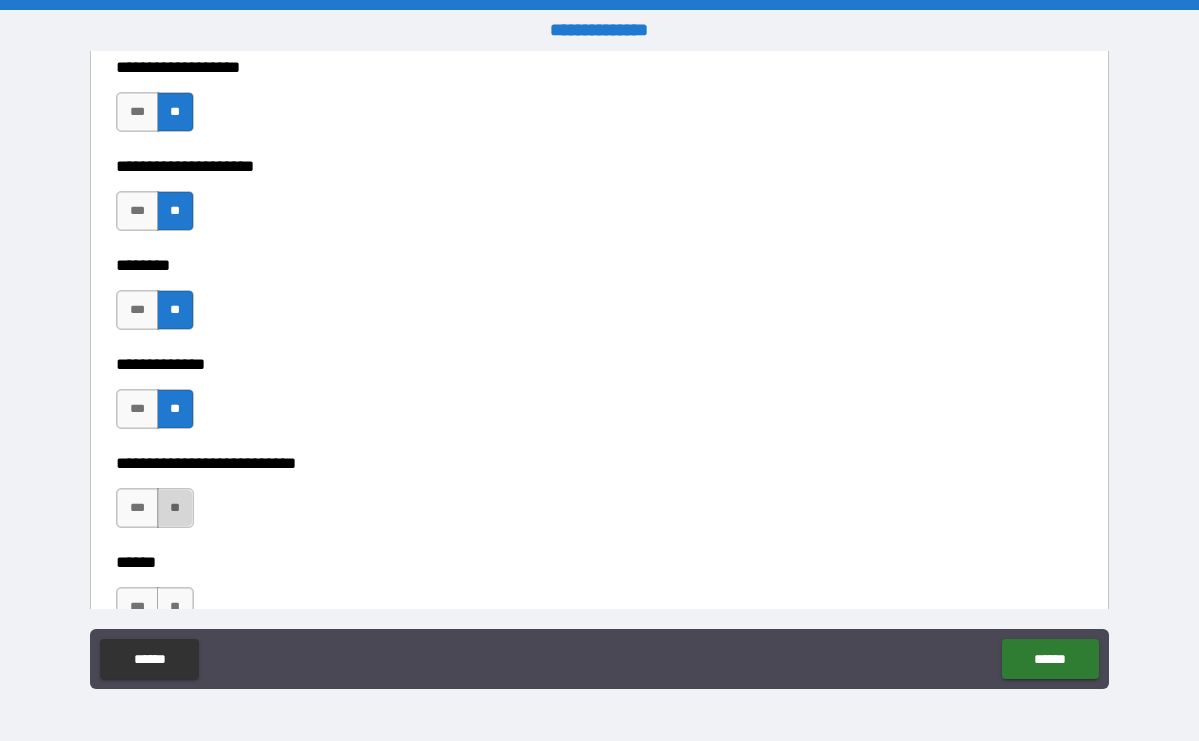 click on "**" at bounding box center (175, 508) 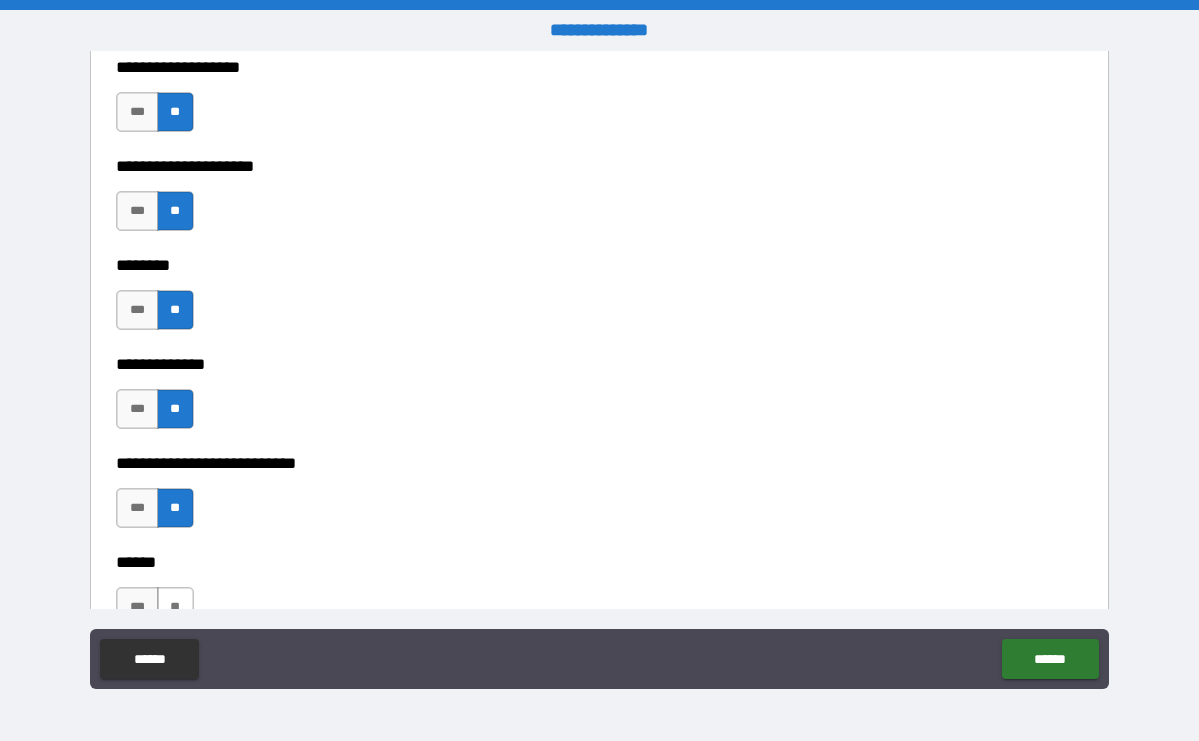 click on "**" at bounding box center [175, 607] 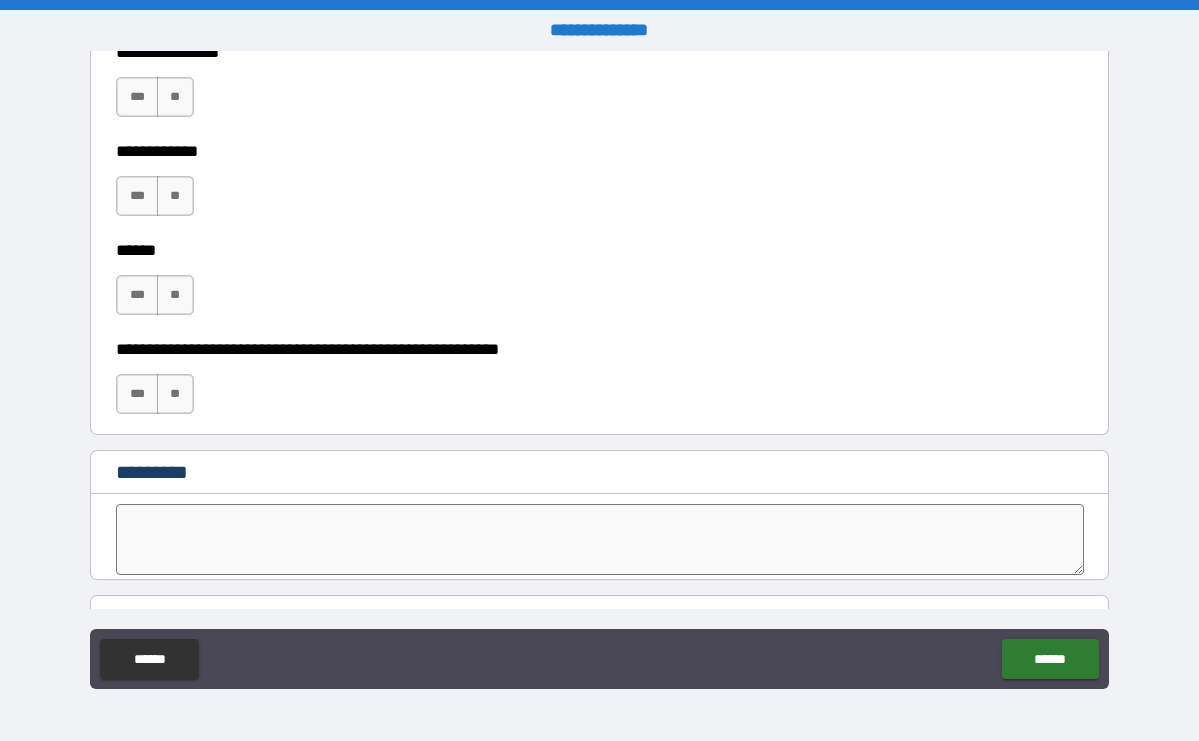 scroll, scrollTop: 7414, scrollLeft: 0, axis: vertical 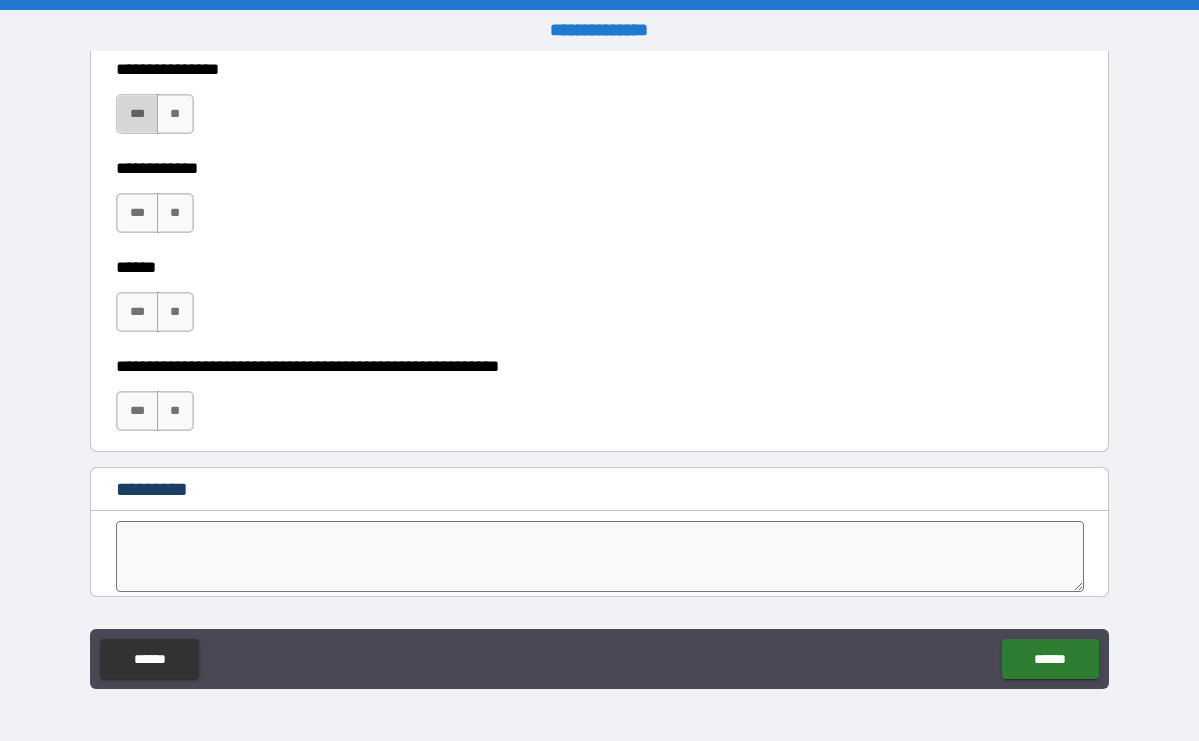 click on "***" at bounding box center (137, 114) 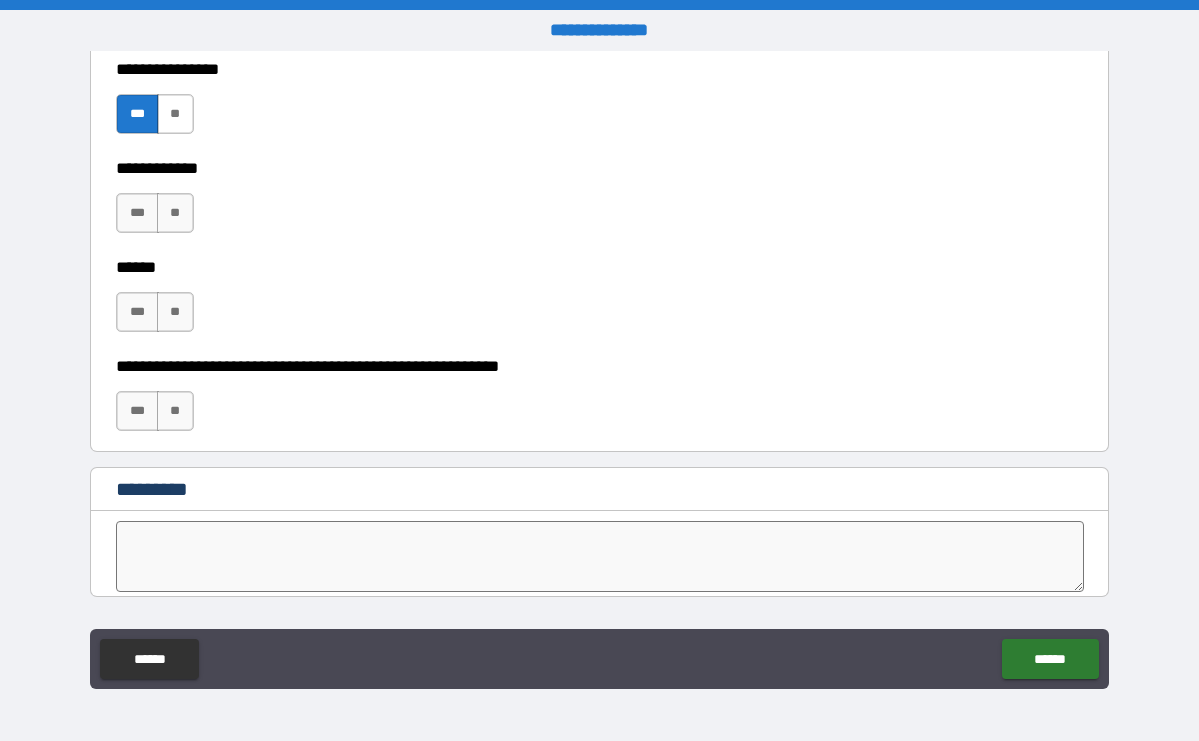 click on "**" at bounding box center [175, 114] 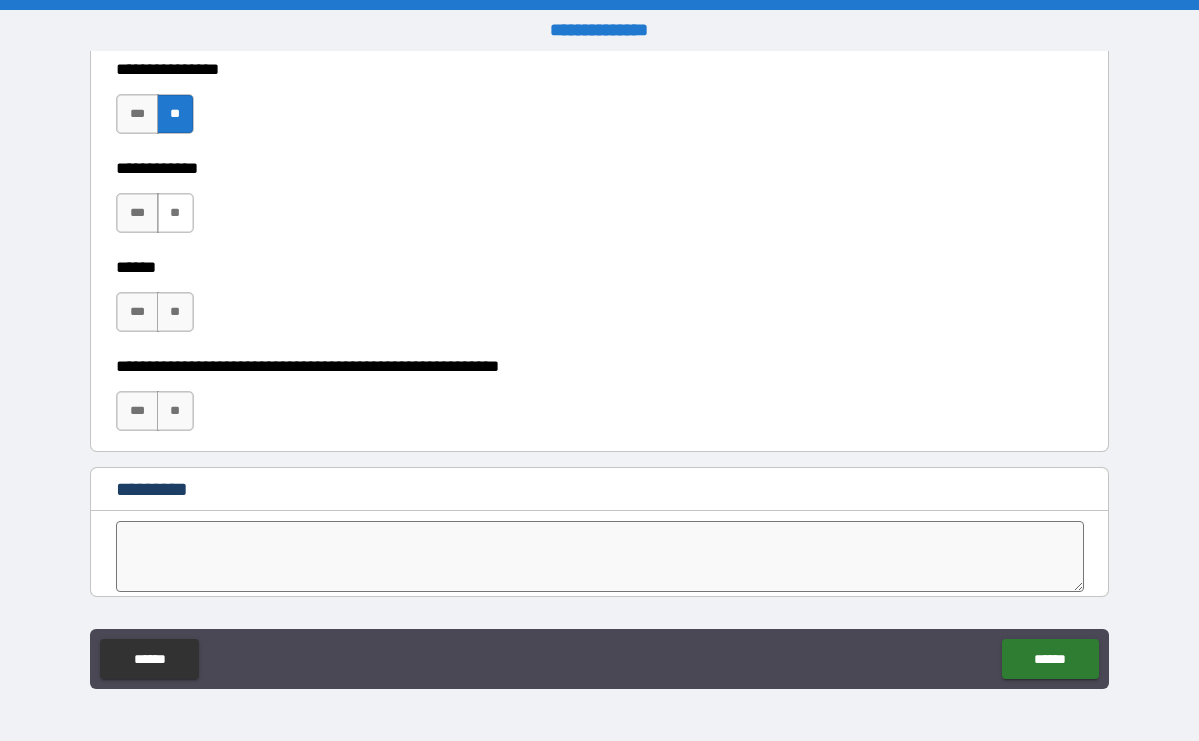 click on "**" at bounding box center (175, 213) 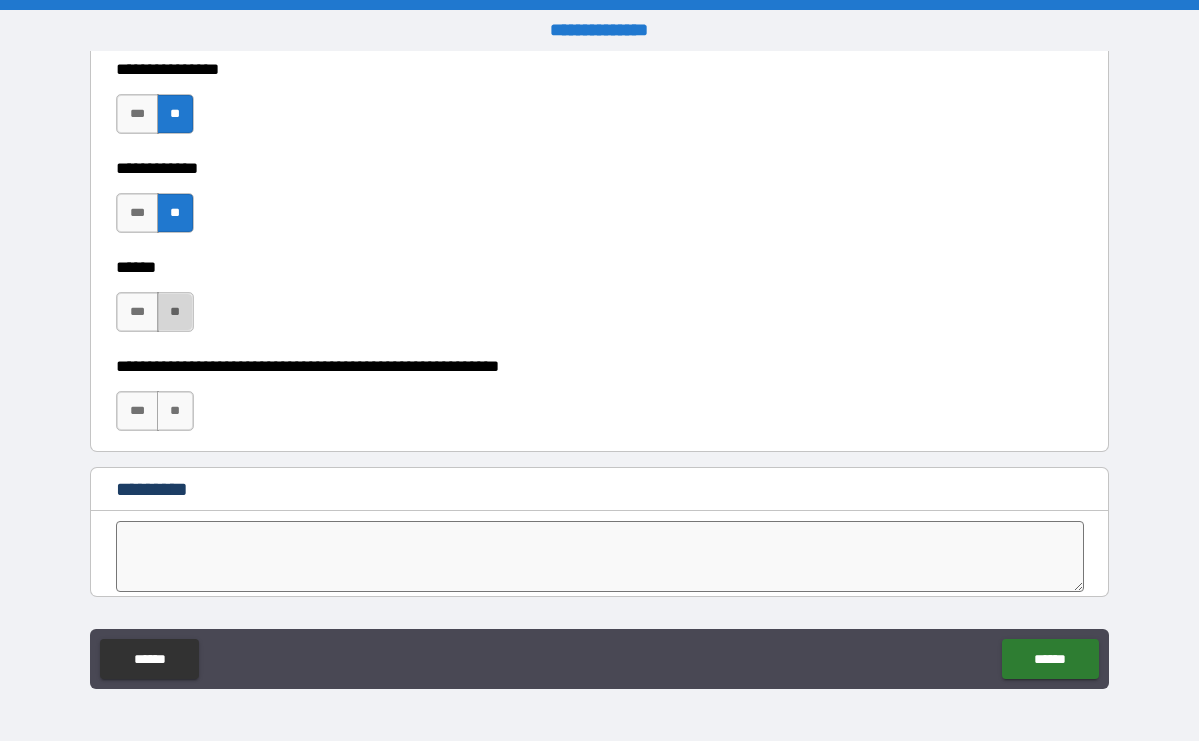 click on "**" at bounding box center [175, 312] 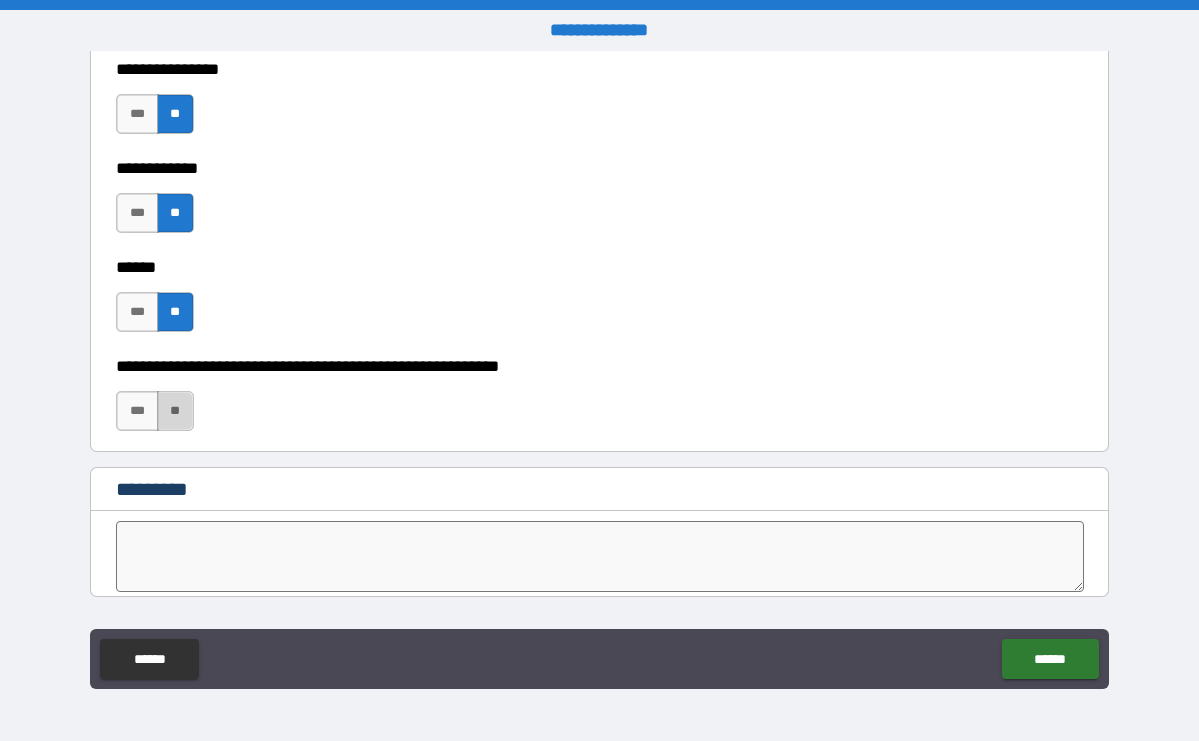 click on "**" at bounding box center (175, 411) 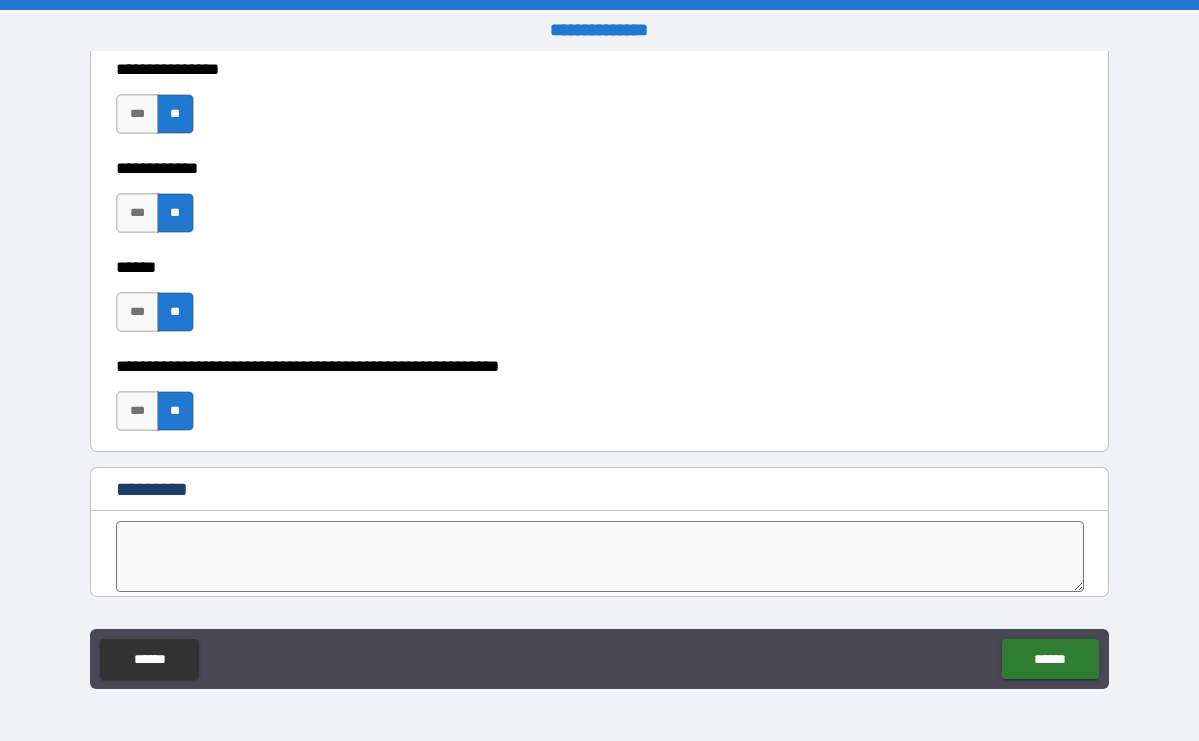 click at bounding box center [599, 556] 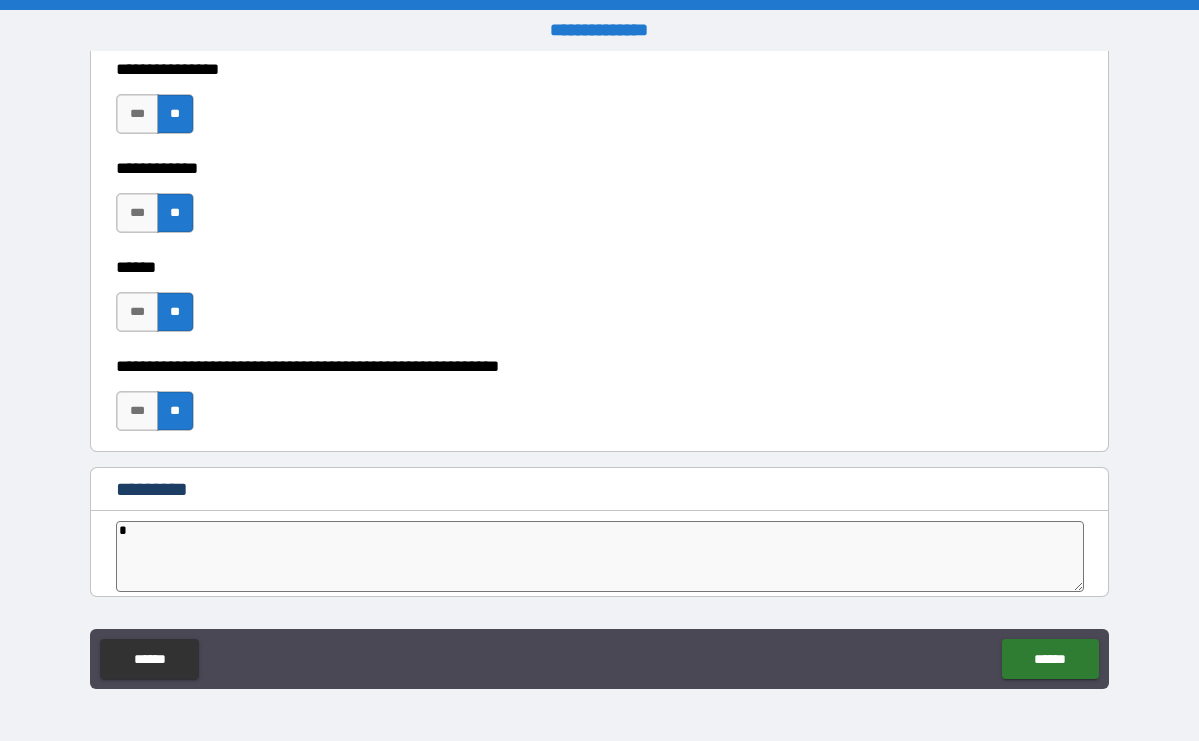 type on "*" 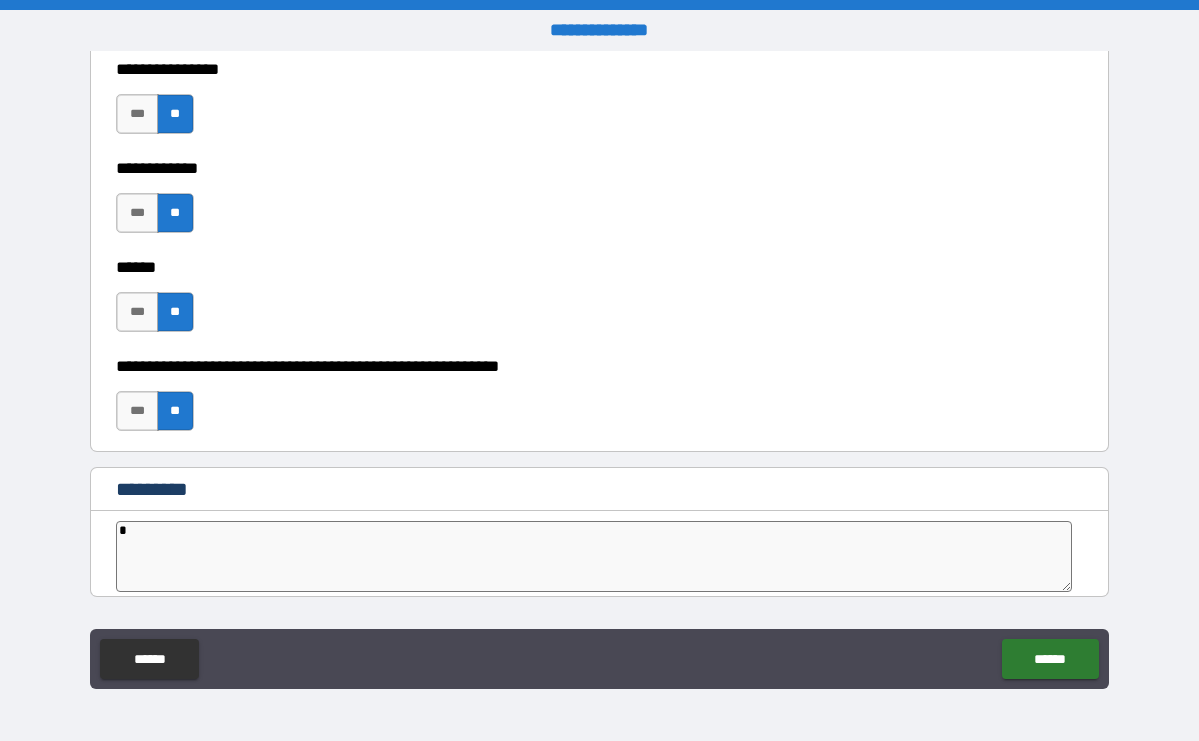 type on "*" 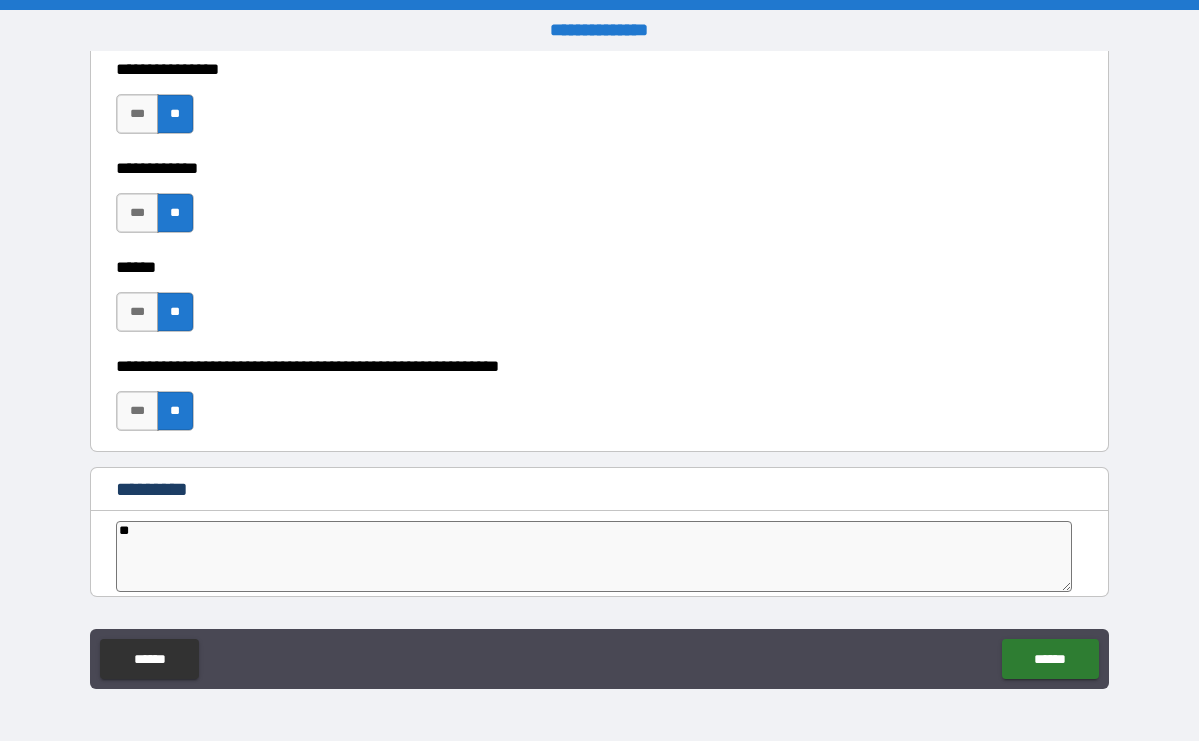 type on "*" 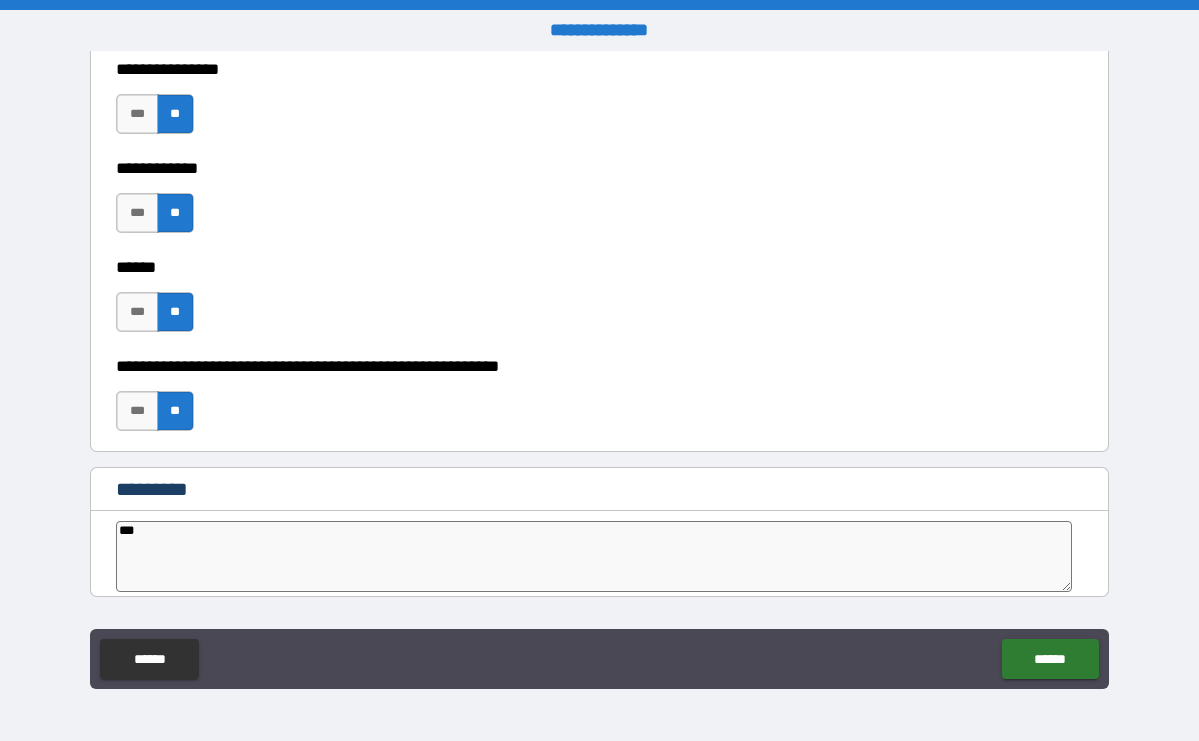 type on "*" 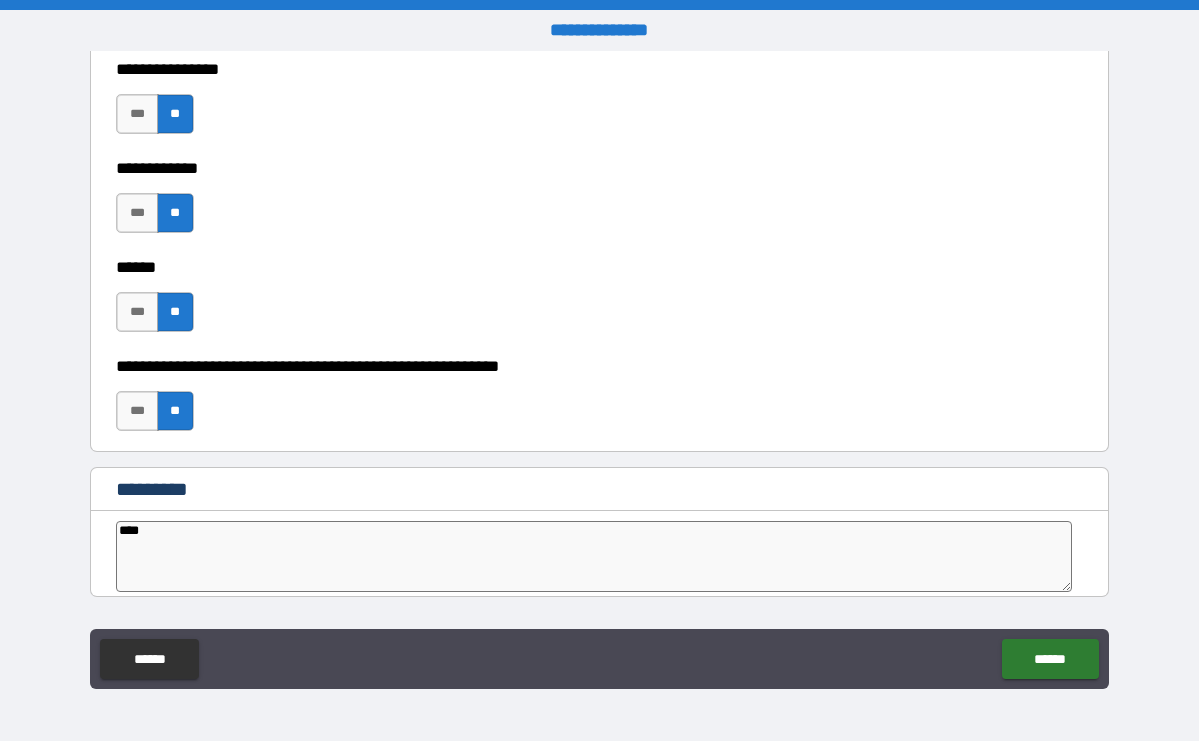 type on "*" 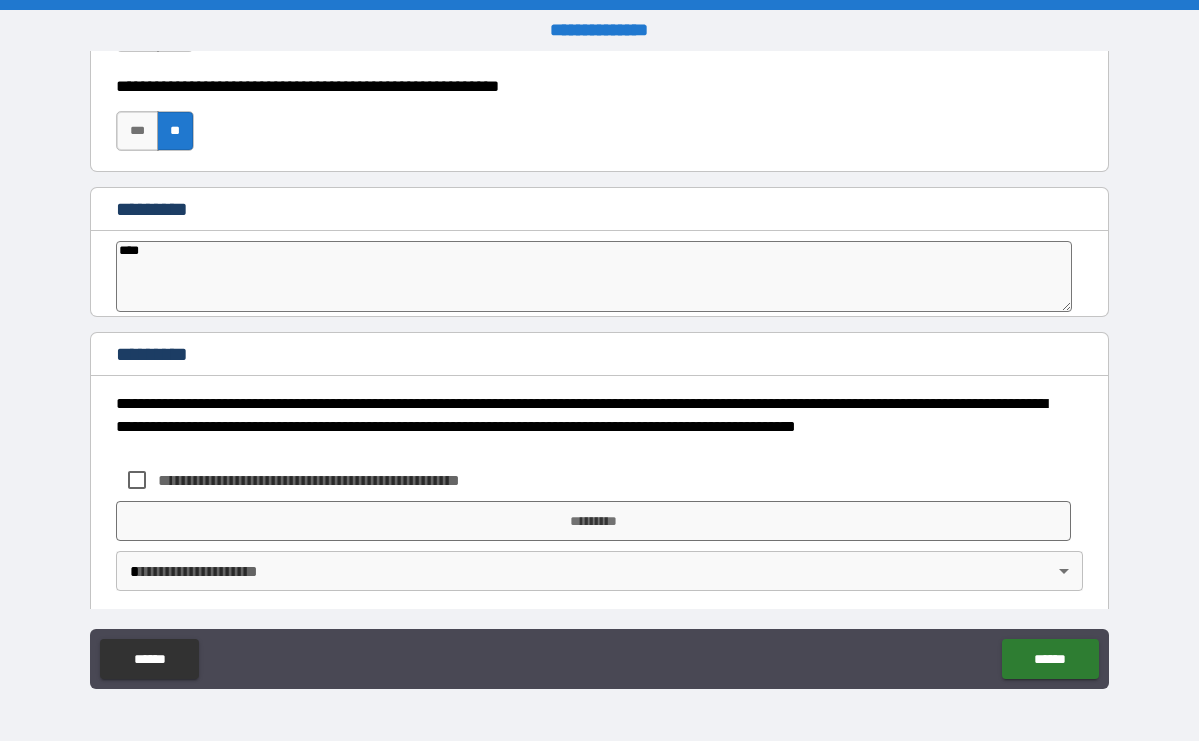 scroll, scrollTop: 7703, scrollLeft: 0, axis: vertical 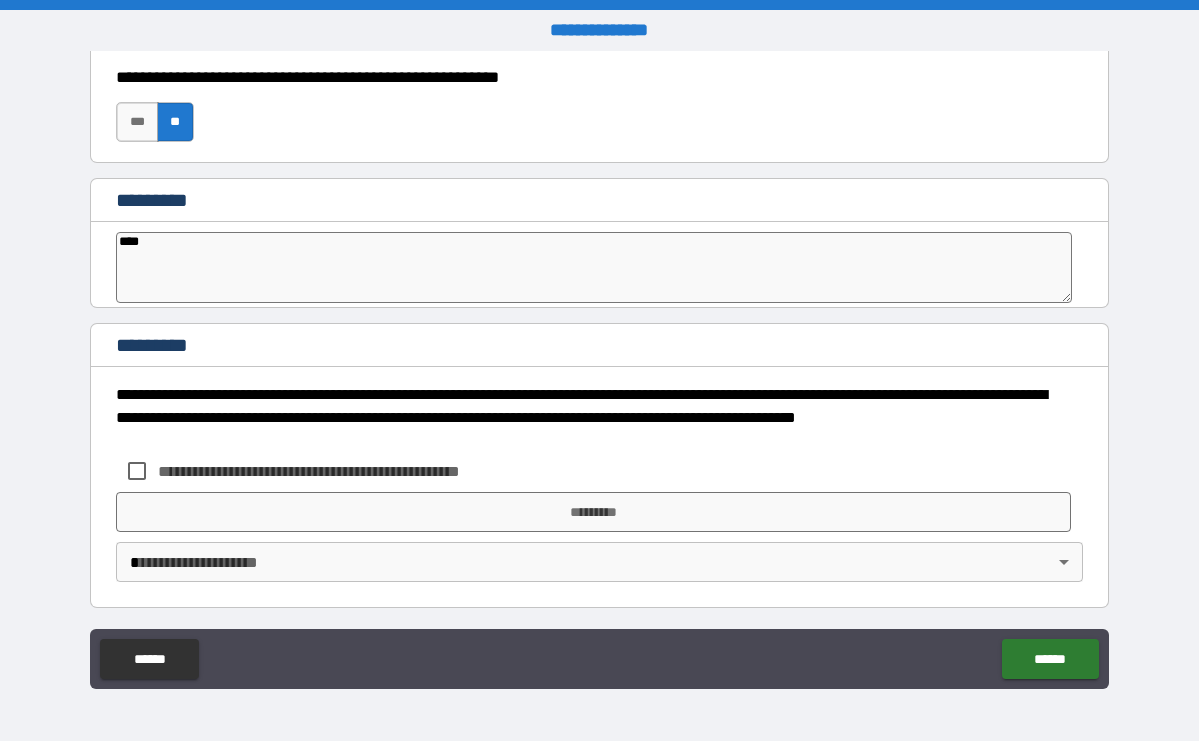 type on "****" 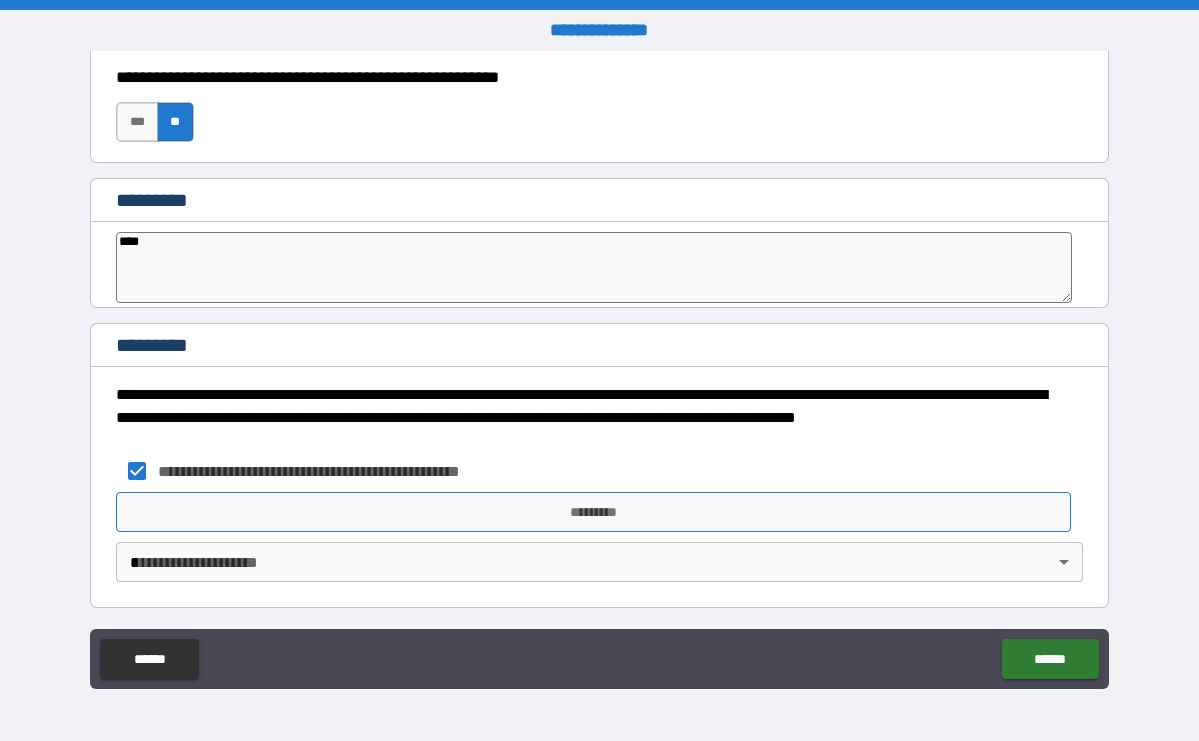 type on "*" 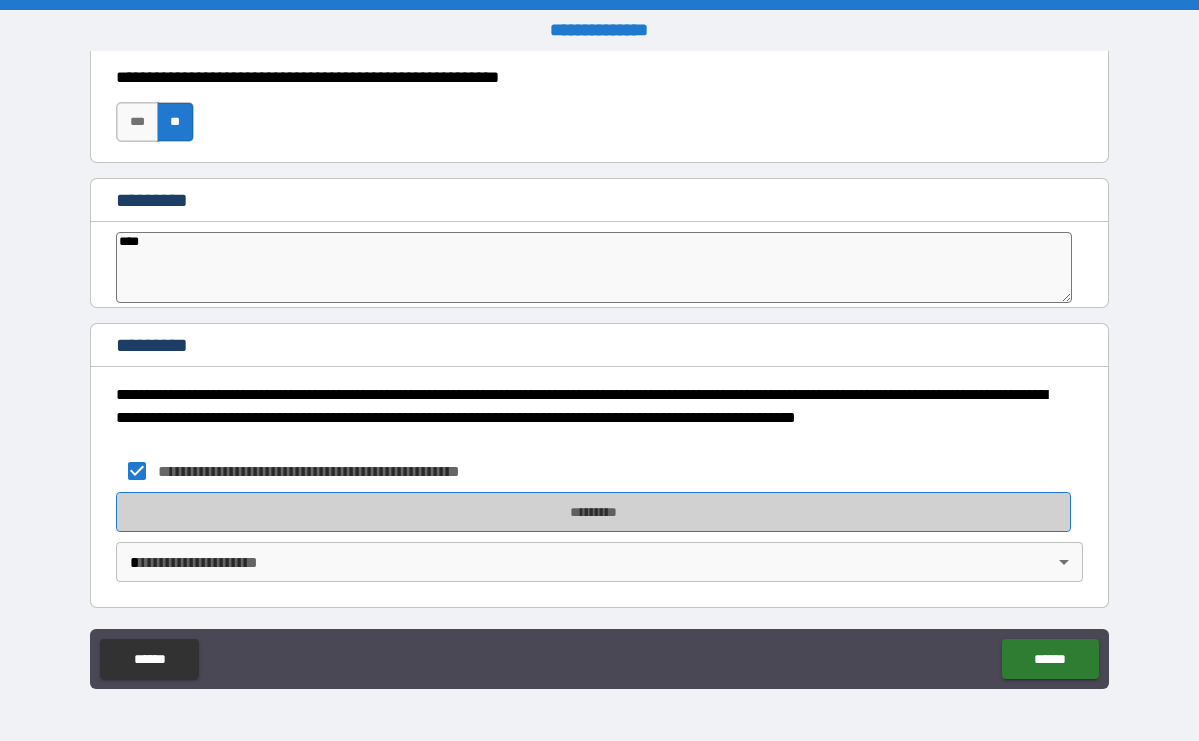 click on "*********" at bounding box center (593, 512) 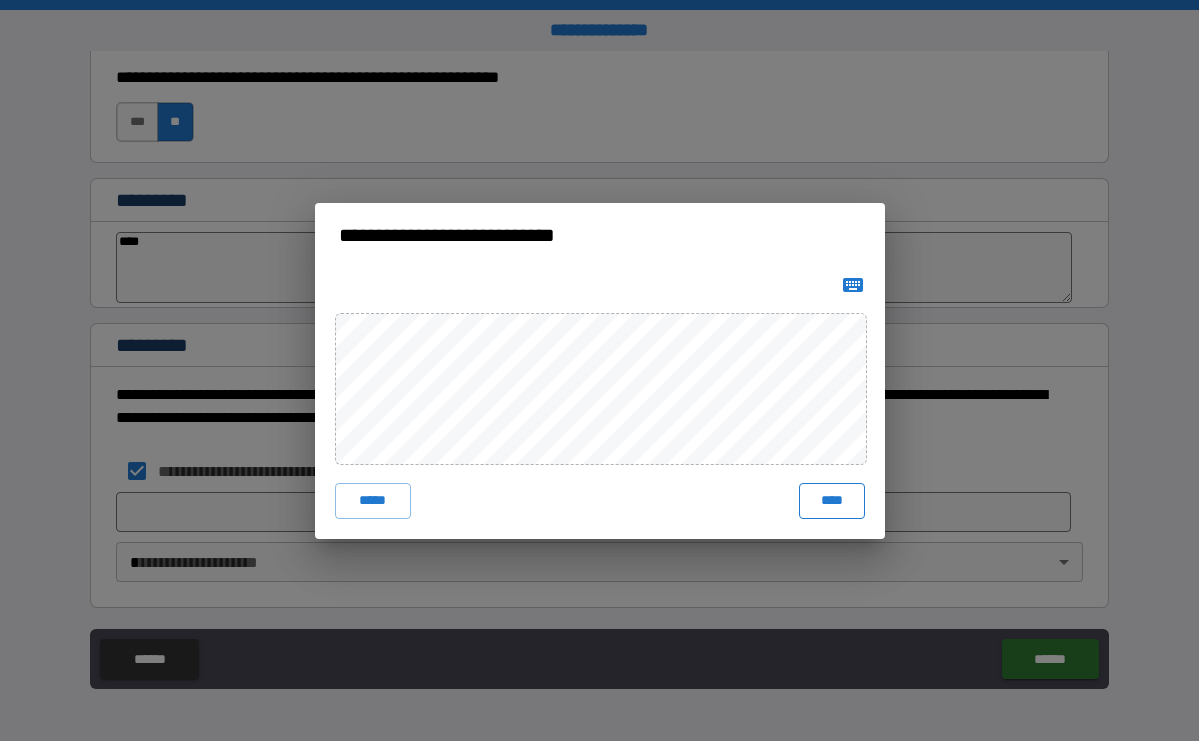click on "****" at bounding box center [832, 501] 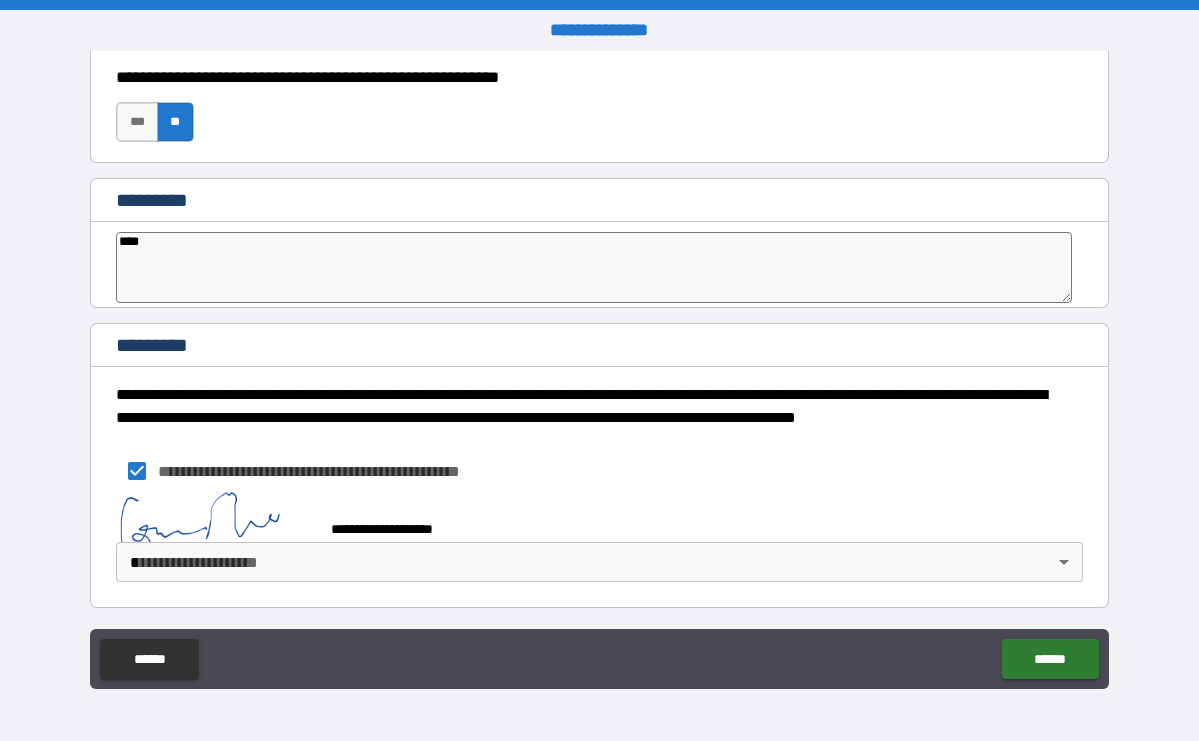 type on "*" 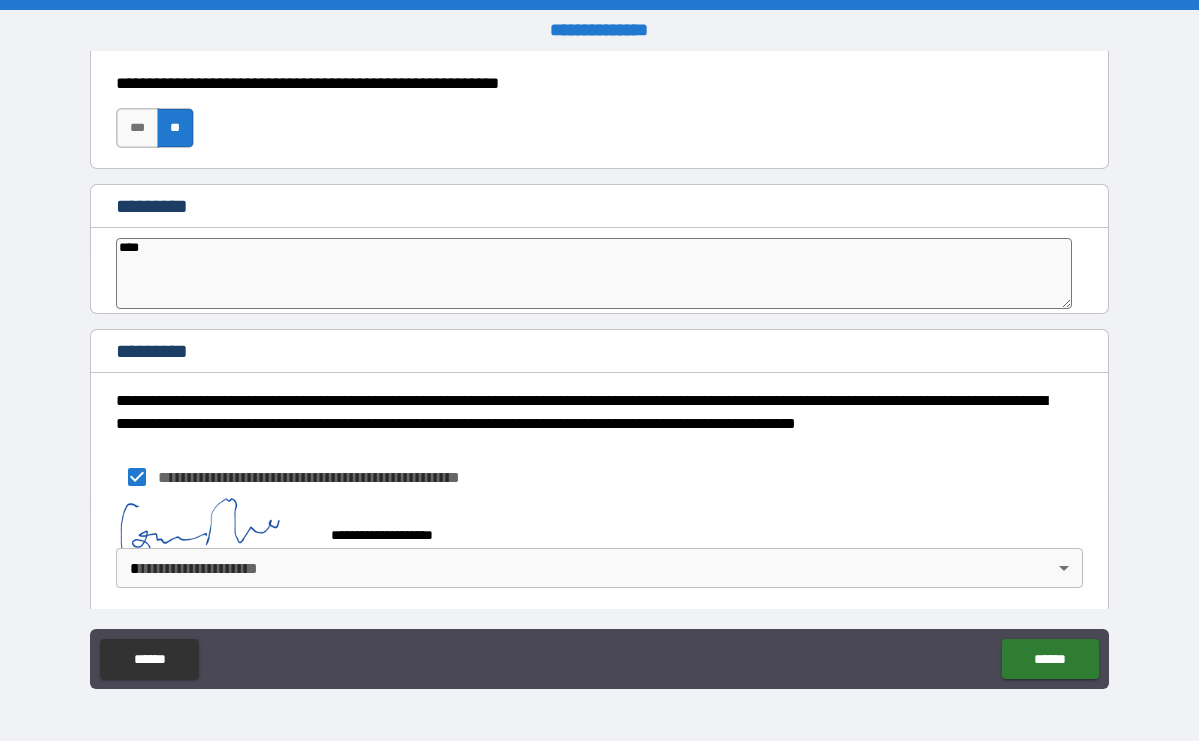 type on "*" 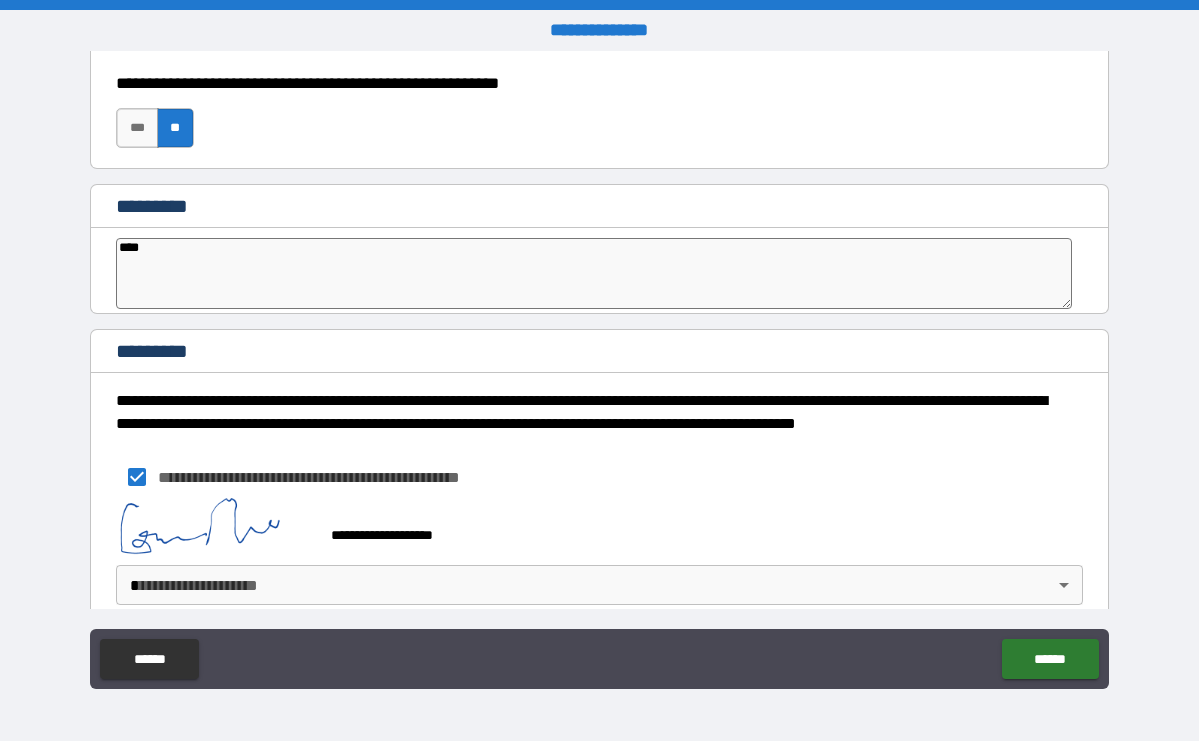 click on "**********" at bounding box center [599, 370] 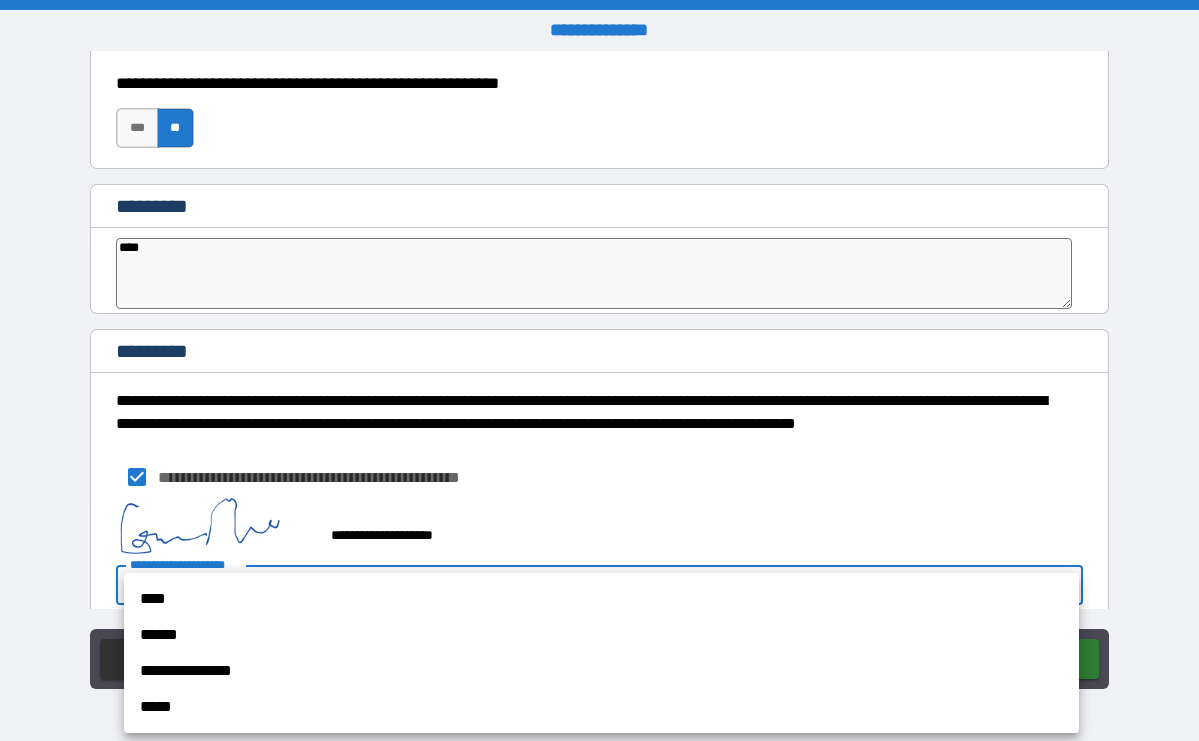 click on "****" at bounding box center [601, 599] 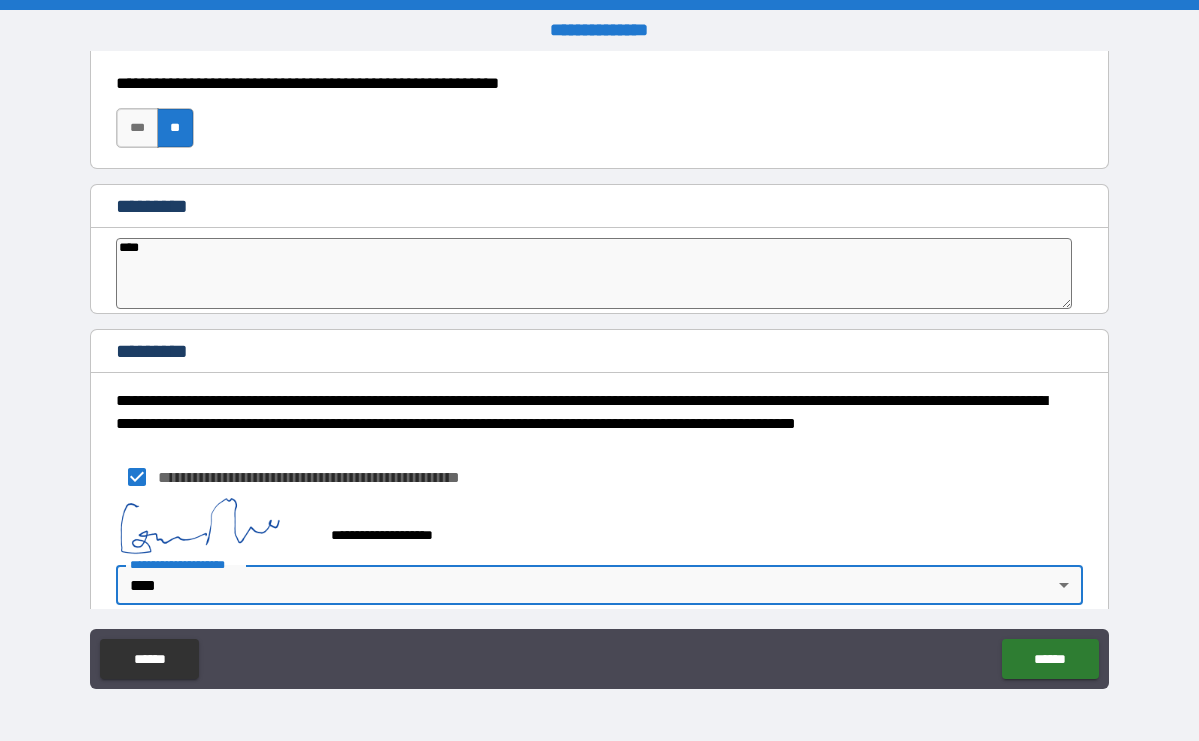 type on "*" 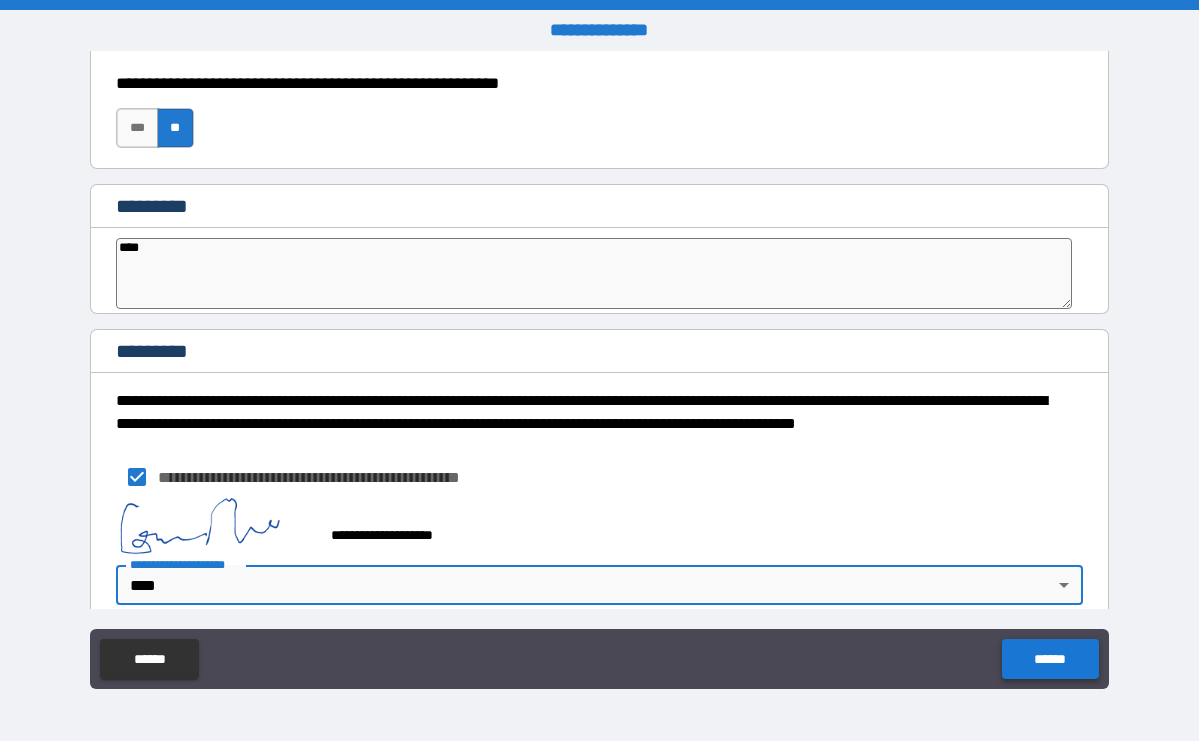 click on "******" at bounding box center (1050, 659) 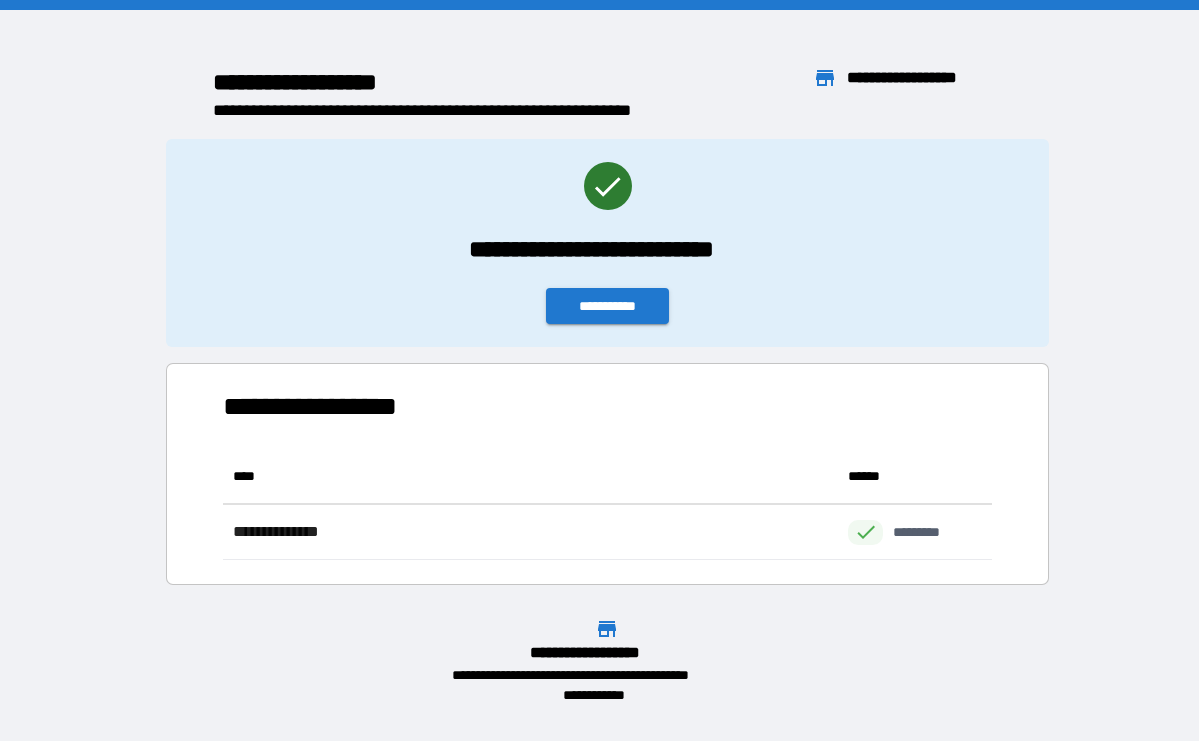 scroll, scrollTop: 1, scrollLeft: 1, axis: both 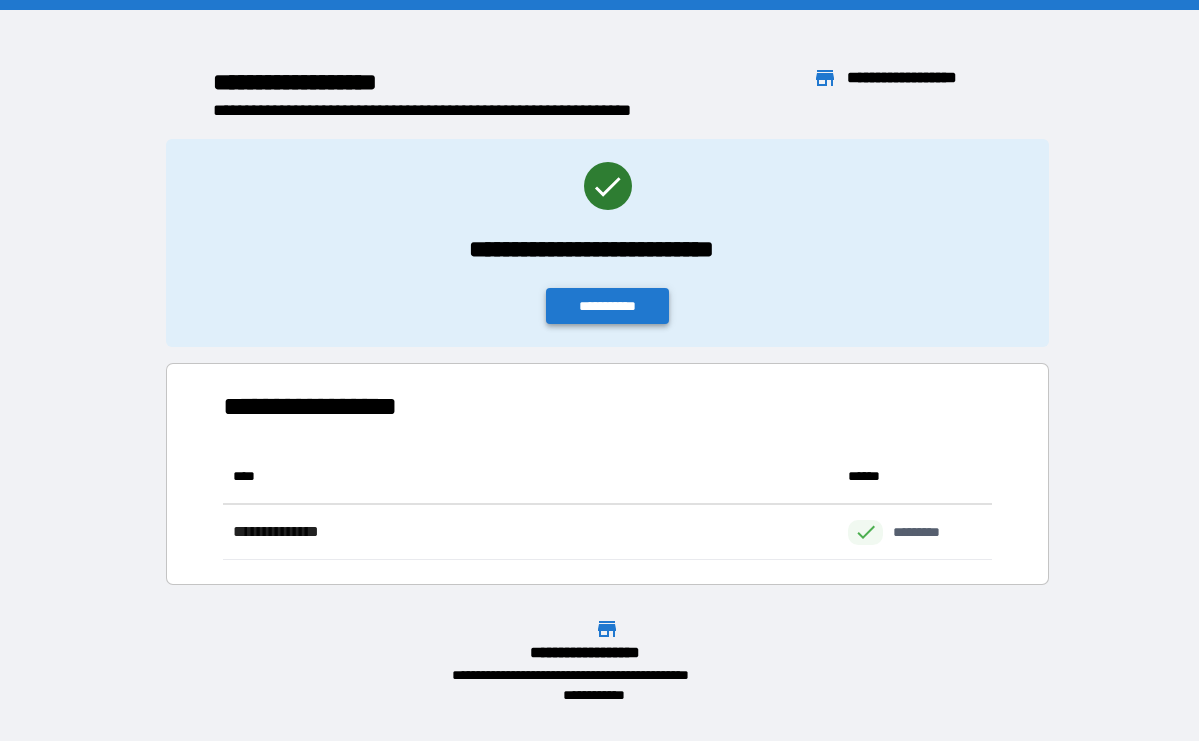 click on "**********" at bounding box center (608, 306) 